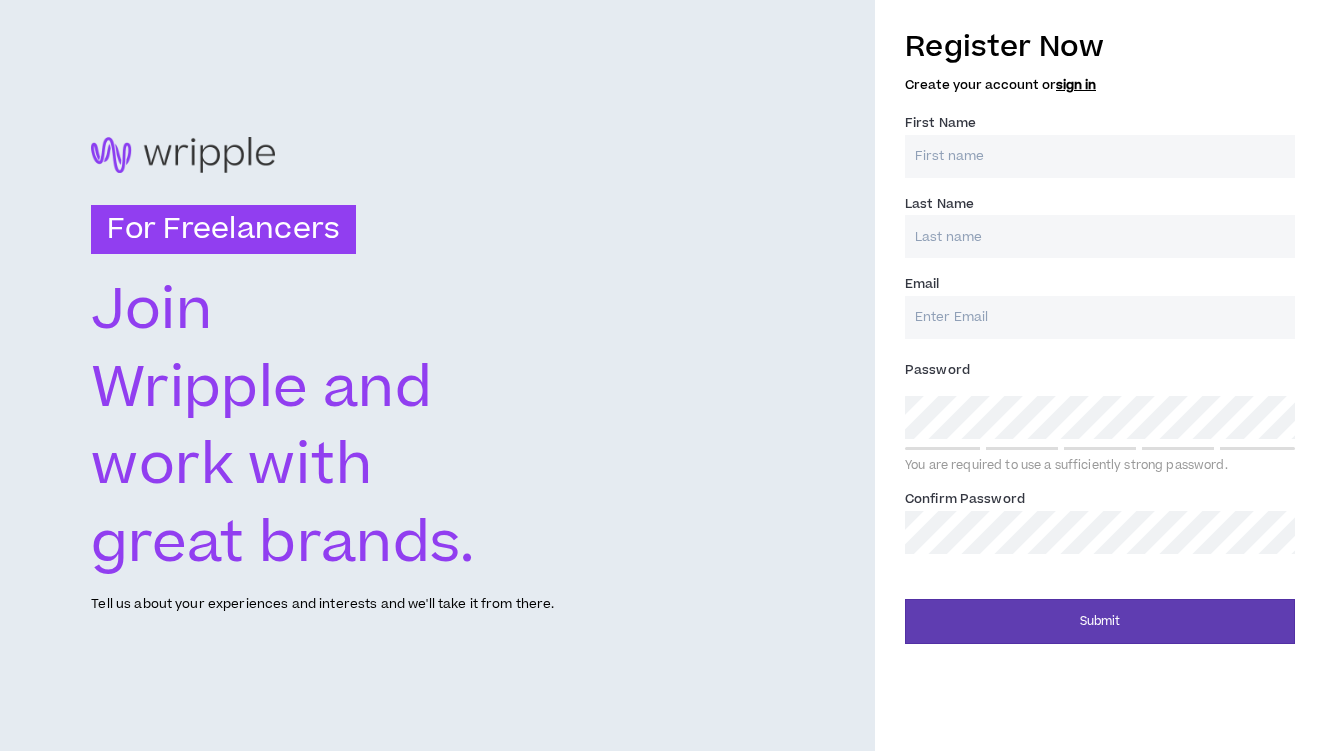 scroll, scrollTop: 0, scrollLeft: 0, axis: both 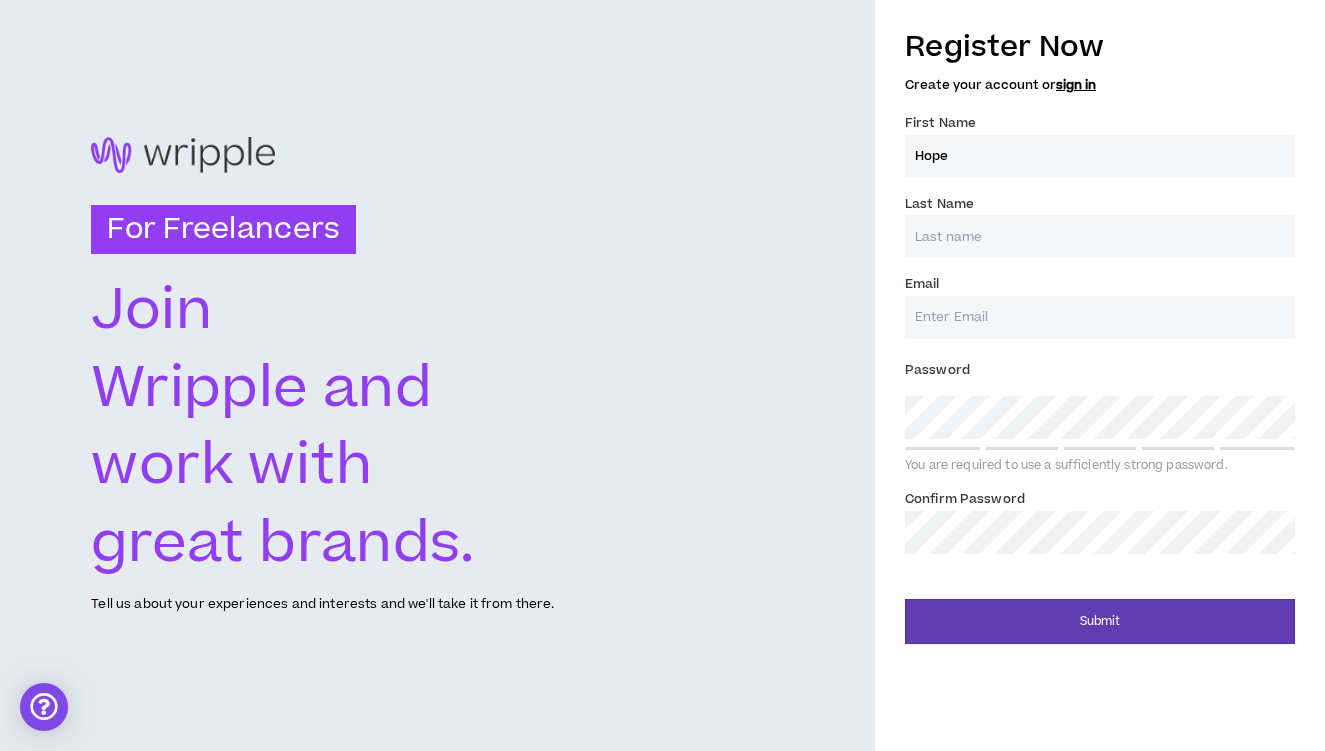 type on "Hope" 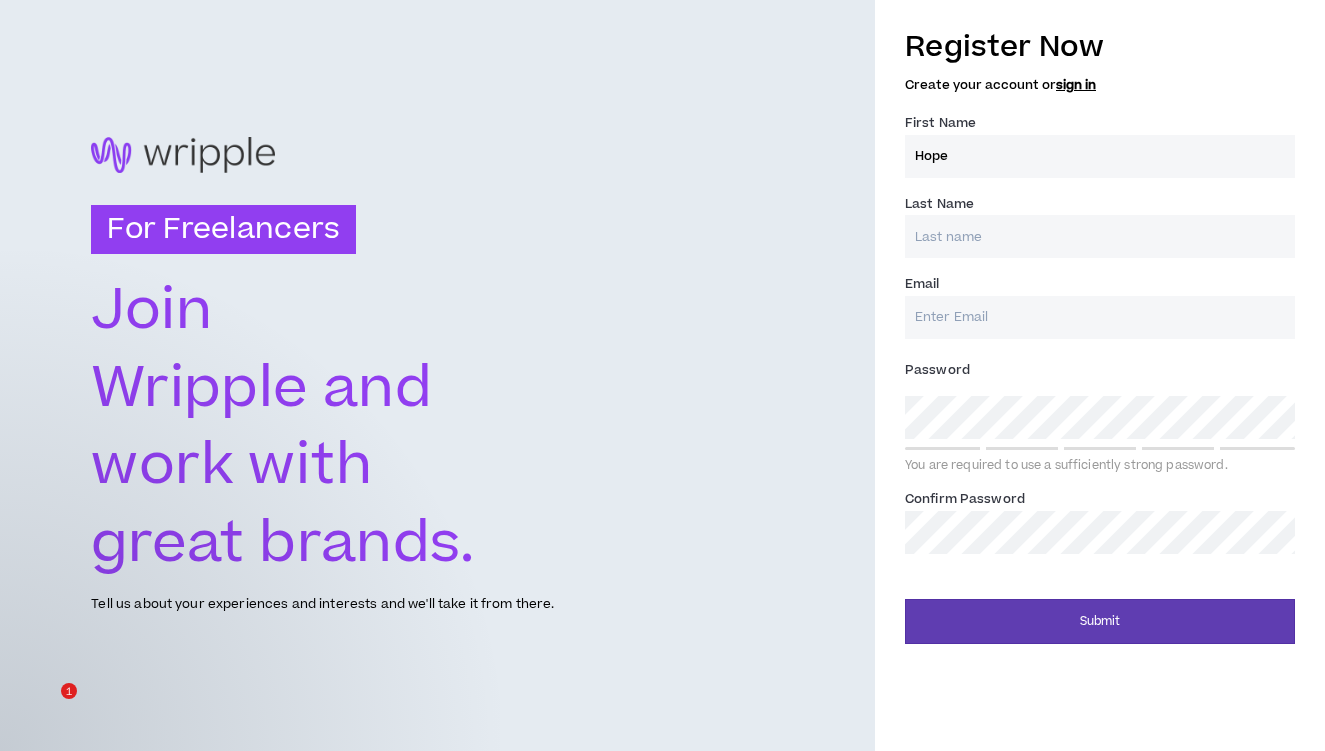 click on "Last Name  *" at bounding box center (1100, 236) 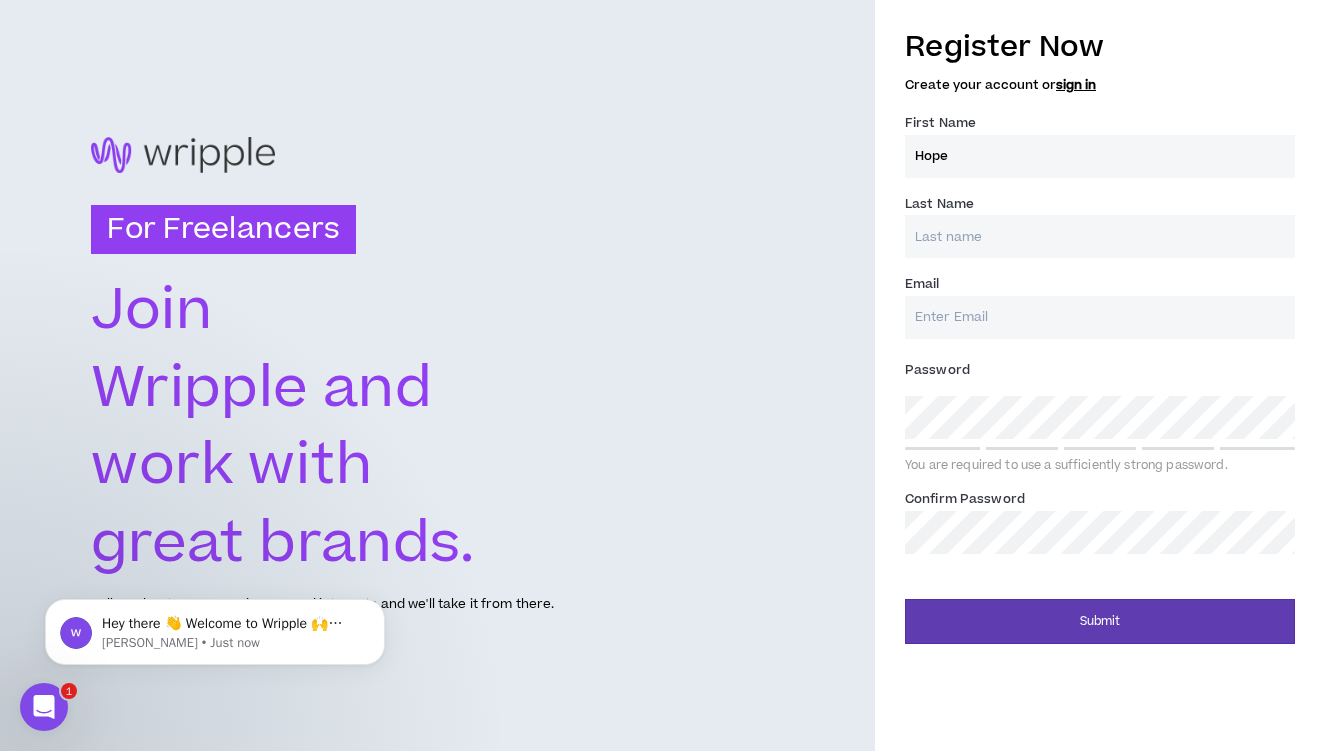 scroll, scrollTop: 0, scrollLeft: 0, axis: both 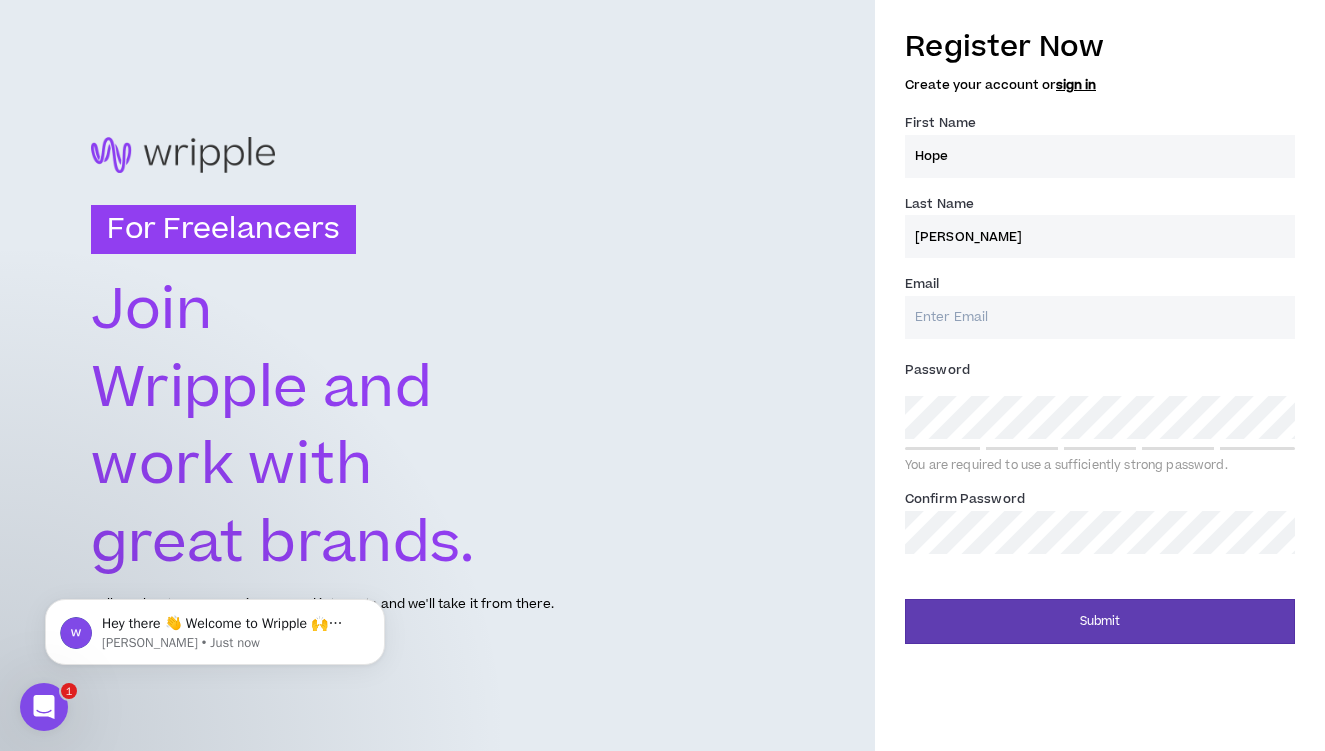 type on "[PERSON_NAME]" 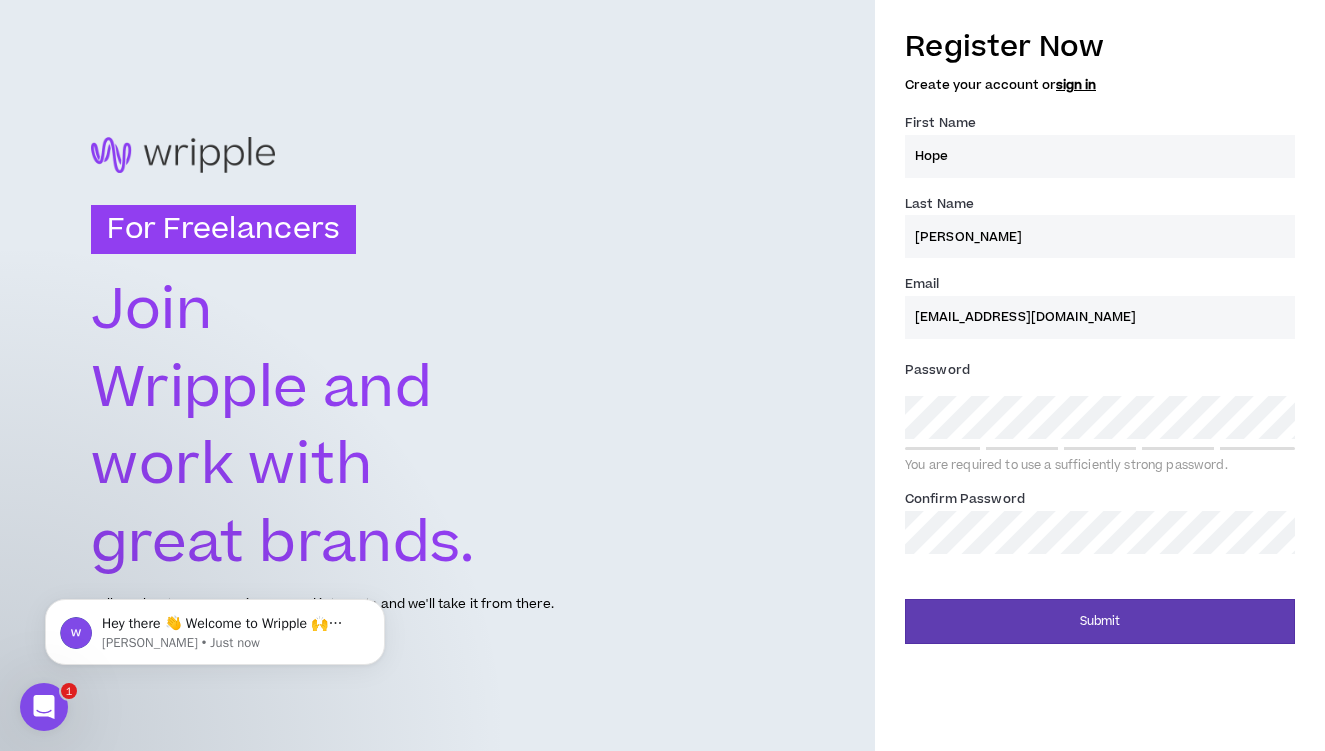 type on "[EMAIL_ADDRESS][DOMAIN_NAME]" 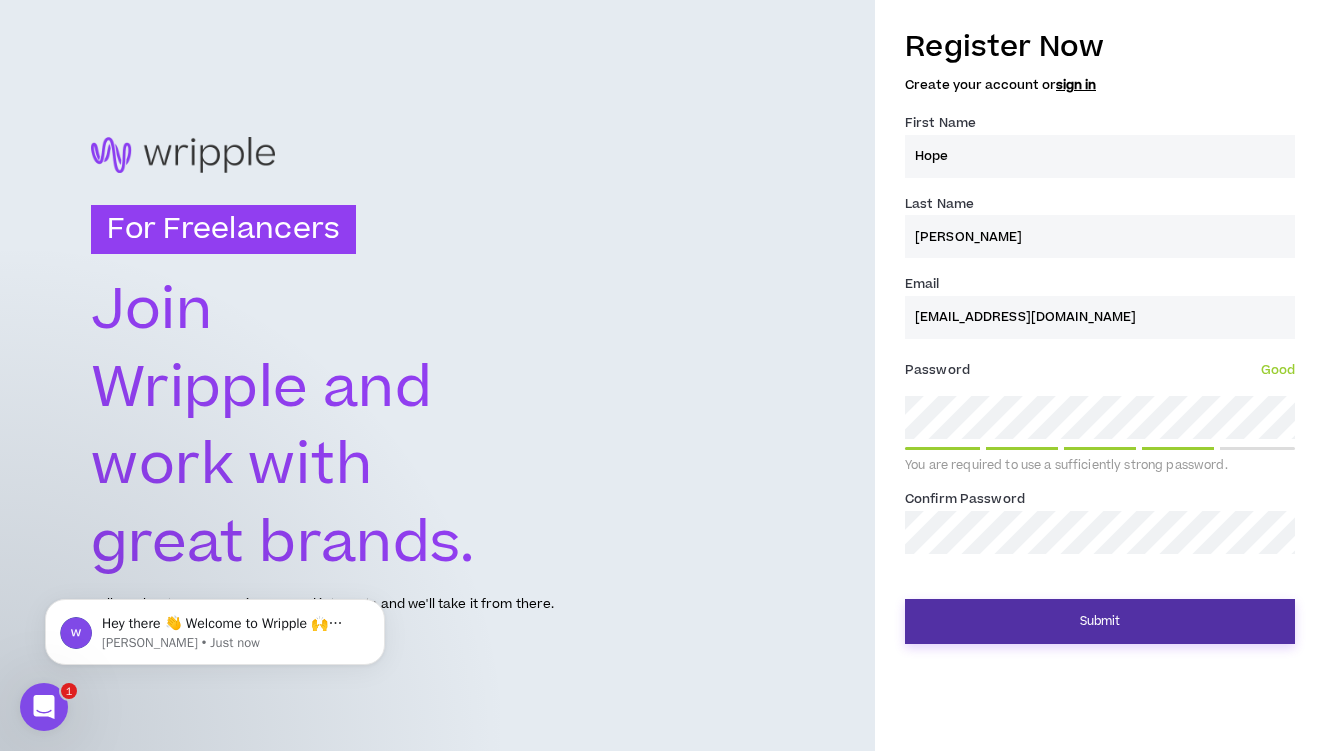 click on "Submit" at bounding box center [1100, 621] 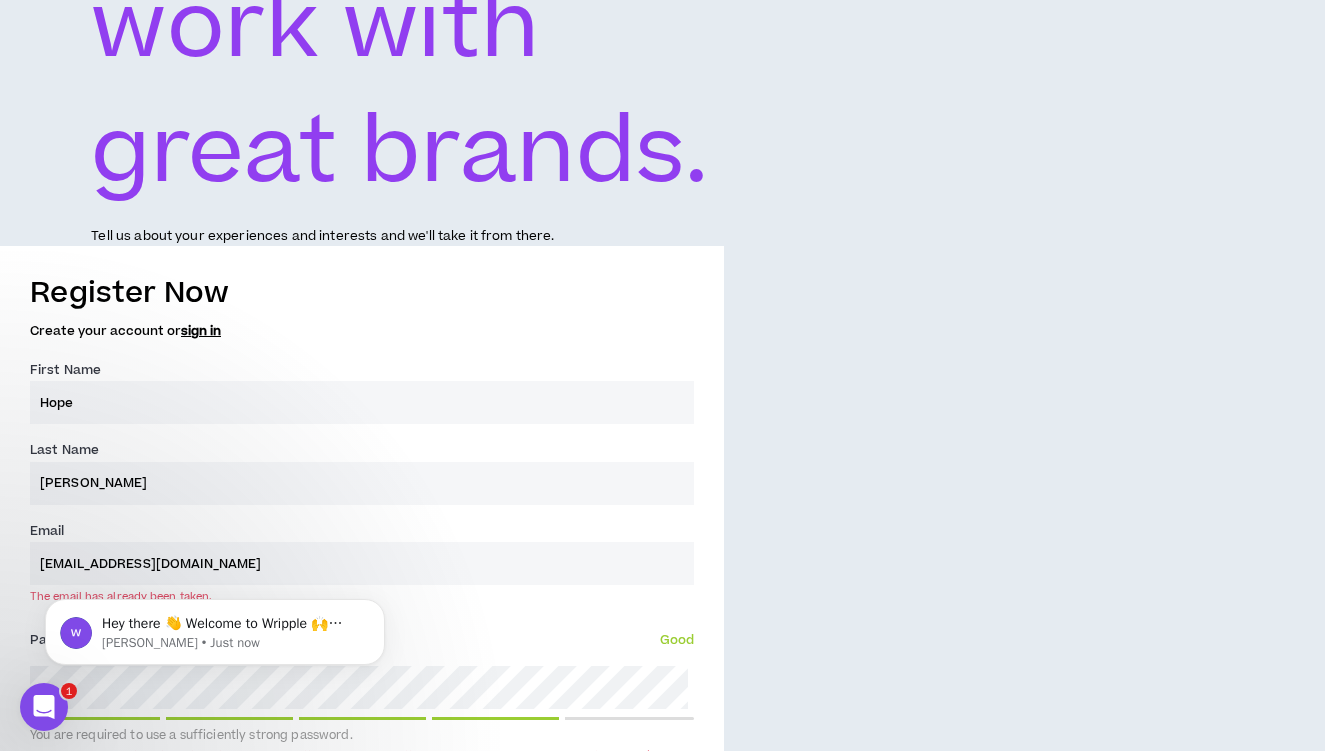 scroll, scrollTop: 619, scrollLeft: 0, axis: vertical 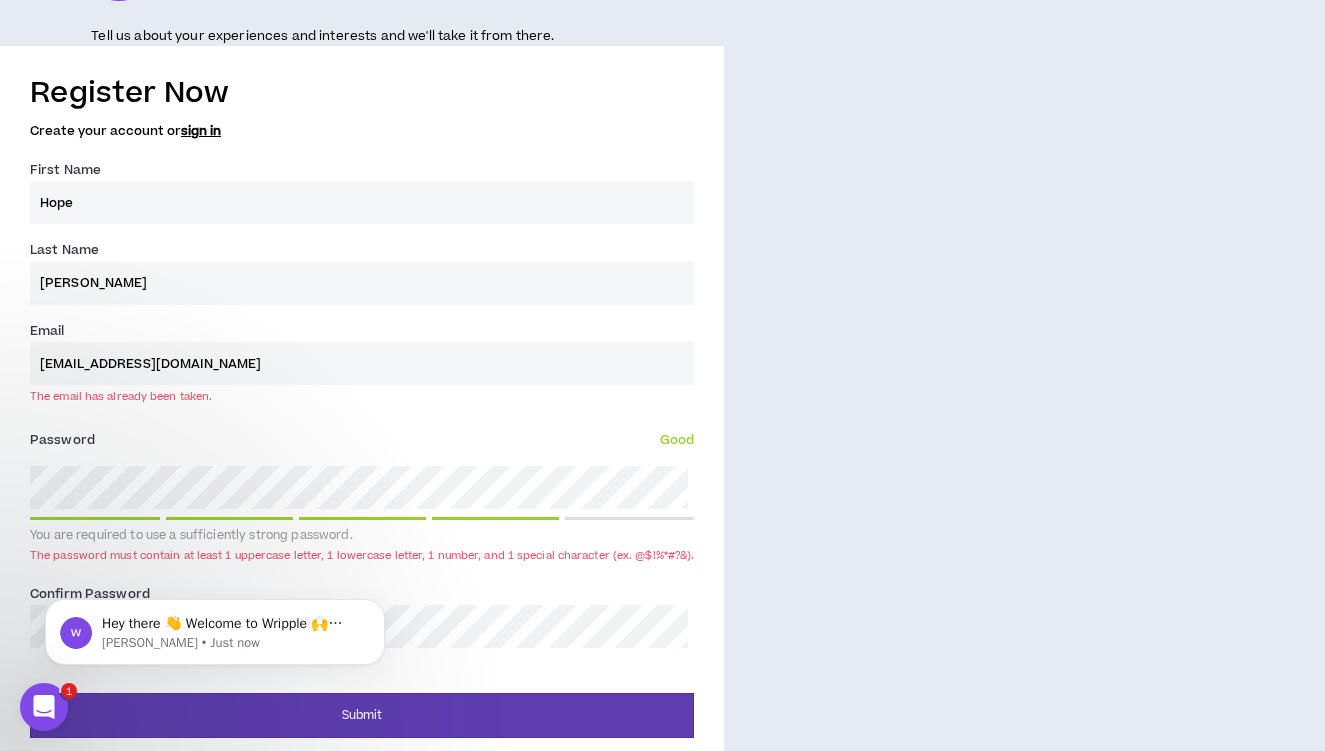 click on "For Freelancers [PERSON_NAME] and work with great brands. Tell us about your experiences and interests and we'll take it from there. Register Now Create your account or  sign in First Name  * Hope Last Name  * [PERSON_NAME] Email  * [EMAIL_ADDRESS][DOMAIN_NAME] The email has already been taken. Password  * Good You are required to use a sufficiently strong password. The password must contain at least 1 uppercase letter, 1 lowercase letter, 1 number, and 1 special character (ex. @$!%*#?&). Confirm Password  * Submit
×
1" at bounding box center (662, -244) 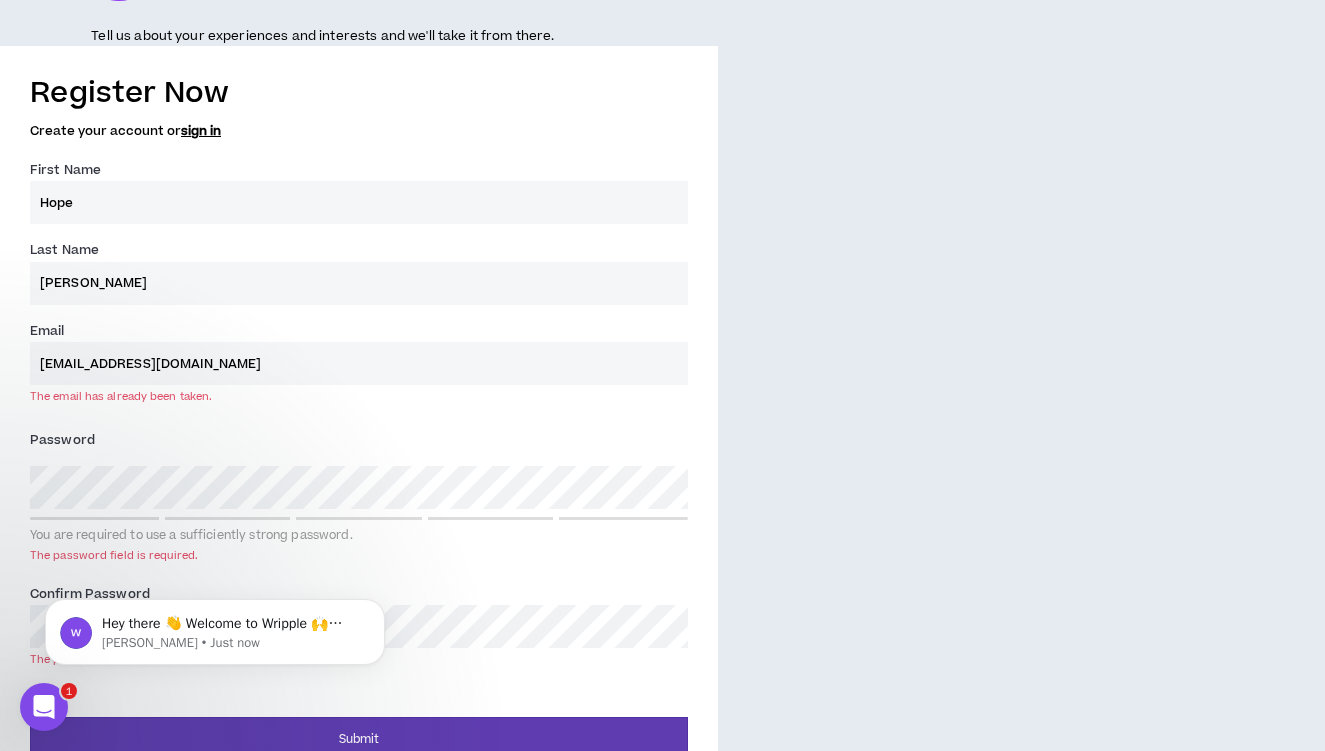 scroll, scrollTop: 0, scrollLeft: 0, axis: both 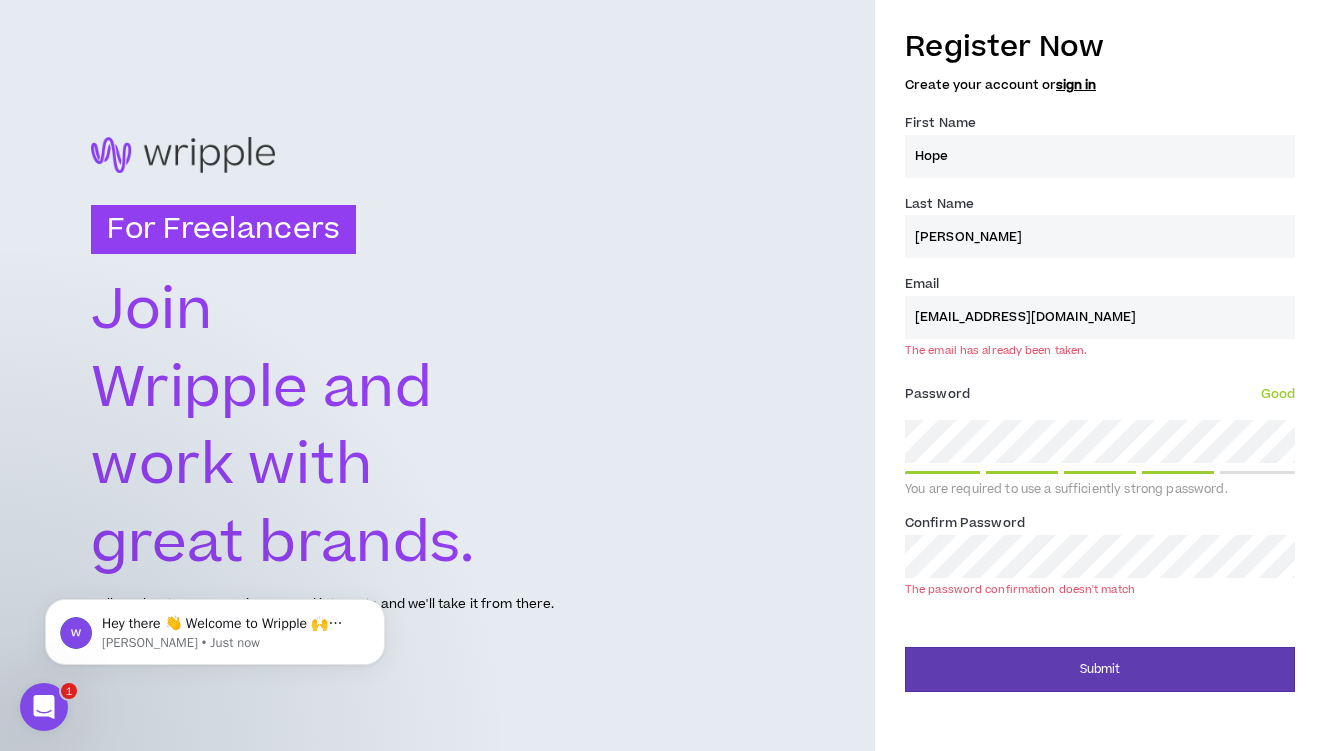 click on "For Freelancers [PERSON_NAME] and work with great brands. Tell us about your experiences and interests and we'll take it from there. Register Now Create your account or  sign in First Name  * Hope Last Name  * [PERSON_NAME] Email  * [EMAIL_ADDRESS][DOMAIN_NAME] The email has already been taken. Password  * Good You are required to use a sufficiently strong password. Confirm Password  * The password confirmation doesn't match Submit" at bounding box center [662, 375] 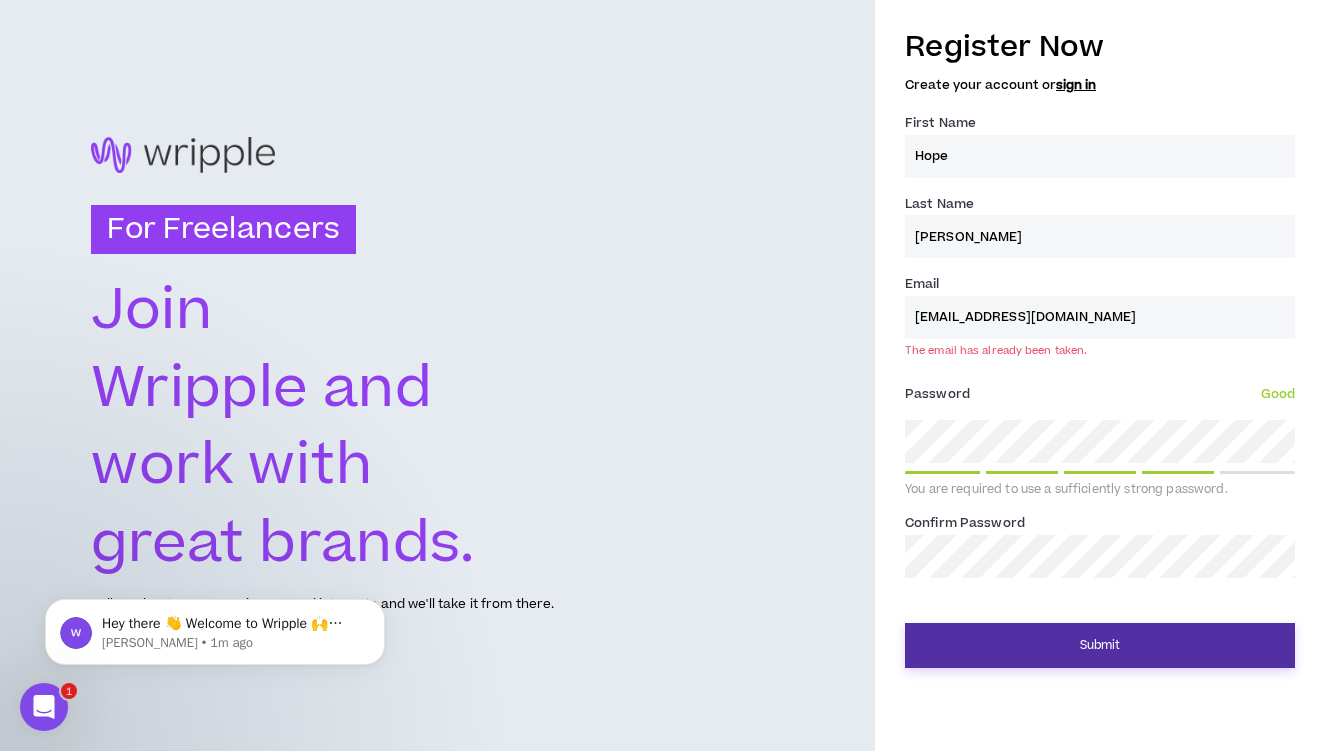 click on "Submit" at bounding box center [1100, 645] 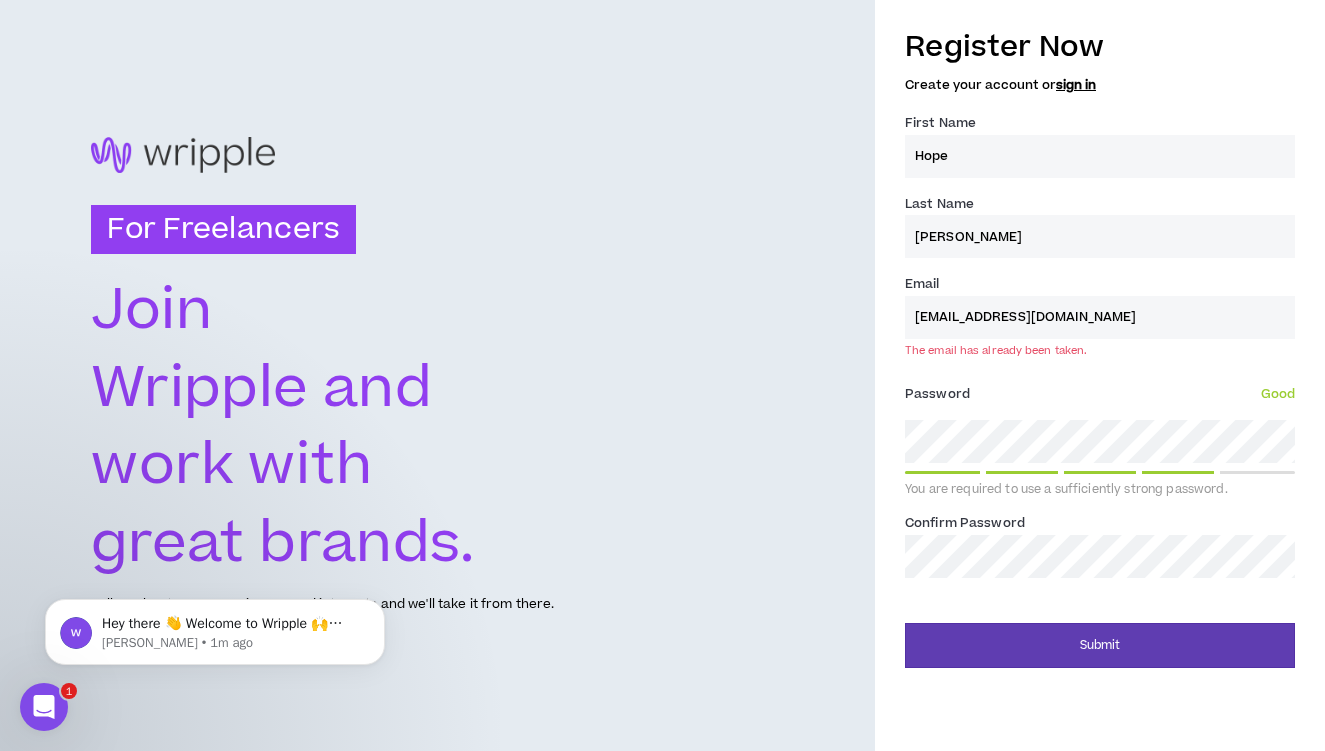 click on "[EMAIL_ADDRESS][DOMAIN_NAME]" at bounding box center (1100, 317) 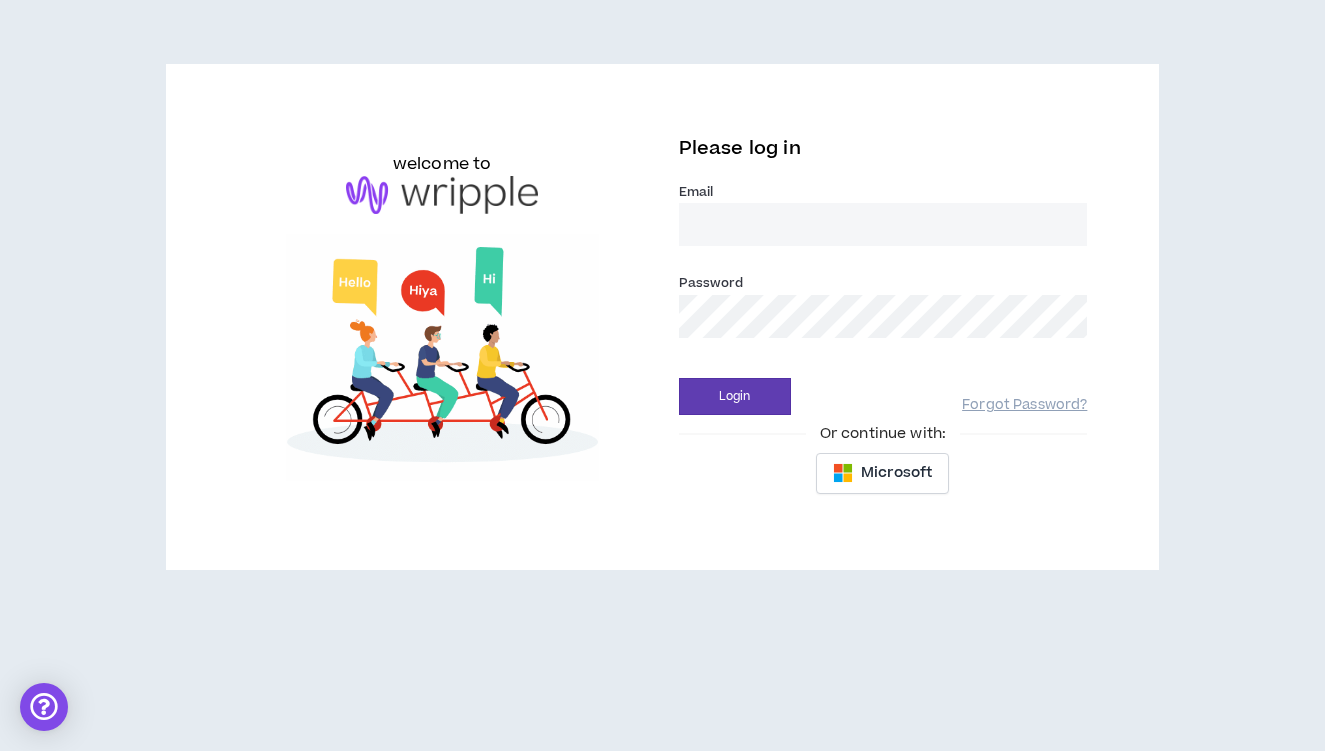scroll, scrollTop: 0, scrollLeft: 0, axis: both 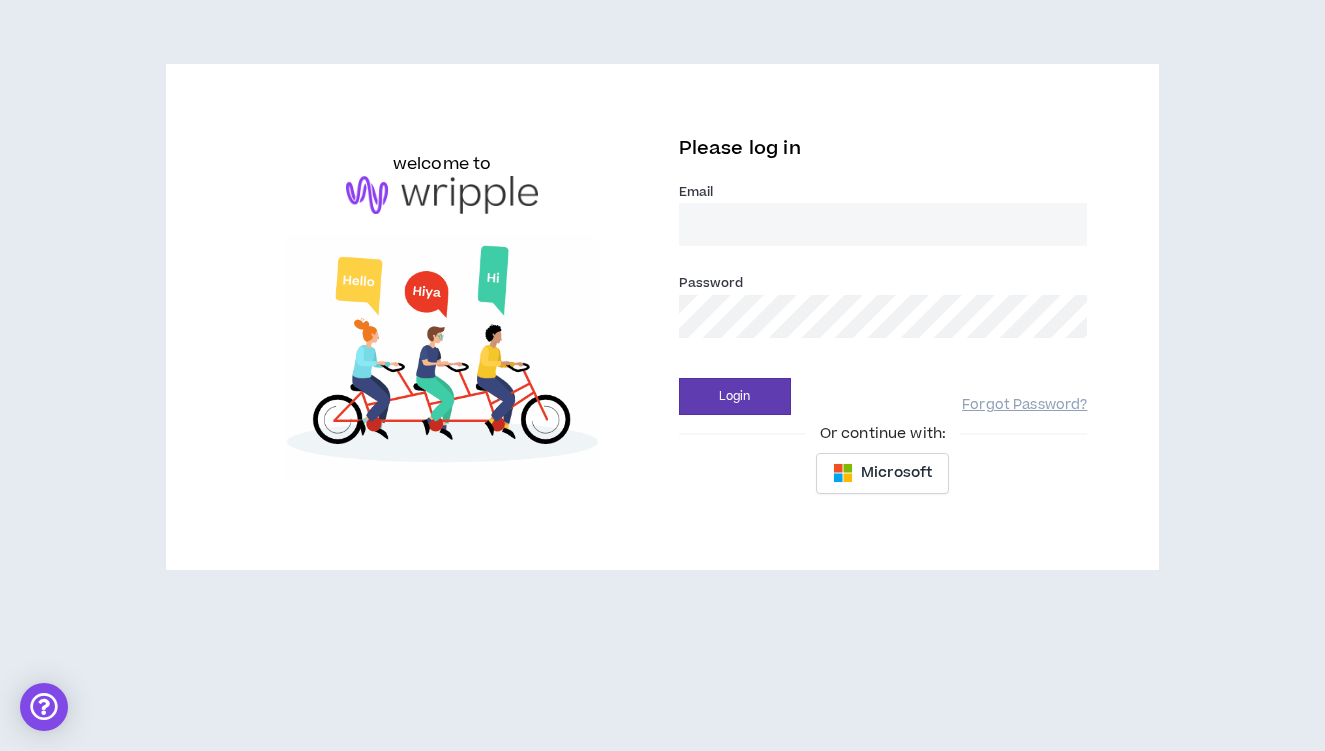 type on "[EMAIL_ADDRESS][DOMAIN_NAME]" 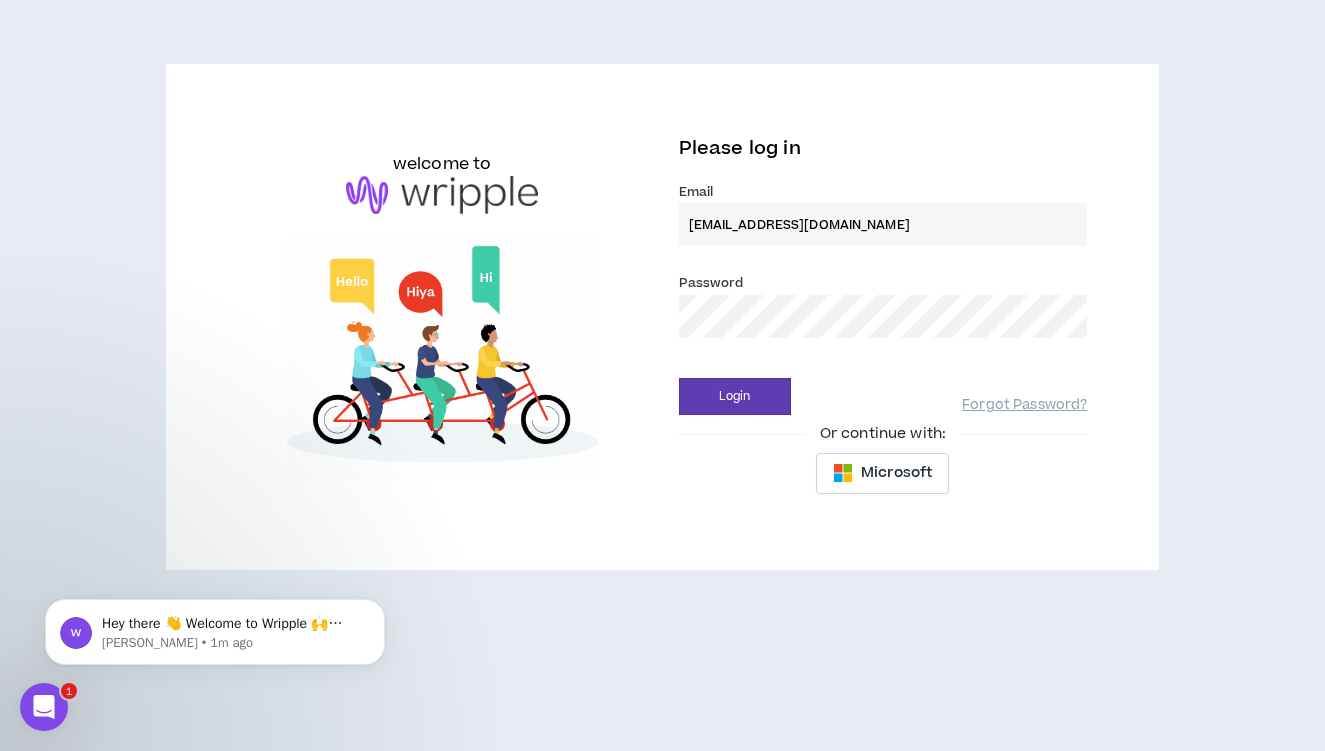 scroll, scrollTop: 0, scrollLeft: 0, axis: both 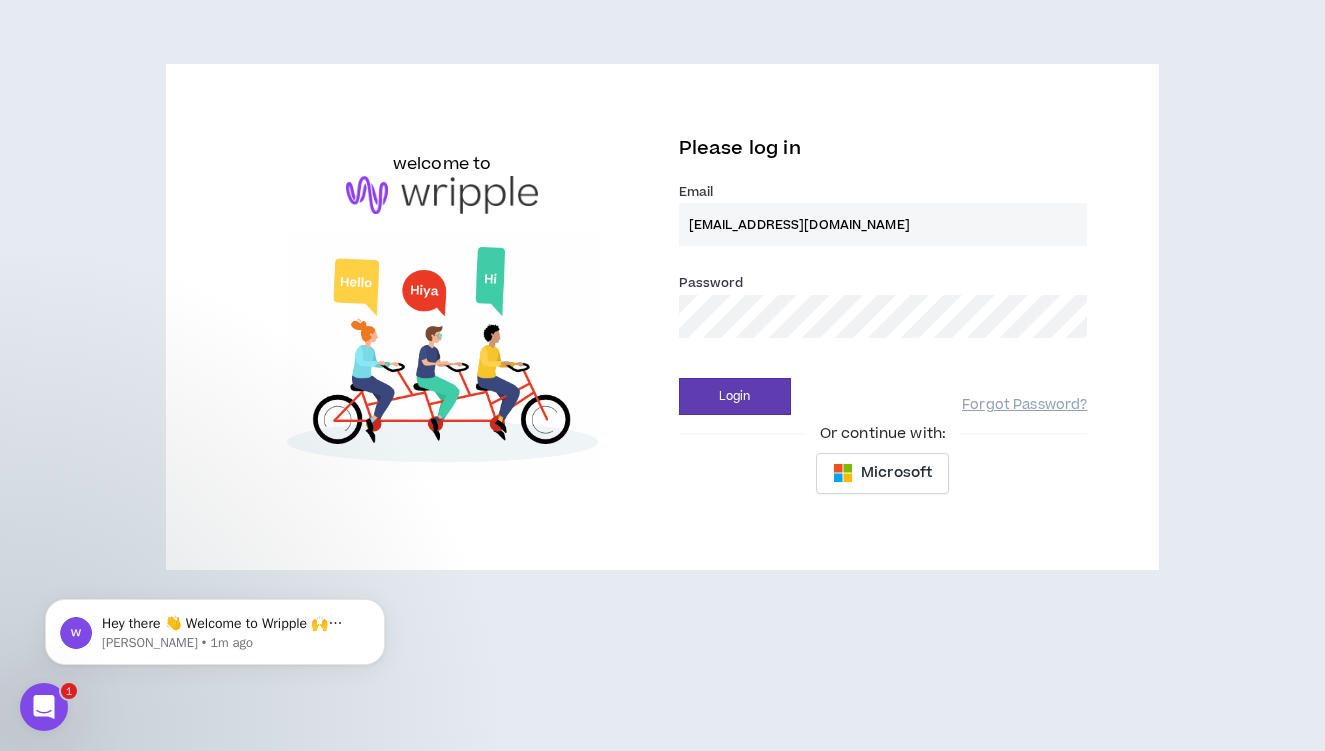 click on "Login" at bounding box center [735, 396] 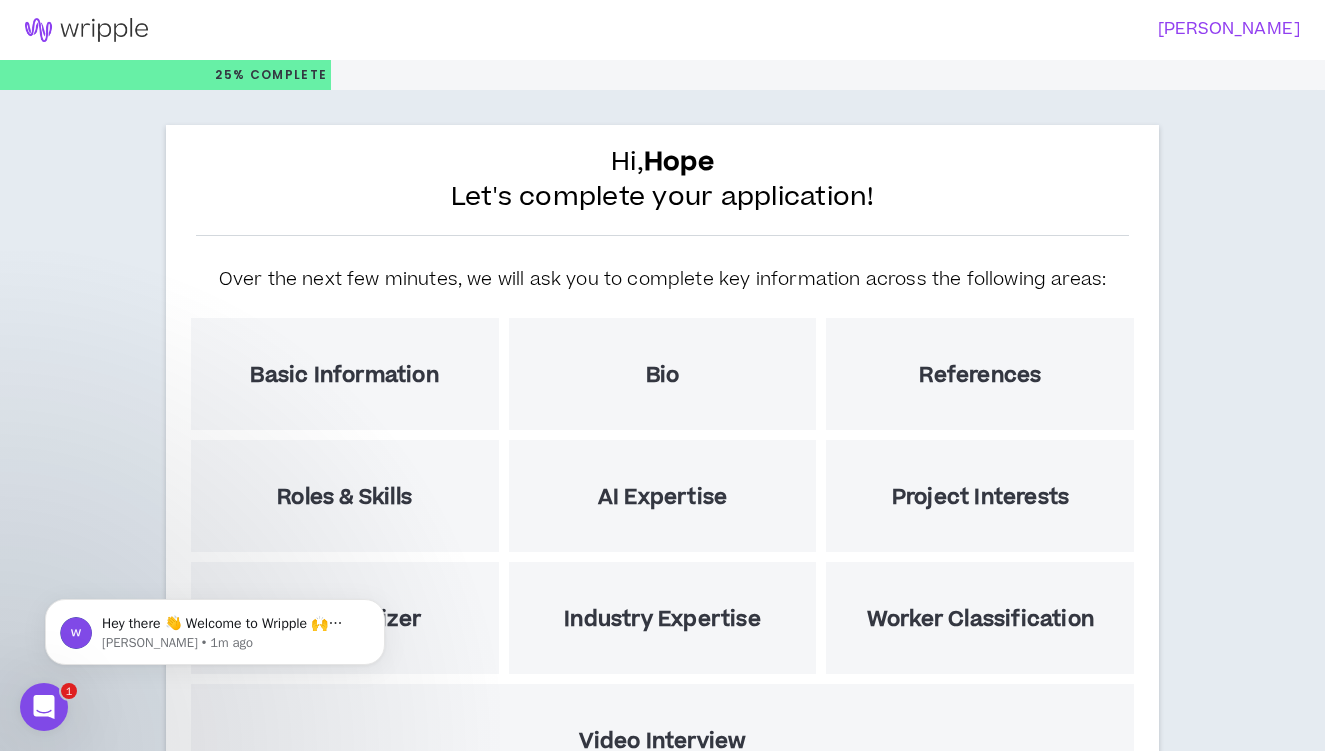 click on "Basic Information" at bounding box center (344, 375) 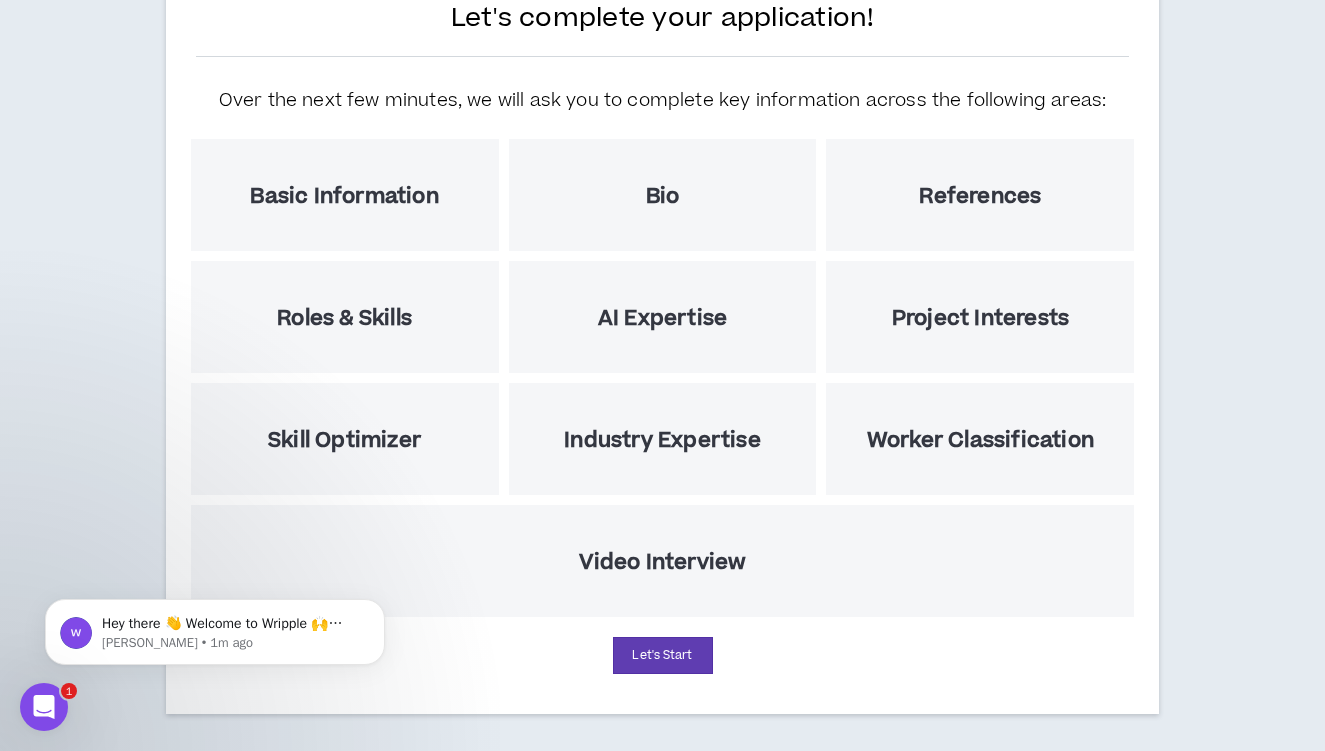scroll, scrollTop: 187, scrollLeft: 0, axis: vertical 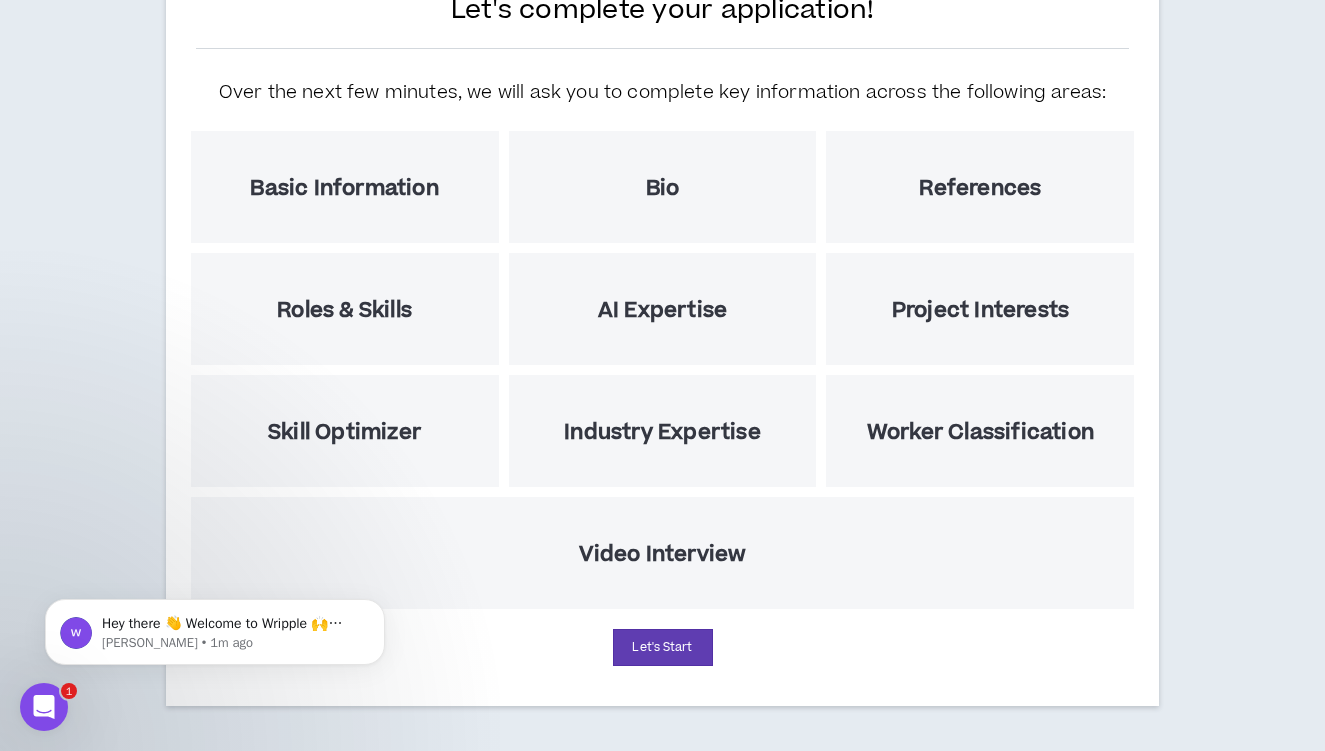 click on "Basic Information" at bounding box center [344, 188] 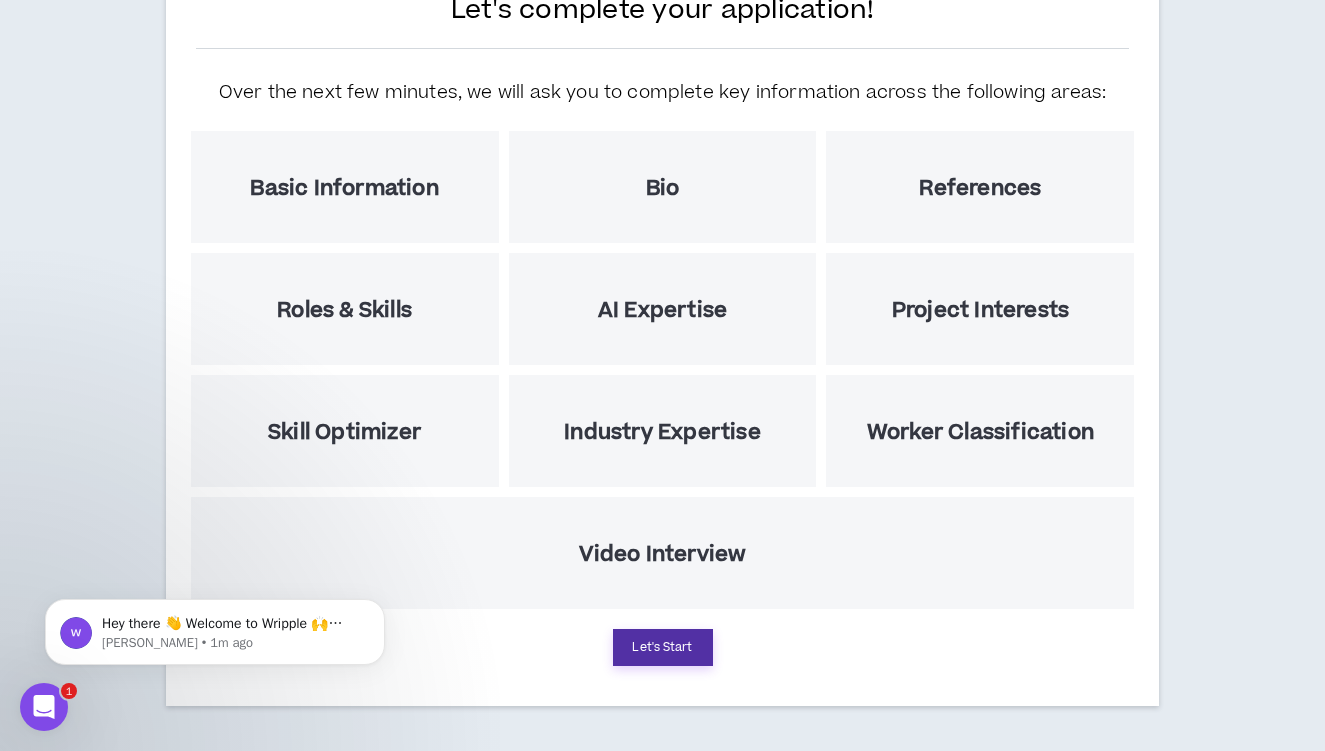 click on "Let's Start" at bounding box center (663, 647) 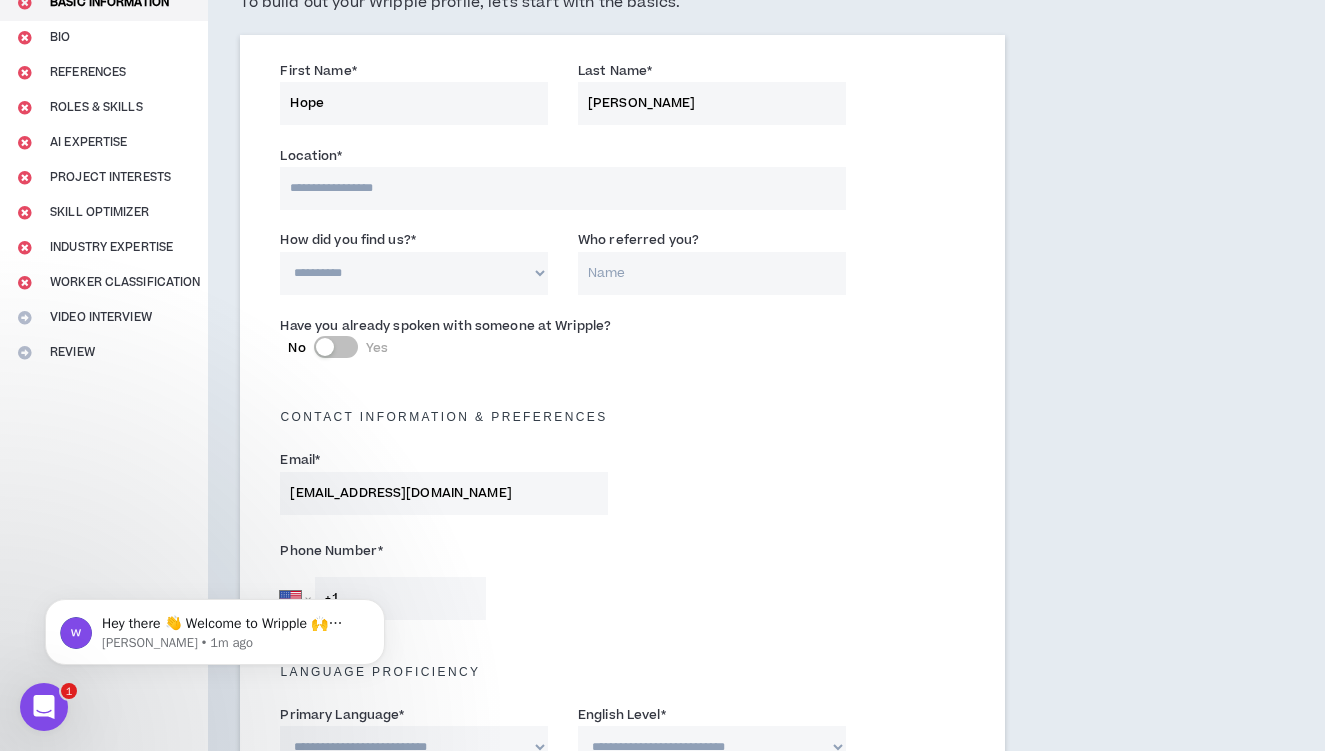 scroll, scrollTop: 0, scrollLeft: 0, axis: both 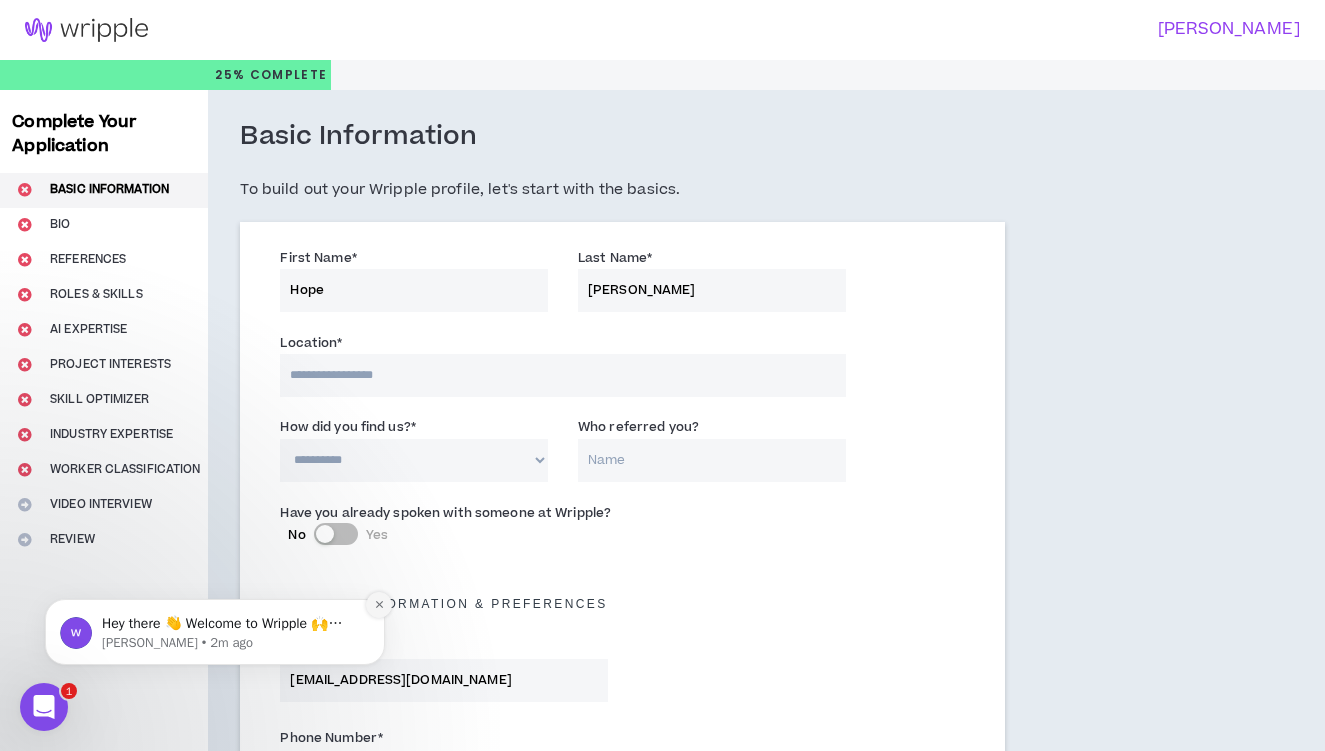 click 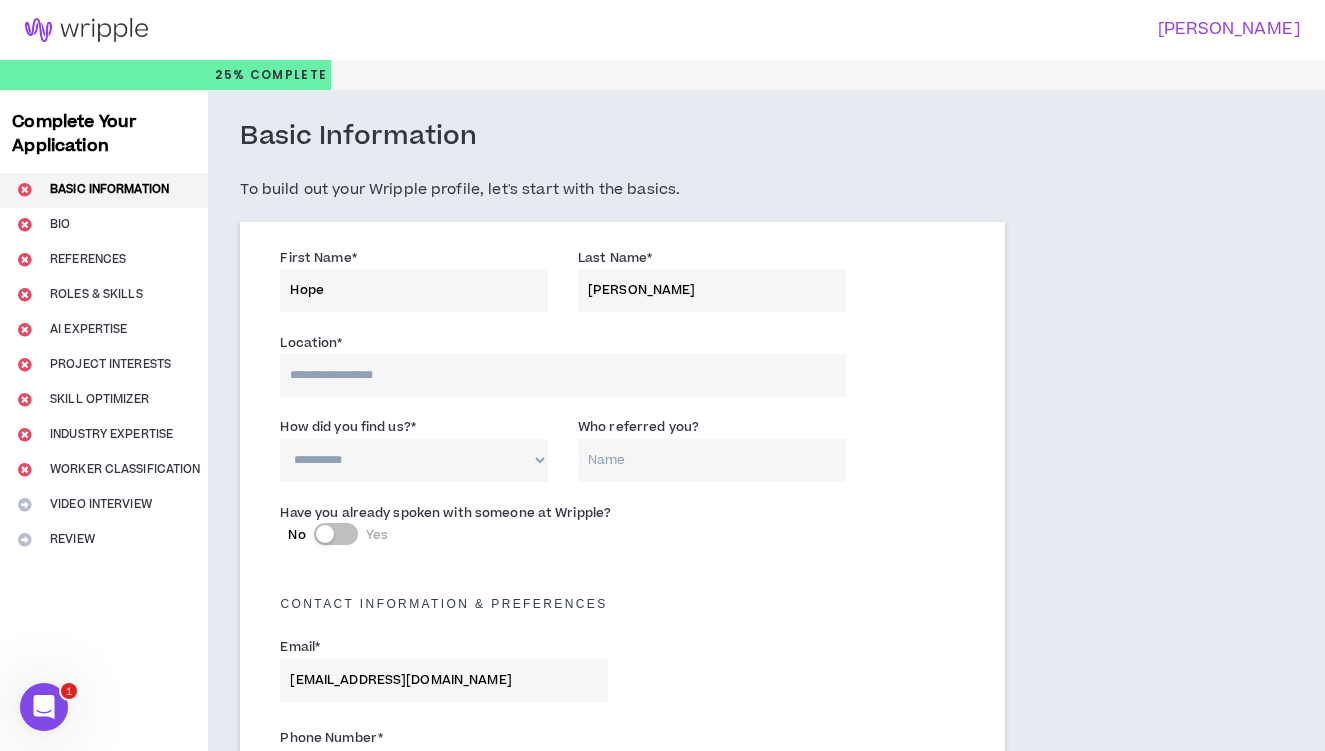 click at bounding box center (562, 375) 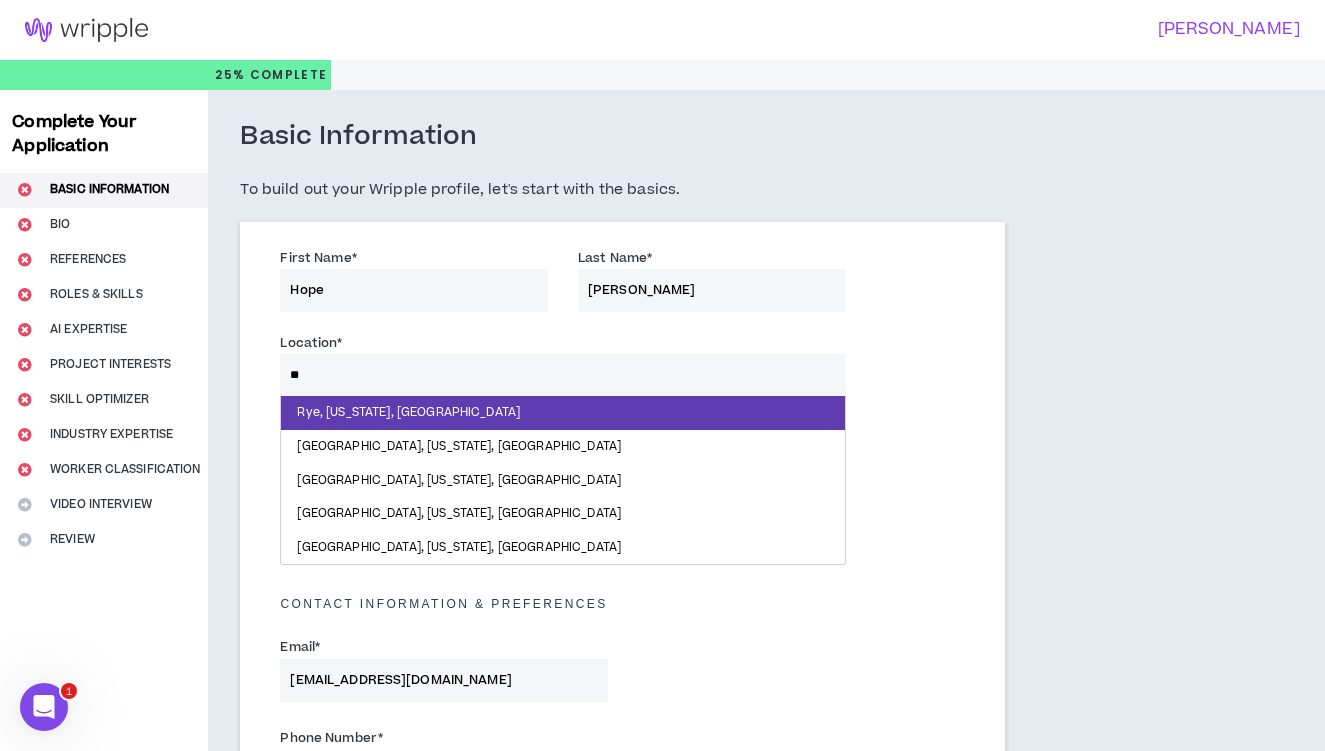 type on "***" 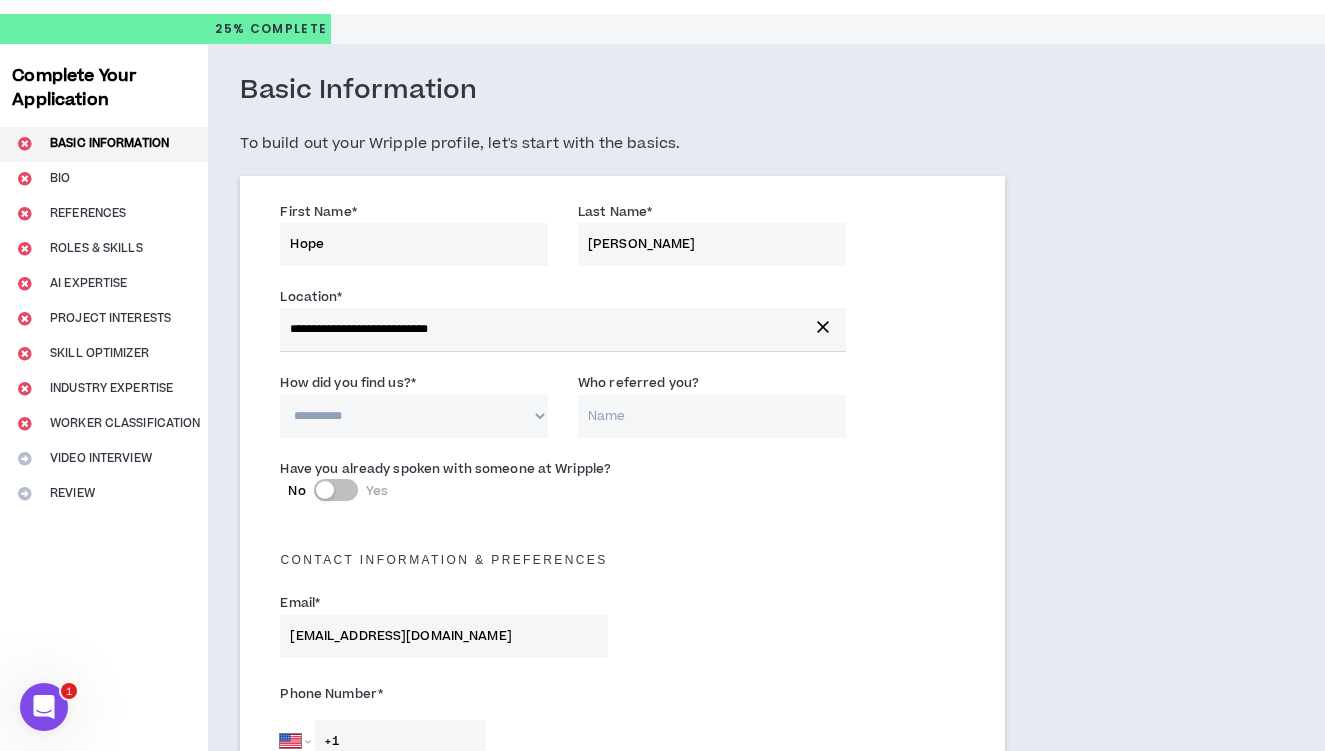 scroll, scrollTop: 64, scrollLeft: 0, axis: vertical 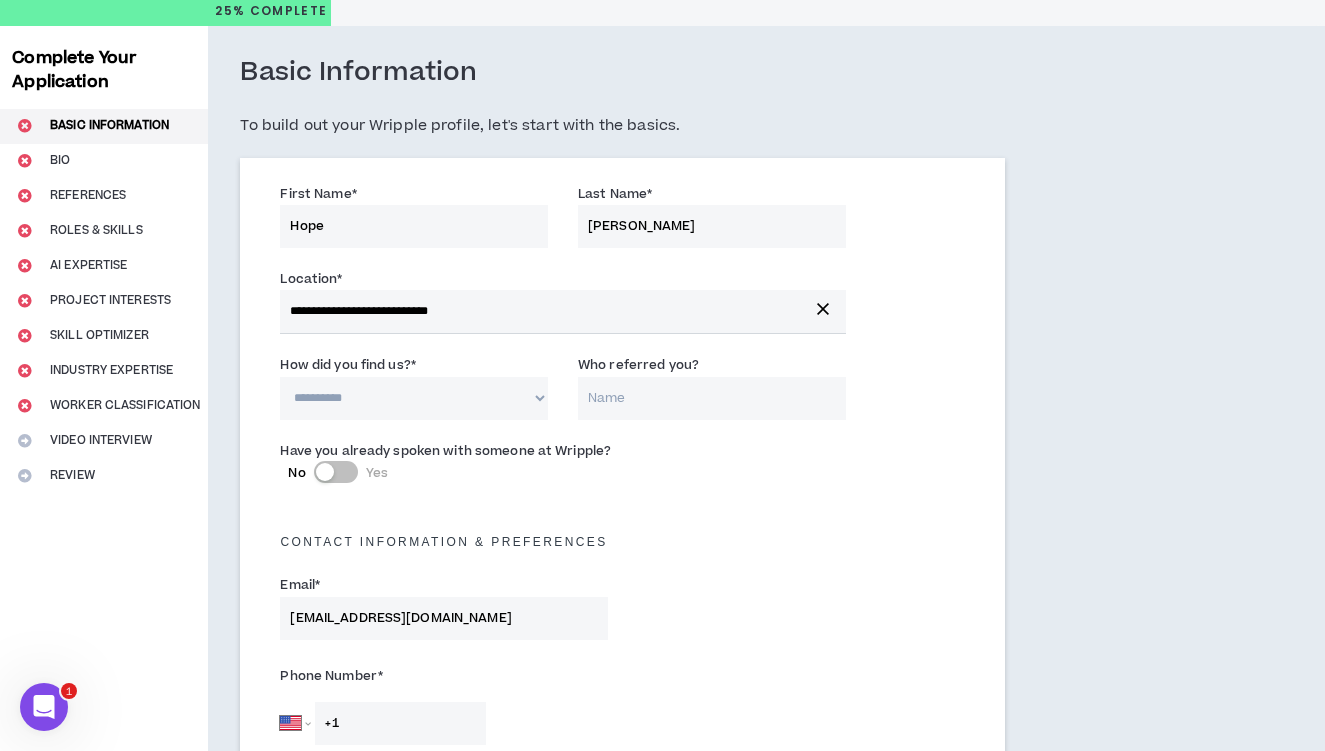 click at bounding box center [325, 472] 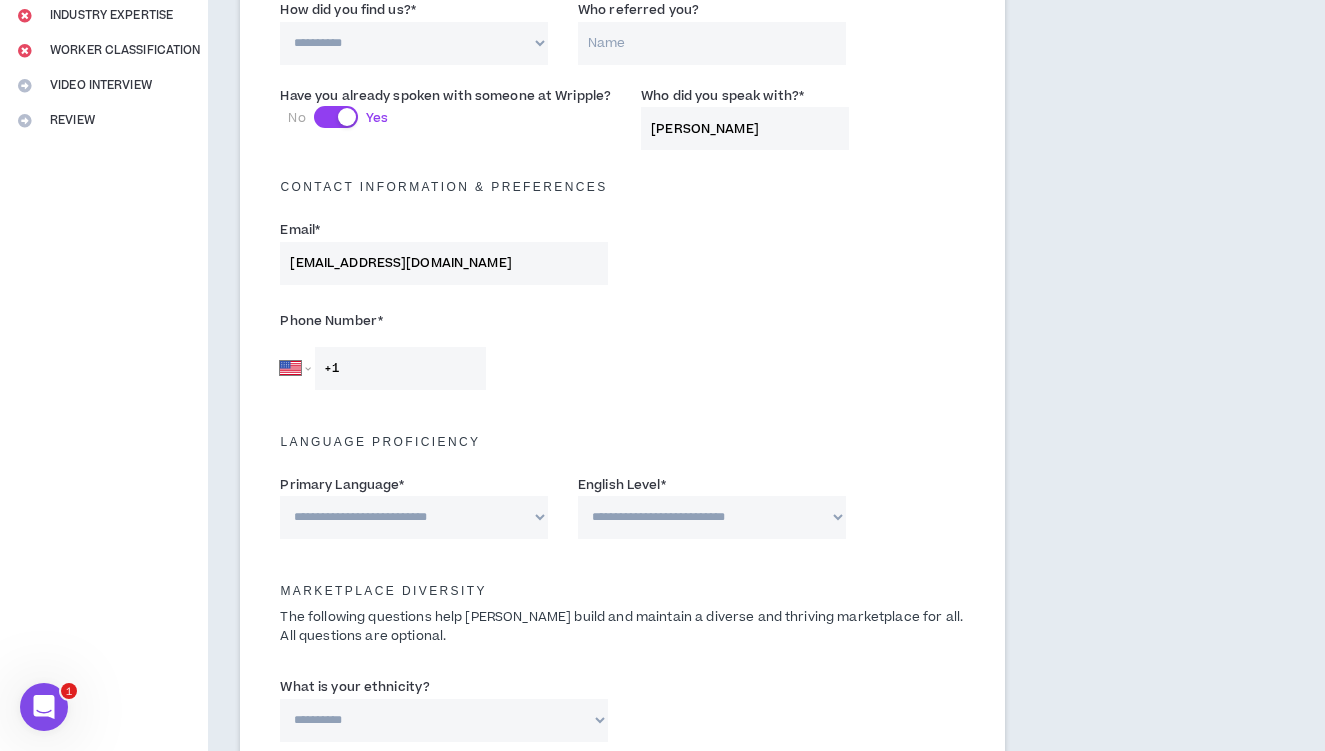 scroll, scrollTop: 445, scrollLeft: 0, axis: vertical 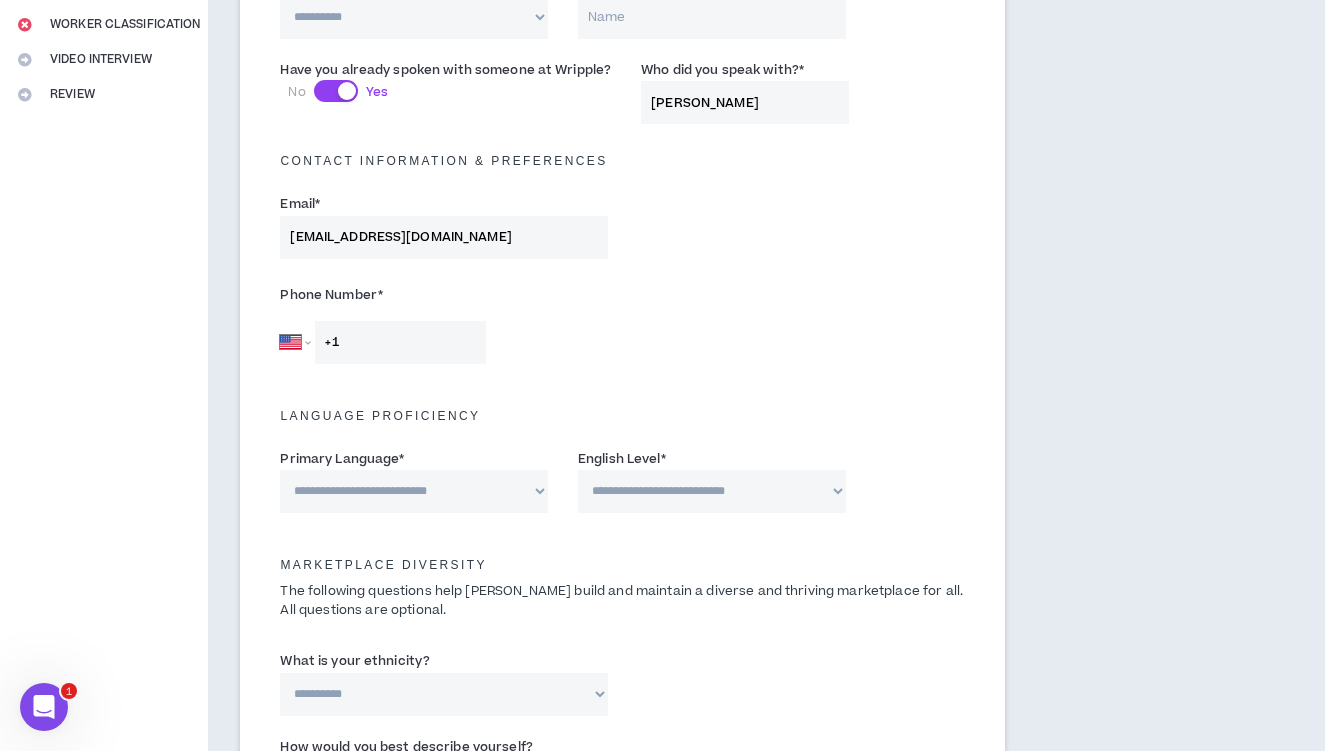 type on "[PERSON_NAME]" 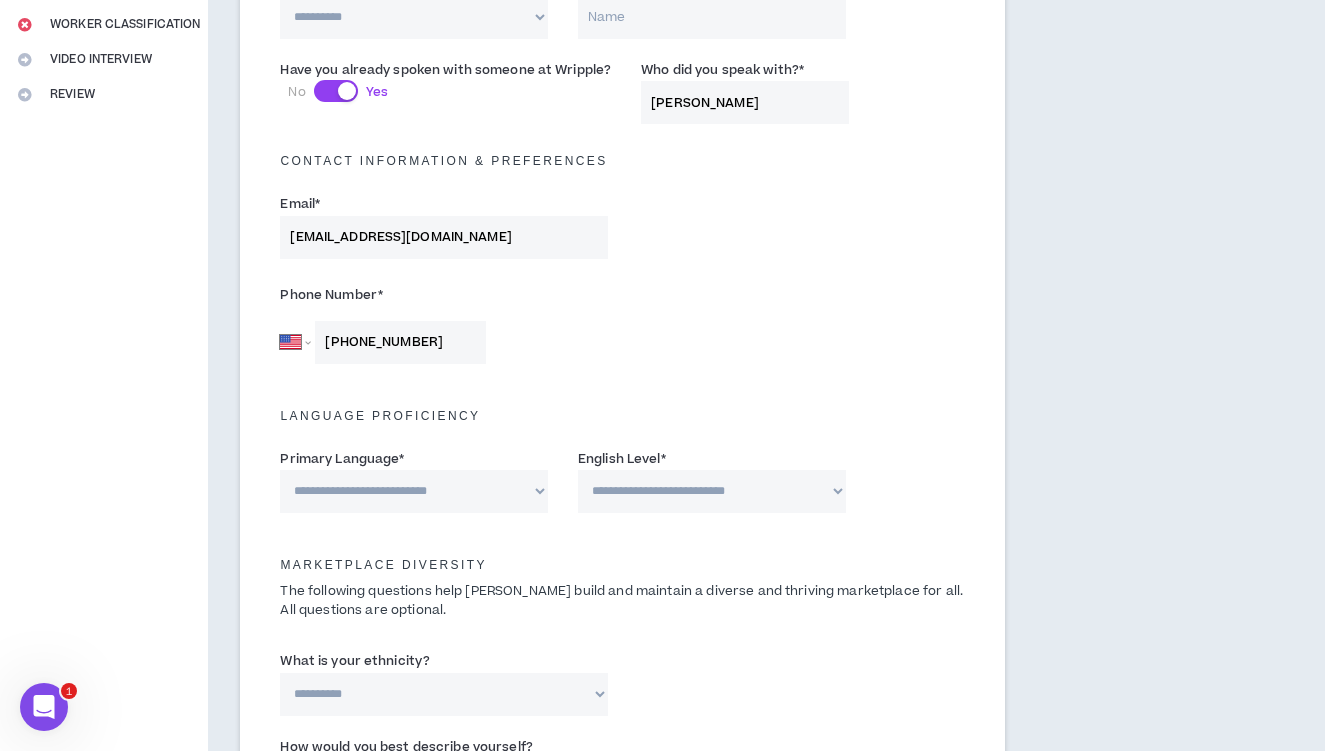 type on "[PHONE_NUMBER]" 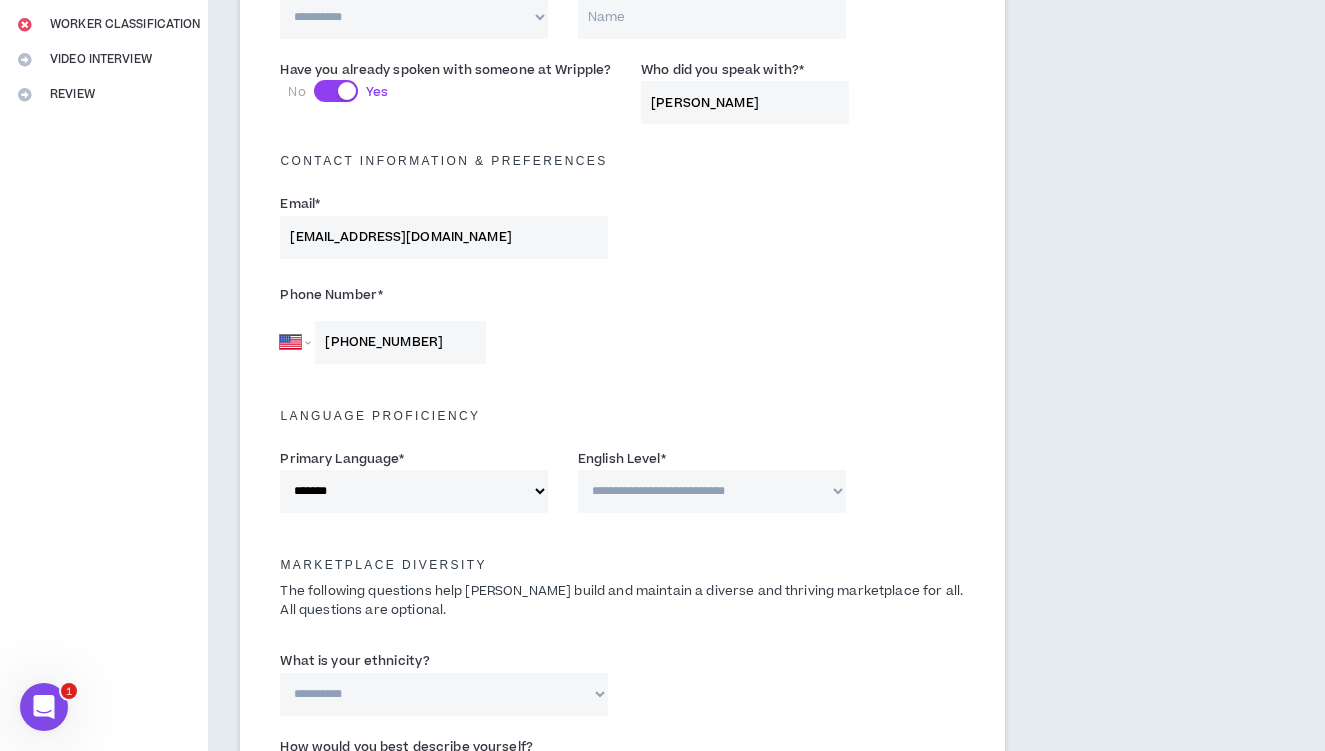 select on "*" 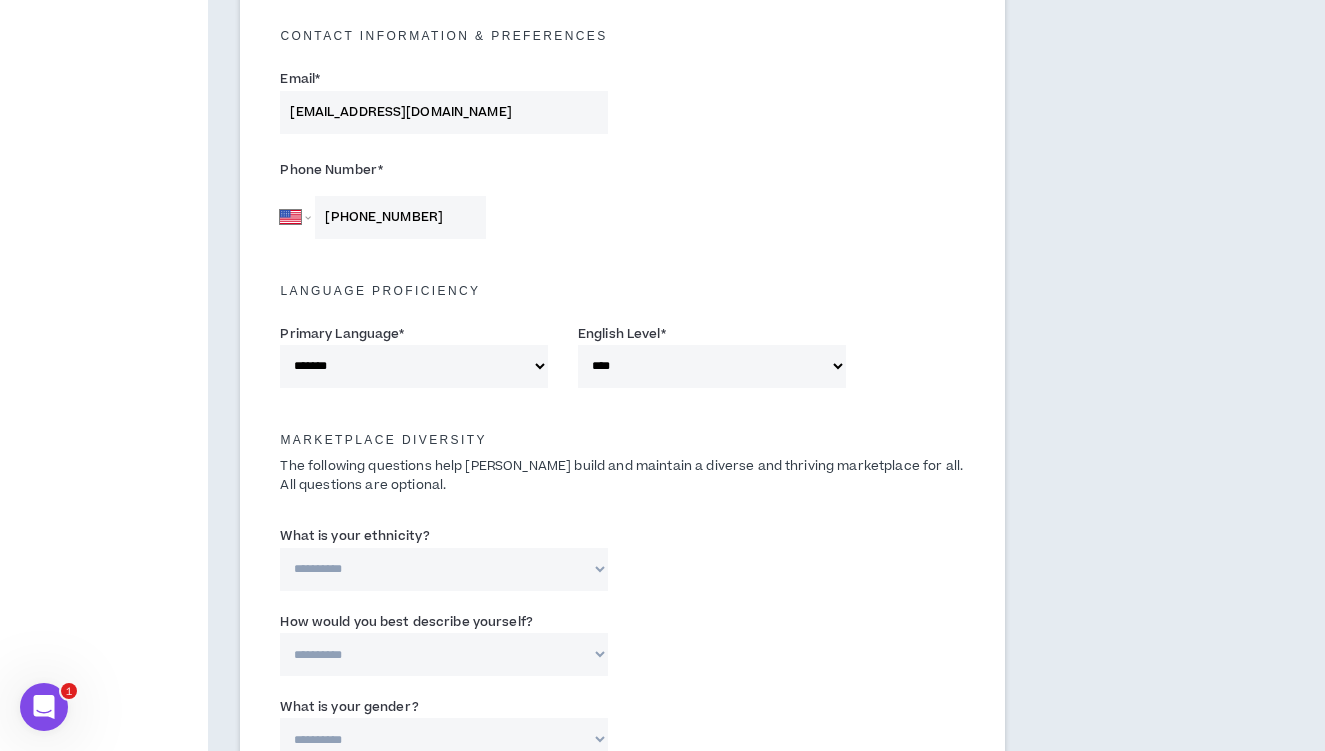 scroll, scrollTop: 674, scrollLeft: 0, axis: vertical 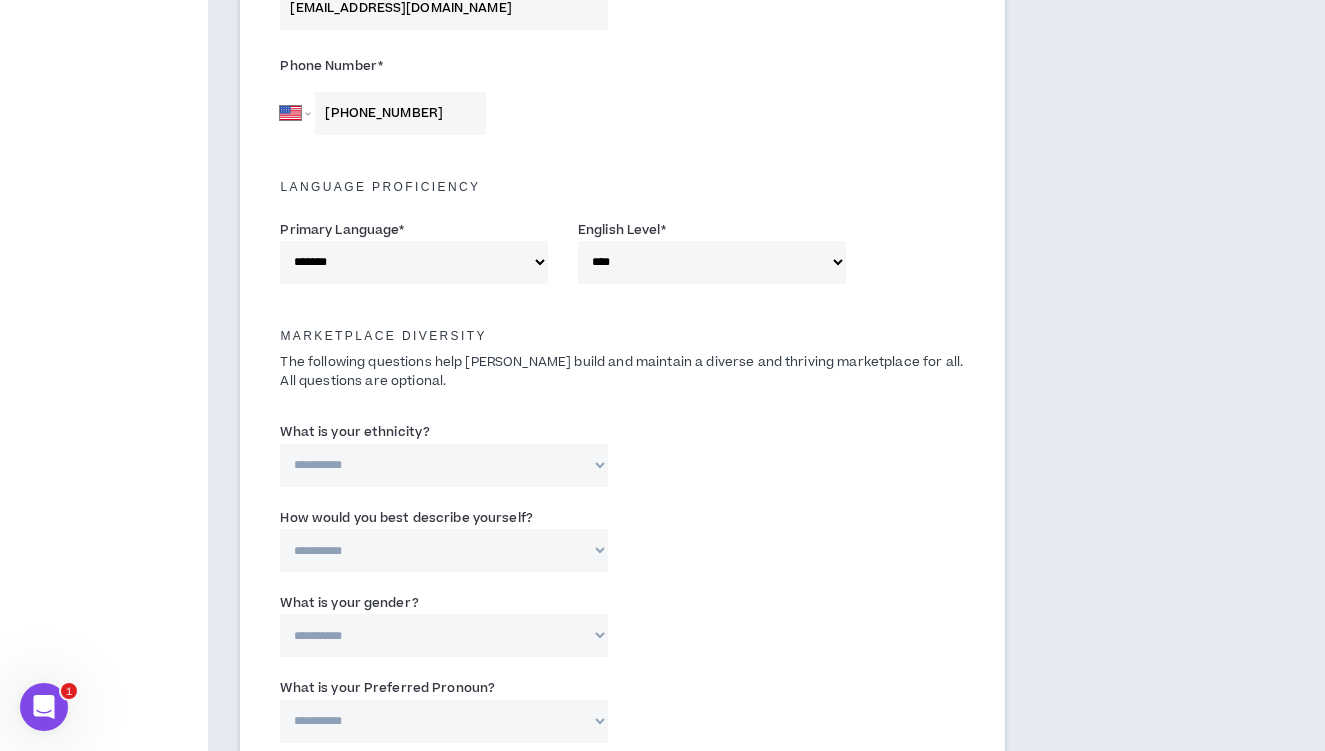 select on "**********" 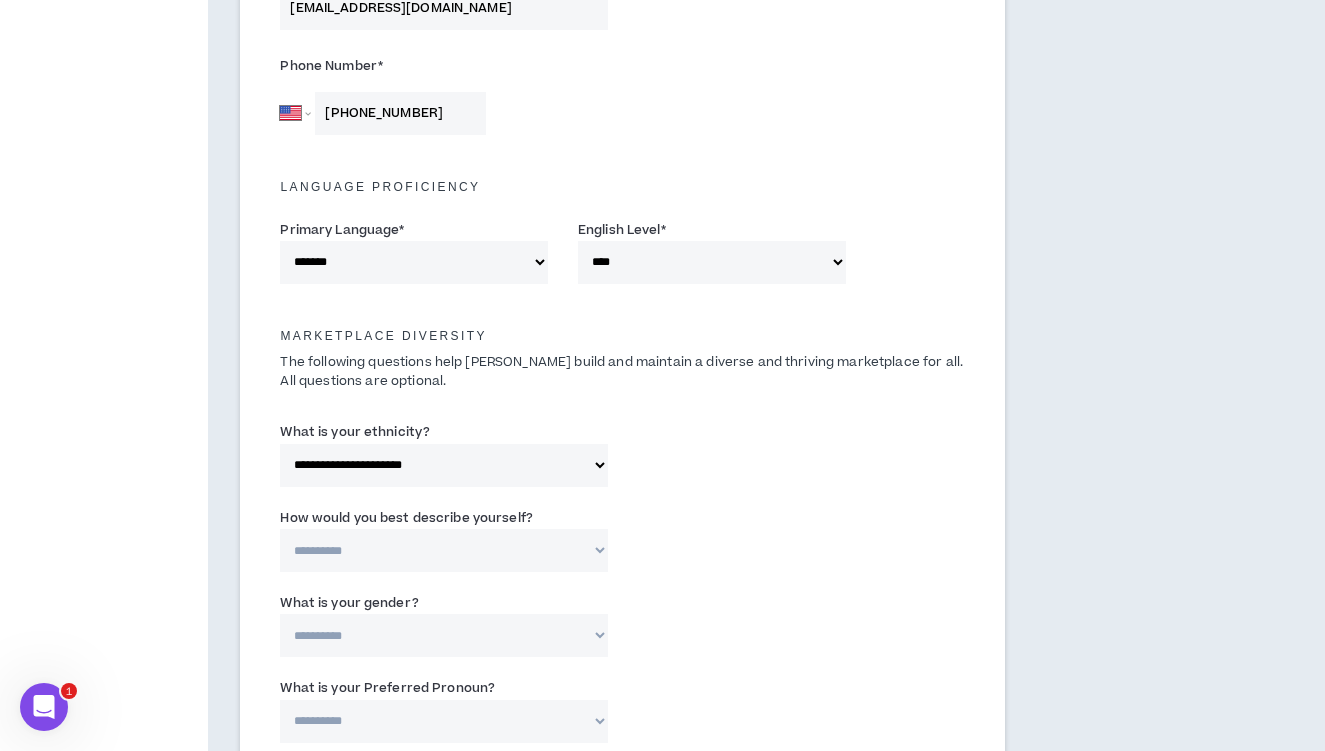 select on "*****" 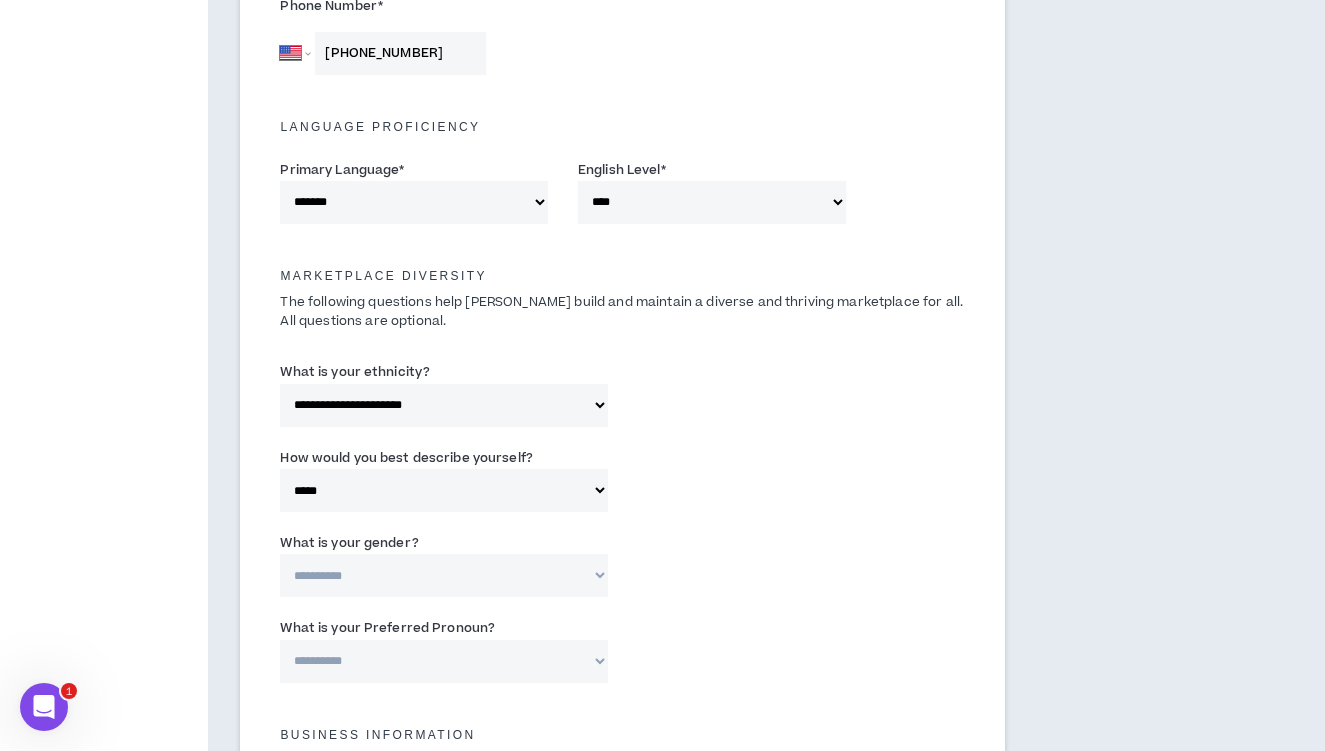 scroll, scrollTop: 751, scrollLeft: 0, axis: vertical 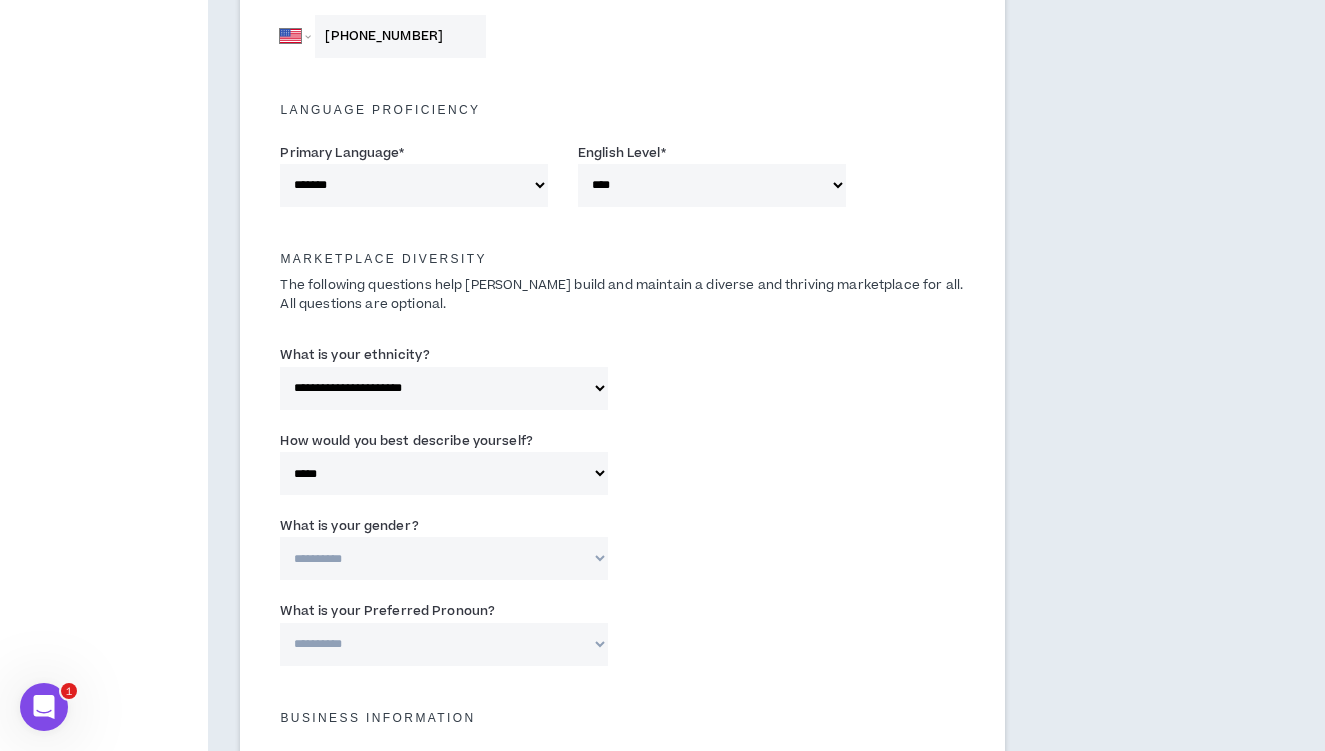 select on "*****" 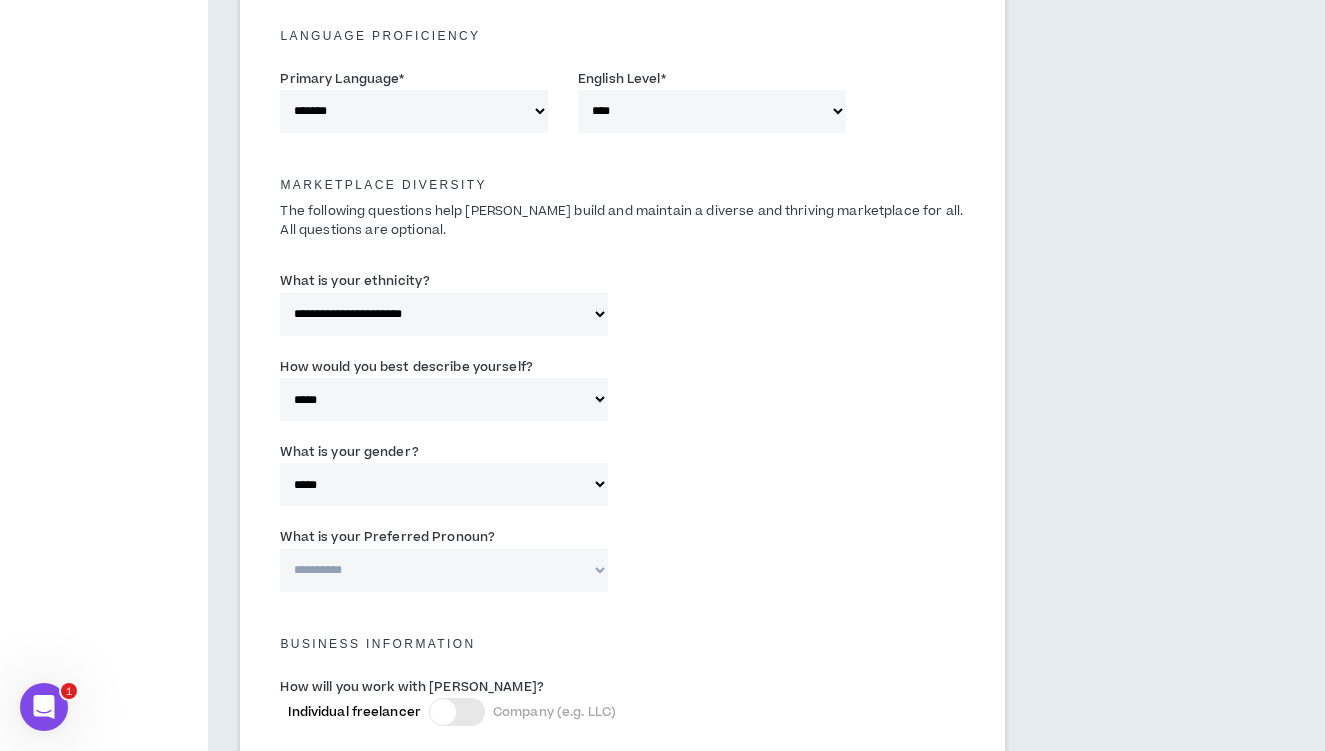 scroll, scrollTop: 854, scrollLeft: 0, axis: vertical 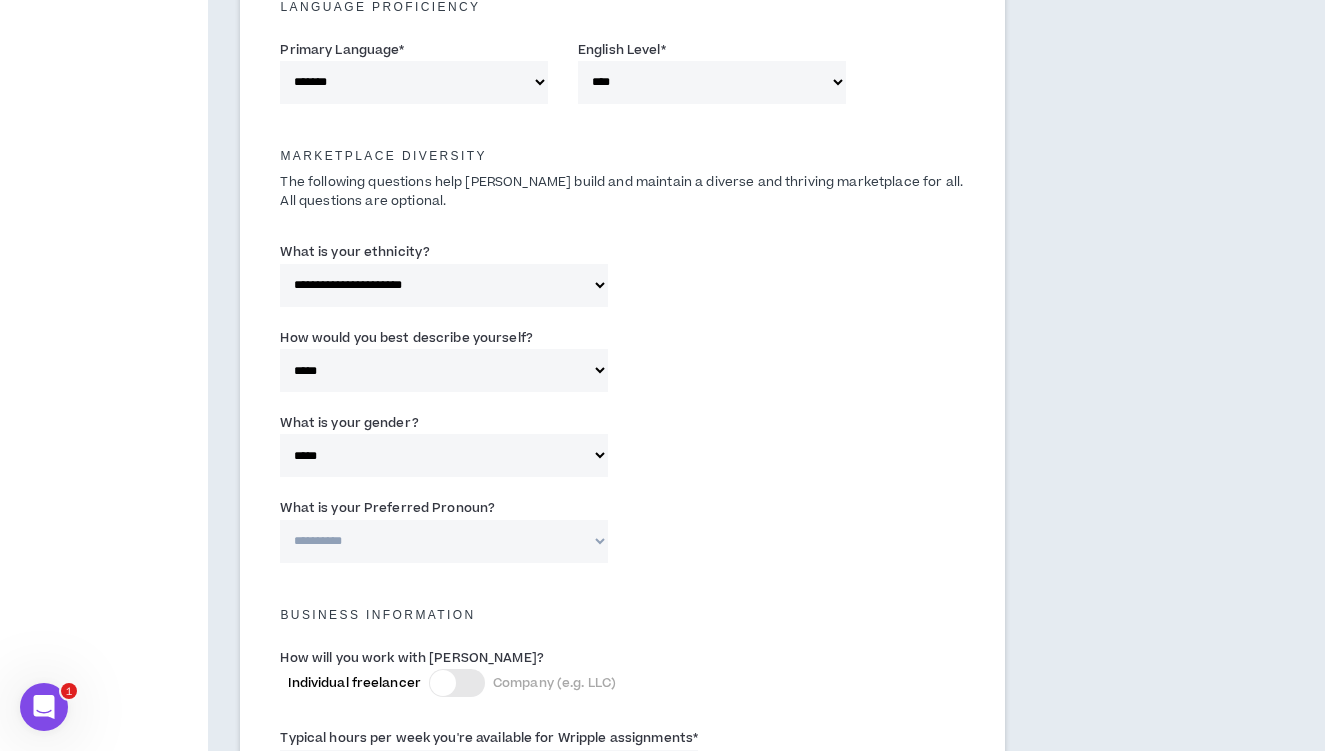 select on "**********" 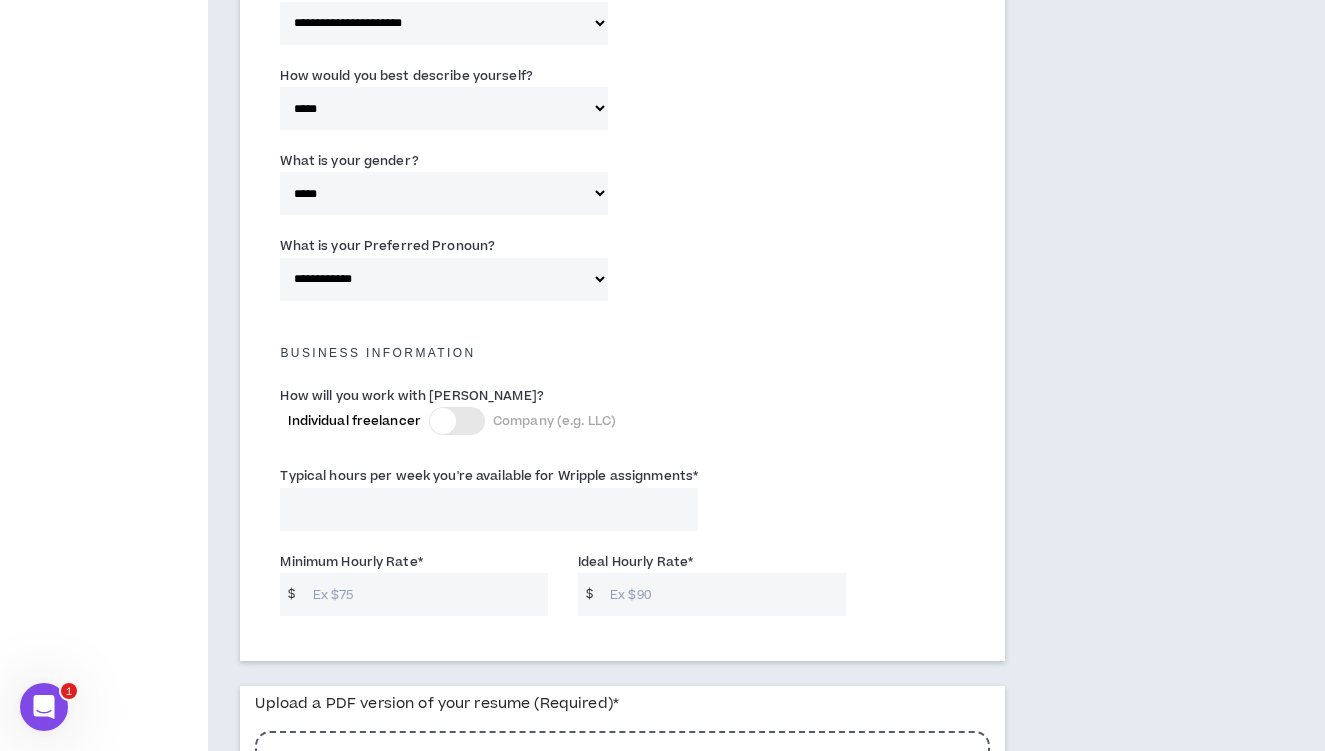 scroll, scrollTop: 1152, scrollLeft: 0, axis: vertical 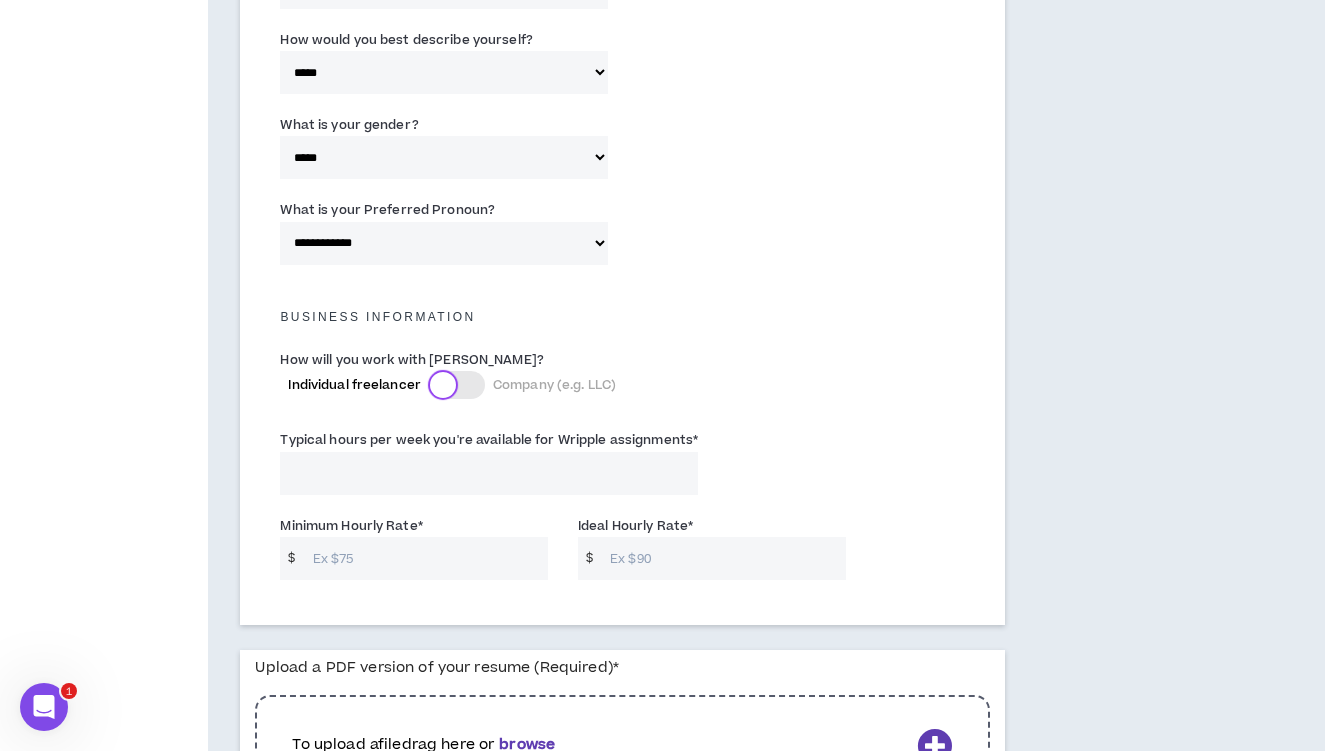 click at bounding box center [443, 385] 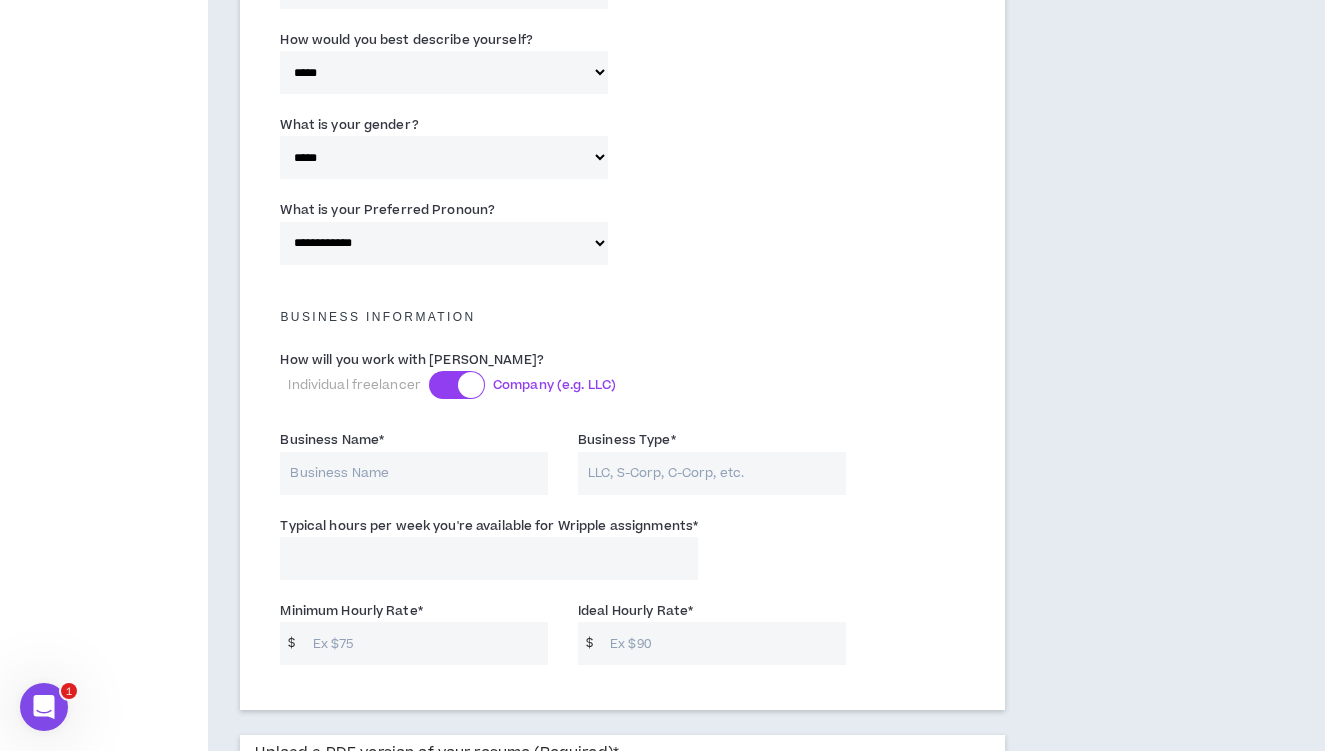 click at bounding box center (457, 385) 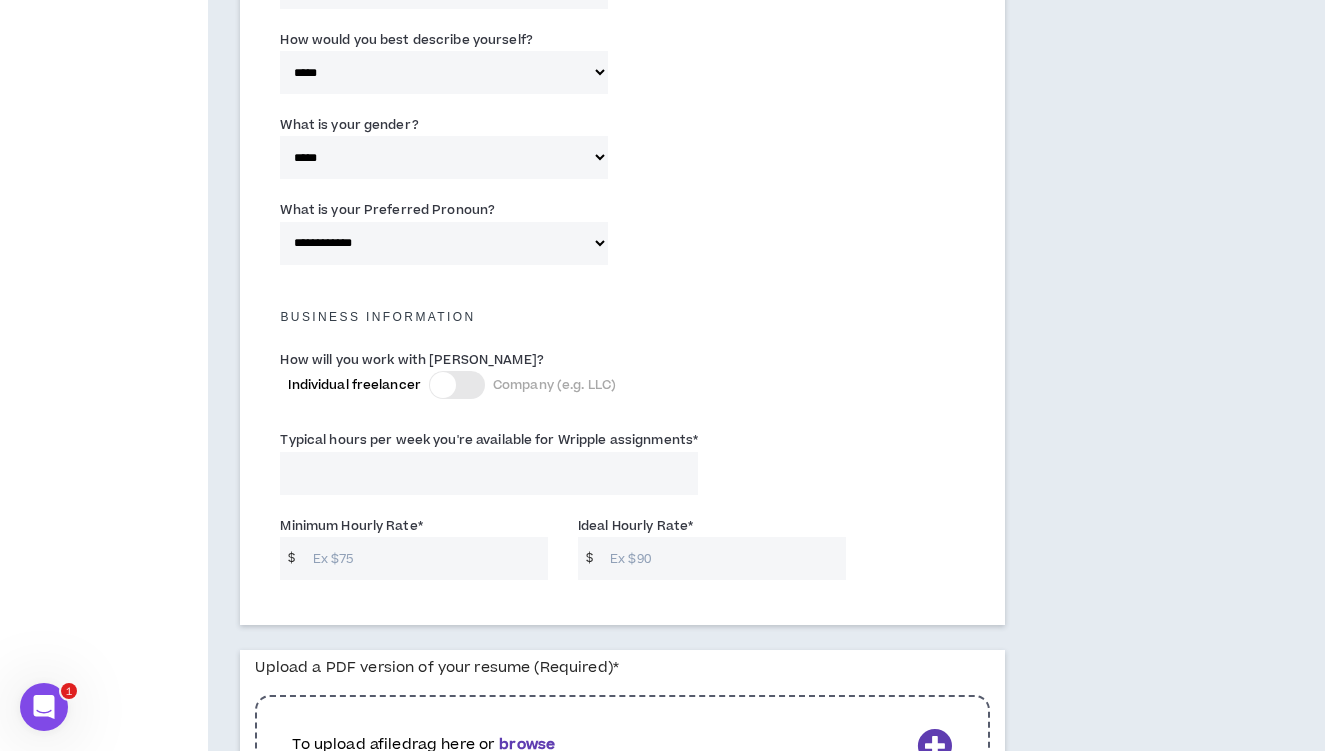 click on "Typical hours per week you're available for Wripple assignments  *" at bounding box center [489, 473] 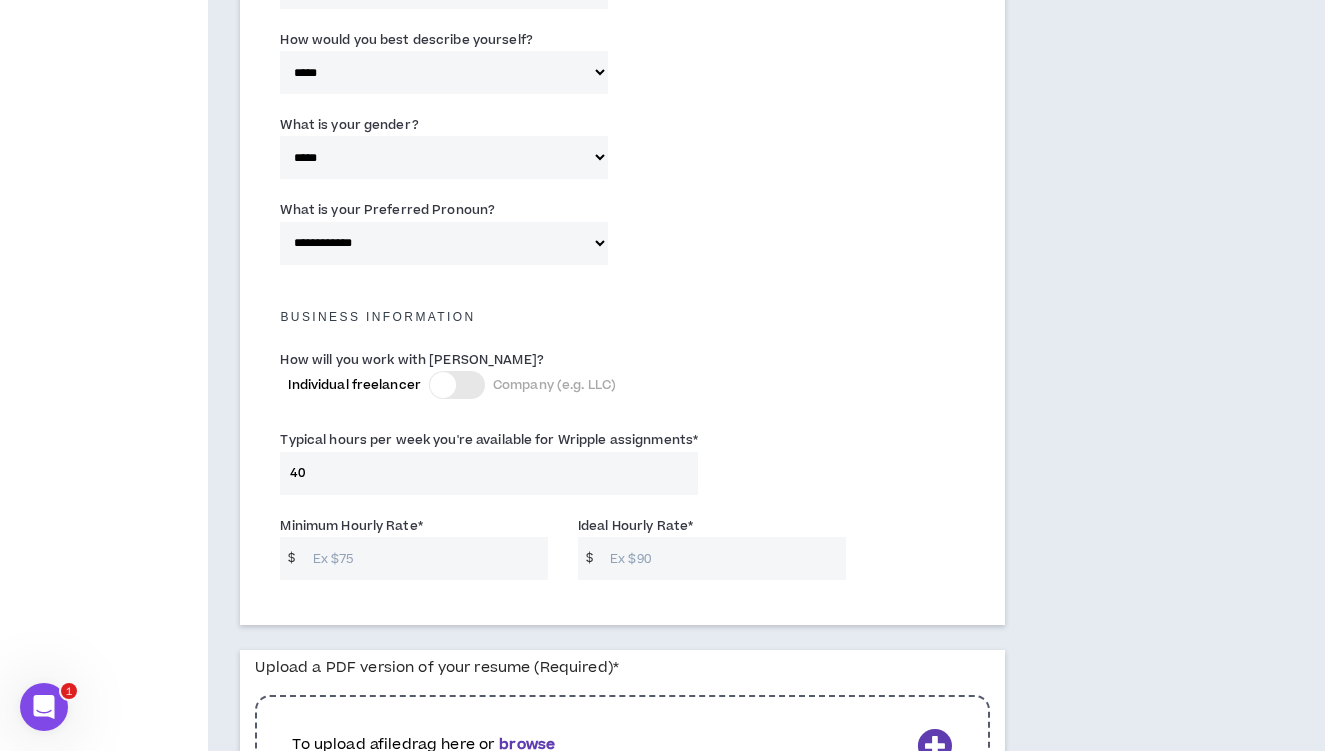 type on "40" 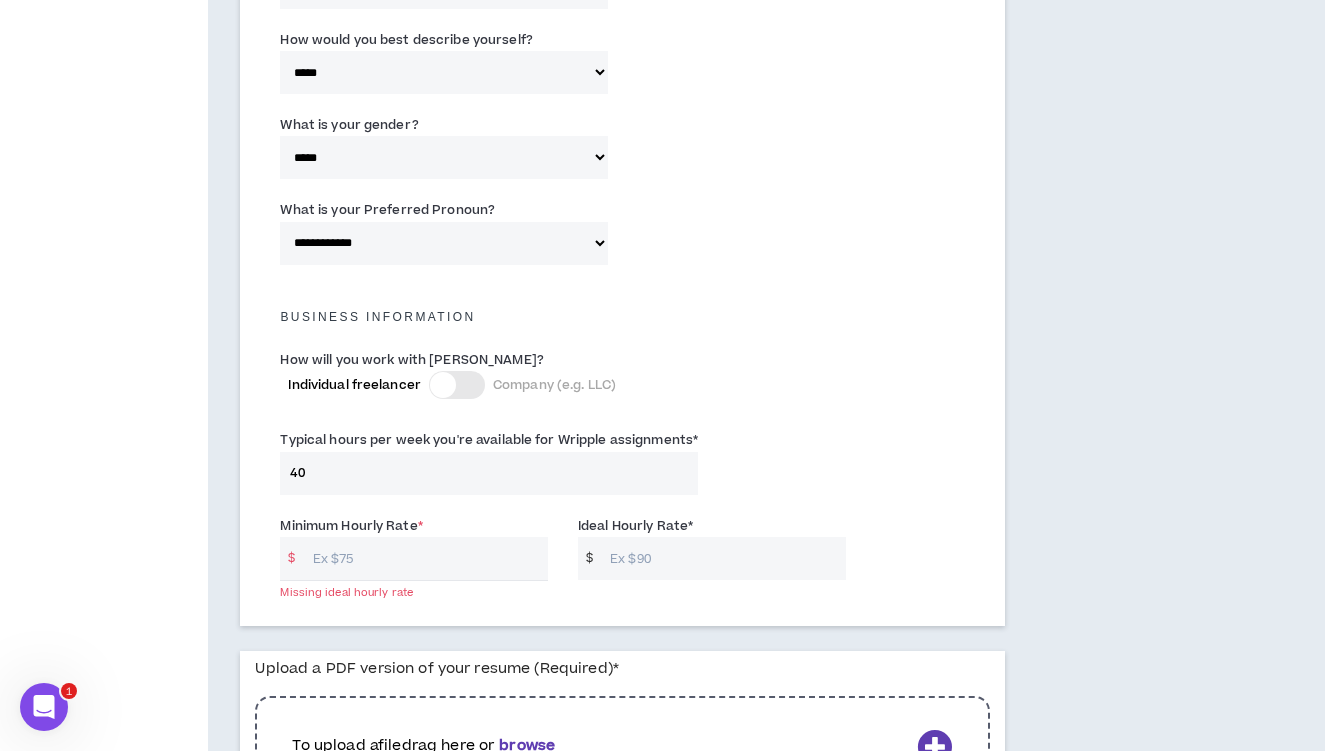 click on "Ideal Hourly Rate  *" at bounding box center (722, 558) 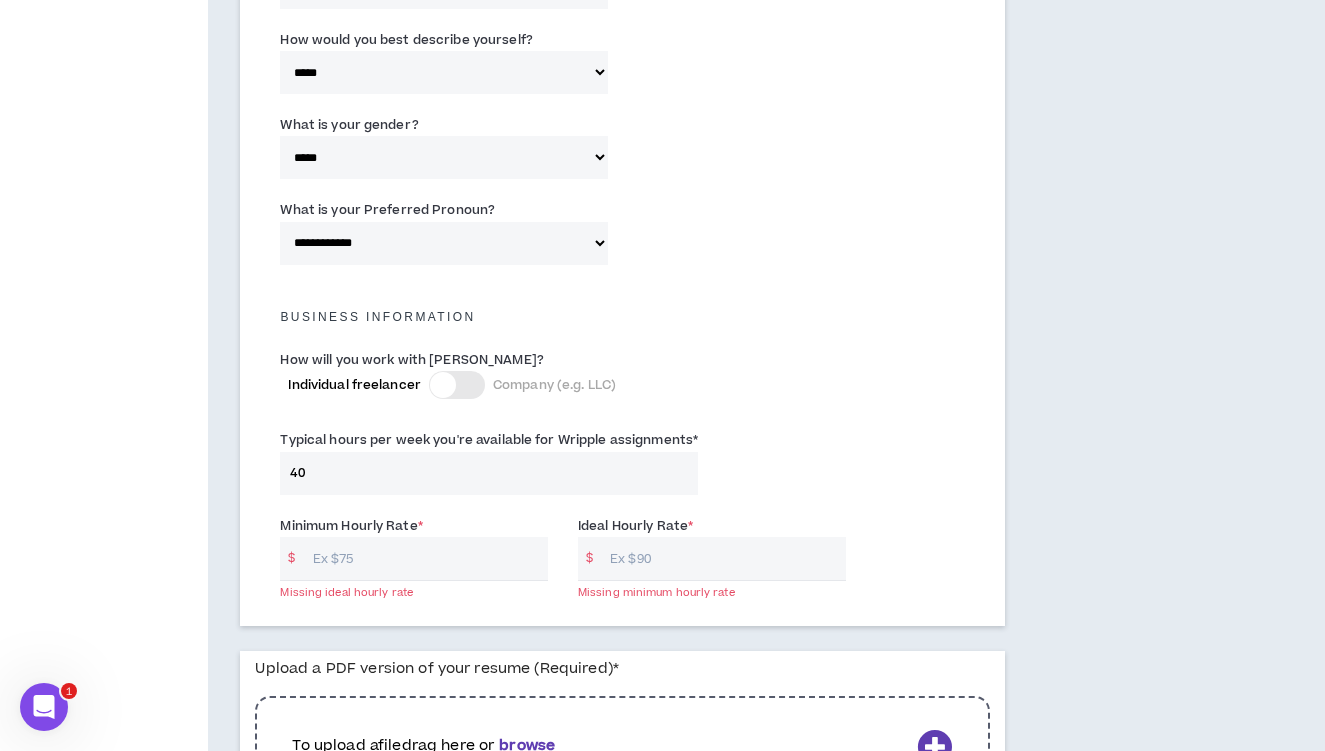 click on "Minimum Hourly Rate  *" at bounding box center (425, 558) 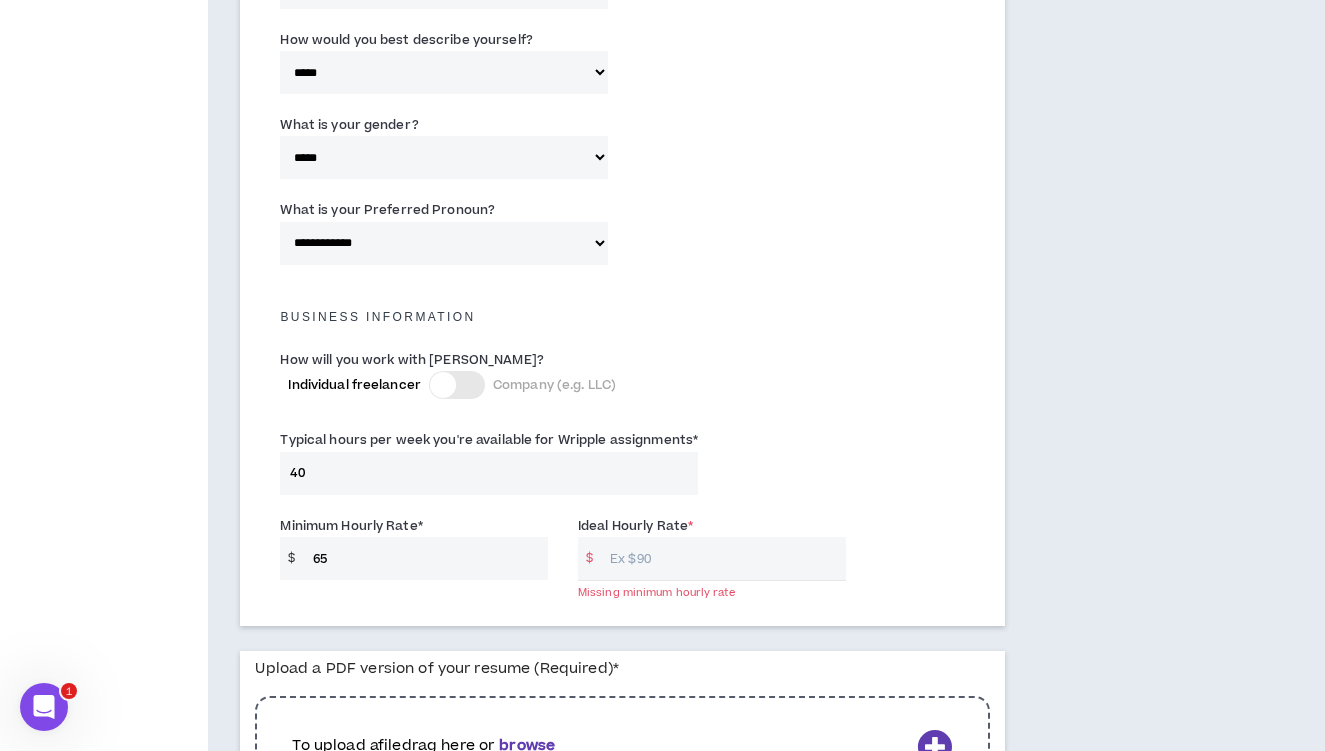 type on "65" 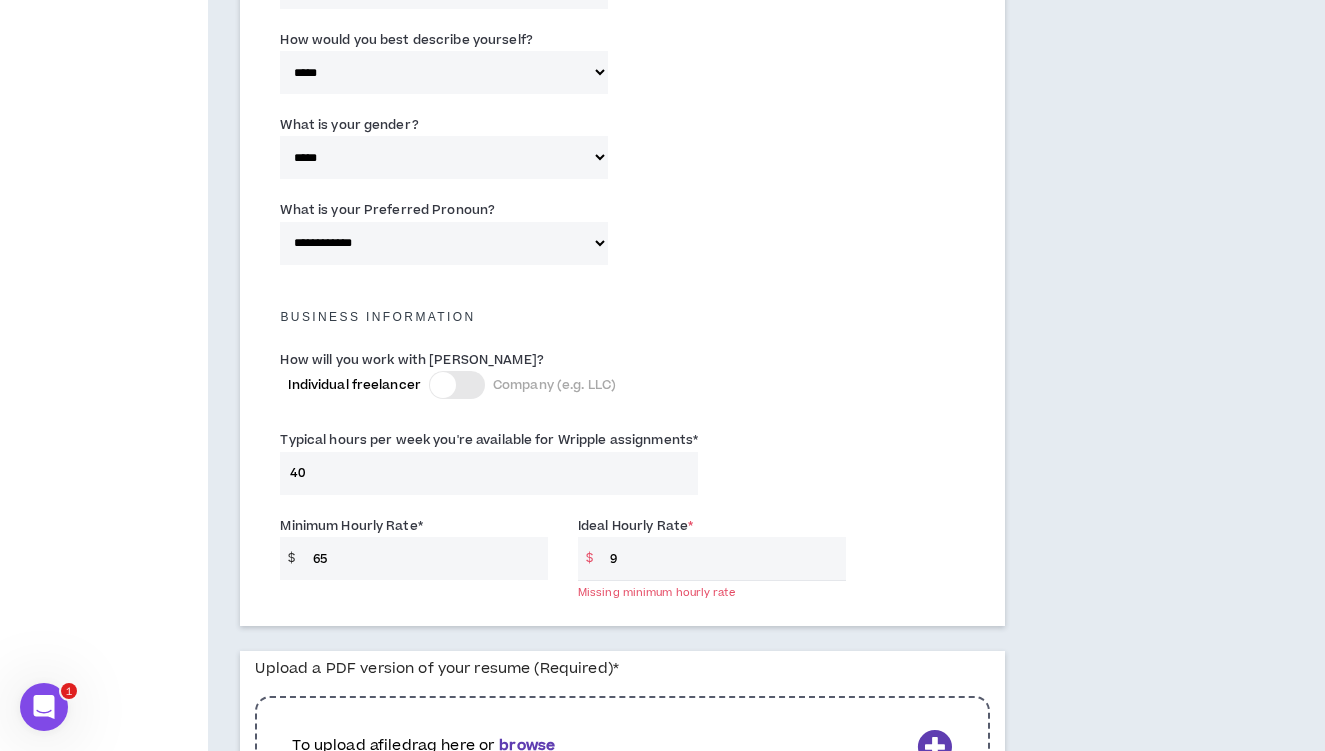 type on "90" 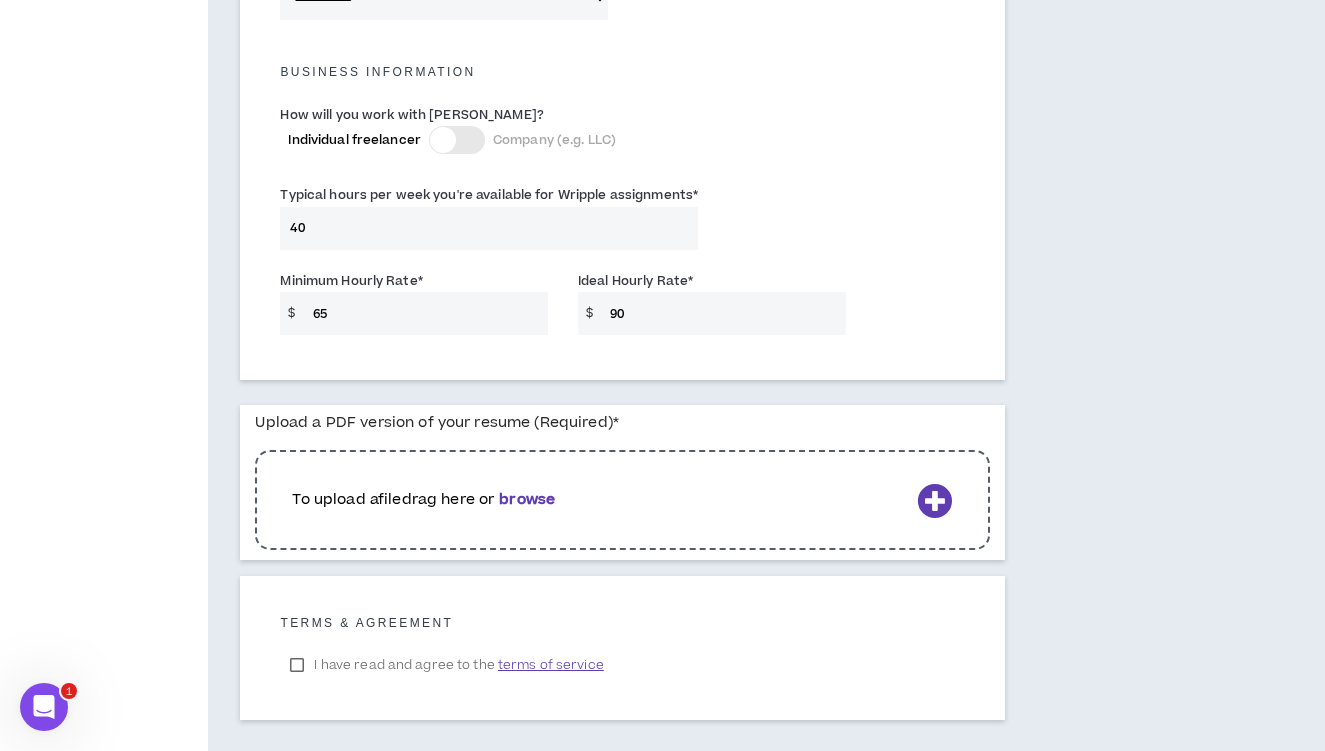 scroll, scrollTop: 1401, scrollLeft: 0, axis: vertical 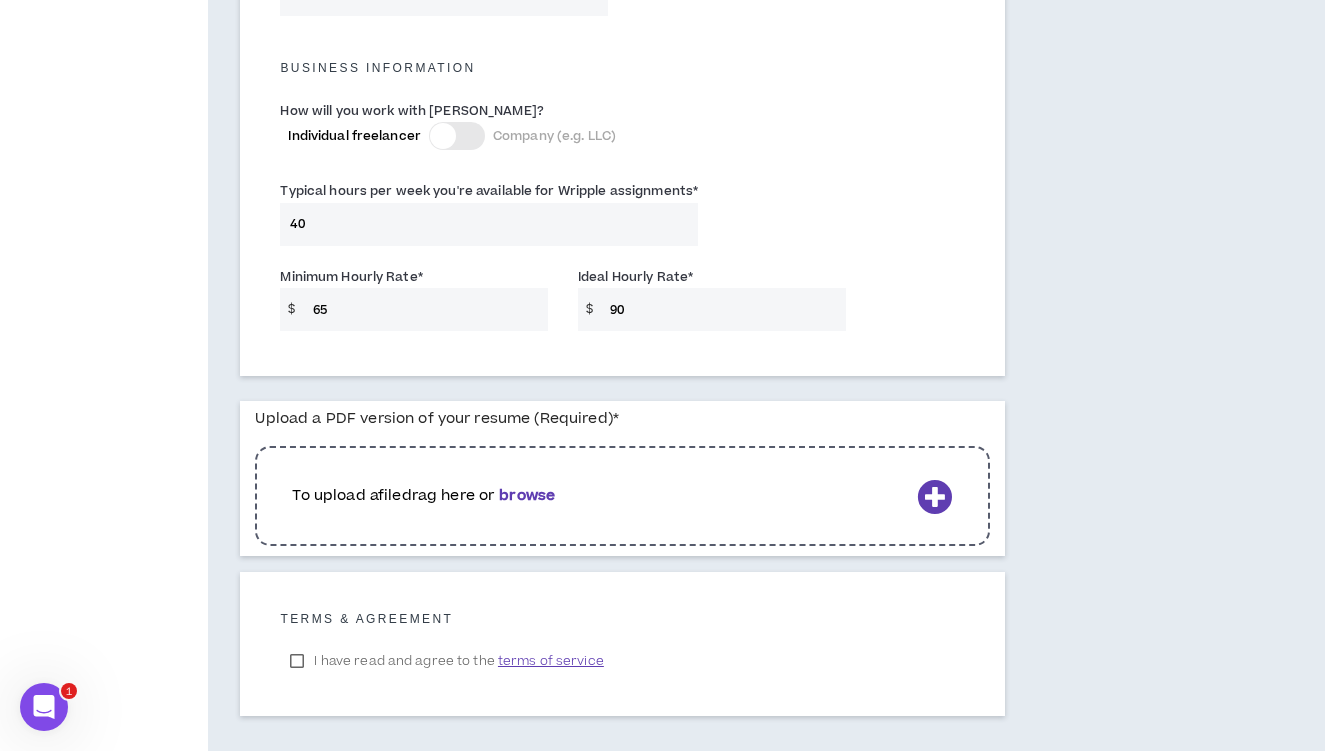type on "90" 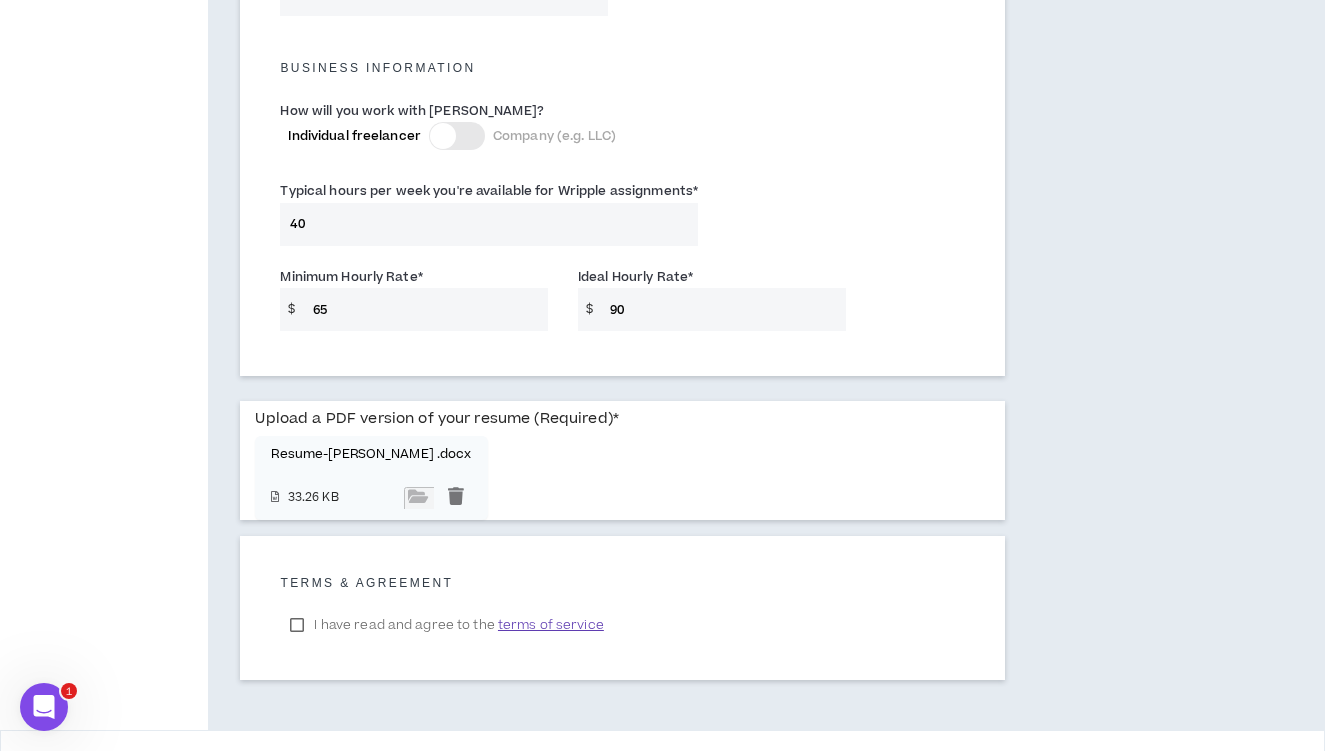 click on "I have read and agree to the    terms of service" at bounding box center (446, 625) 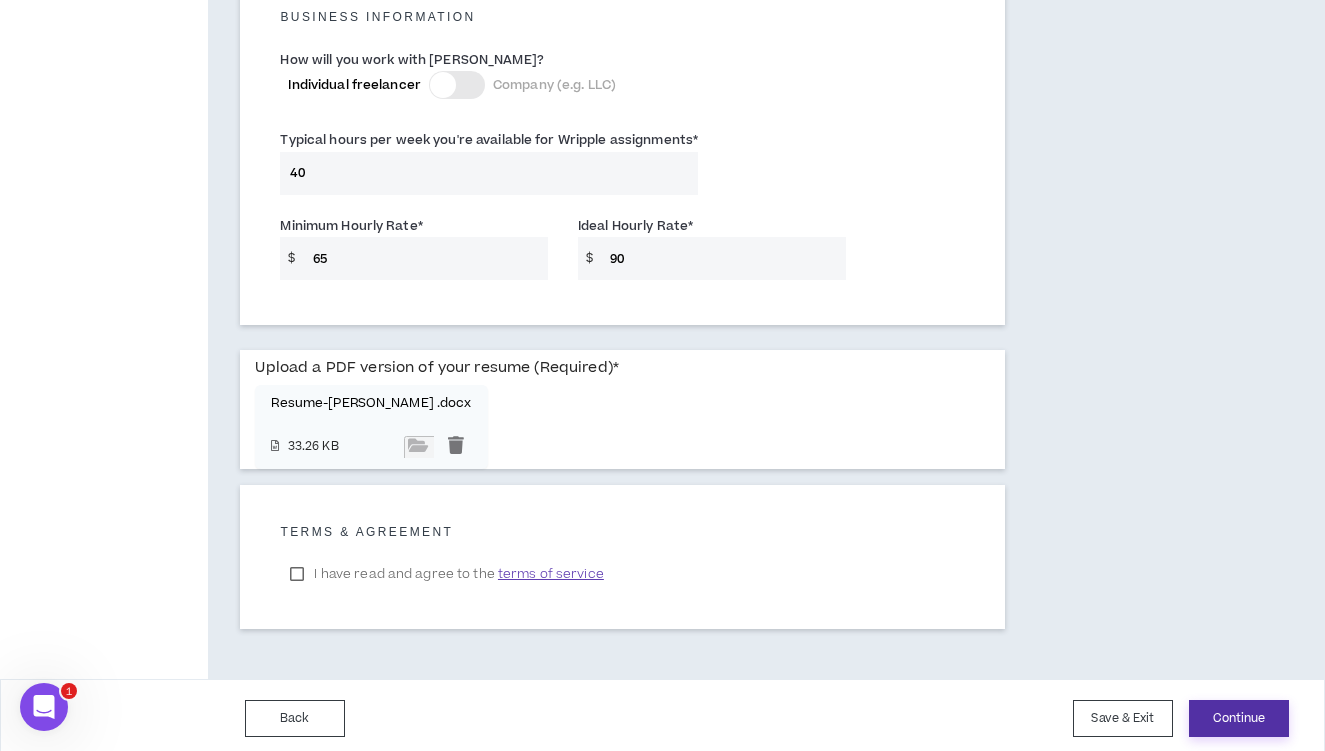 click on "Continue" at bounding box center [1239, 718] 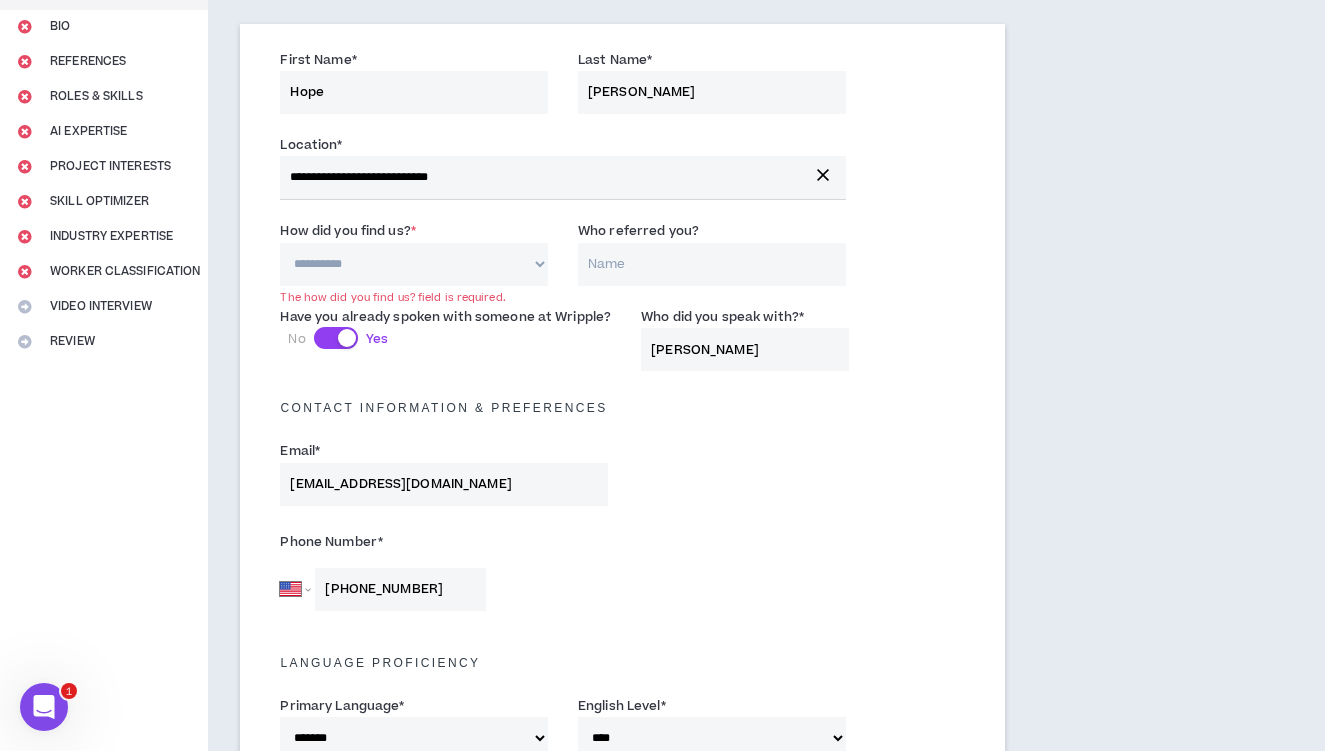 scroll, scrollTop: 137, scrollLeft: 0, axis: vertical 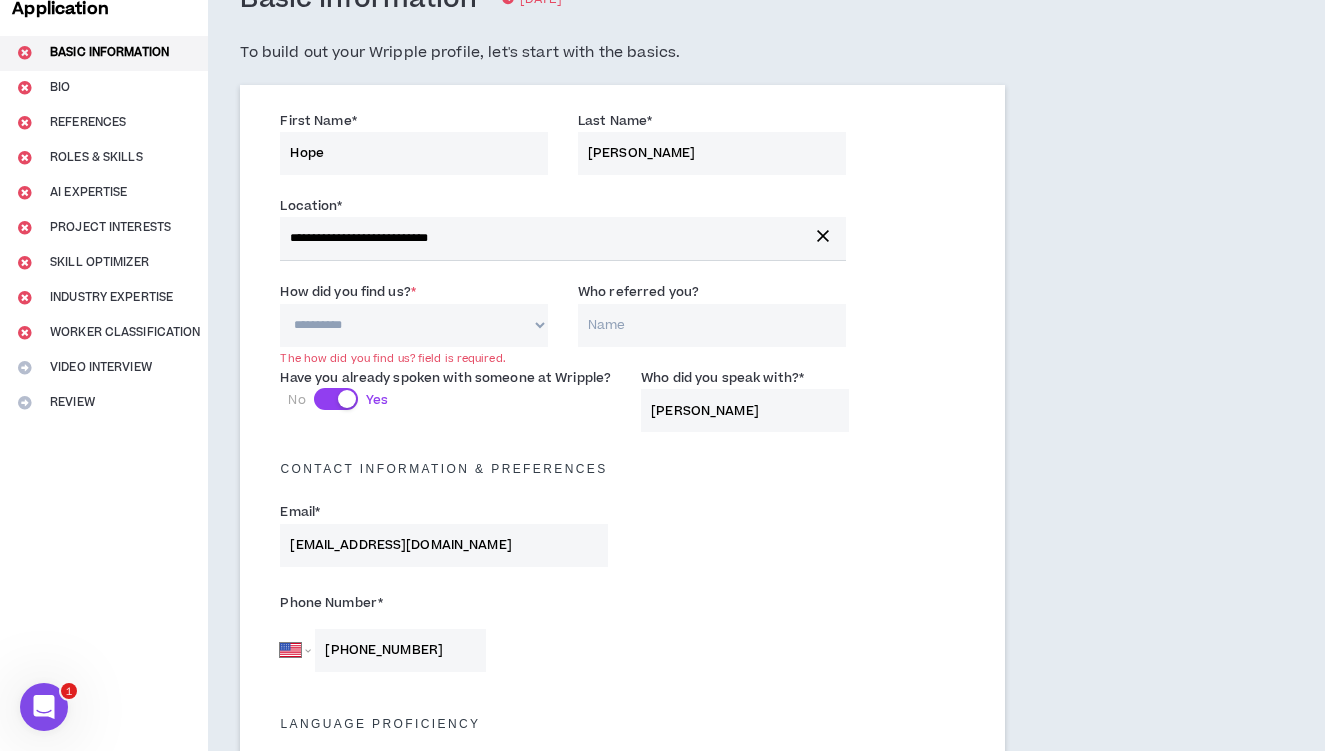 select on "*" 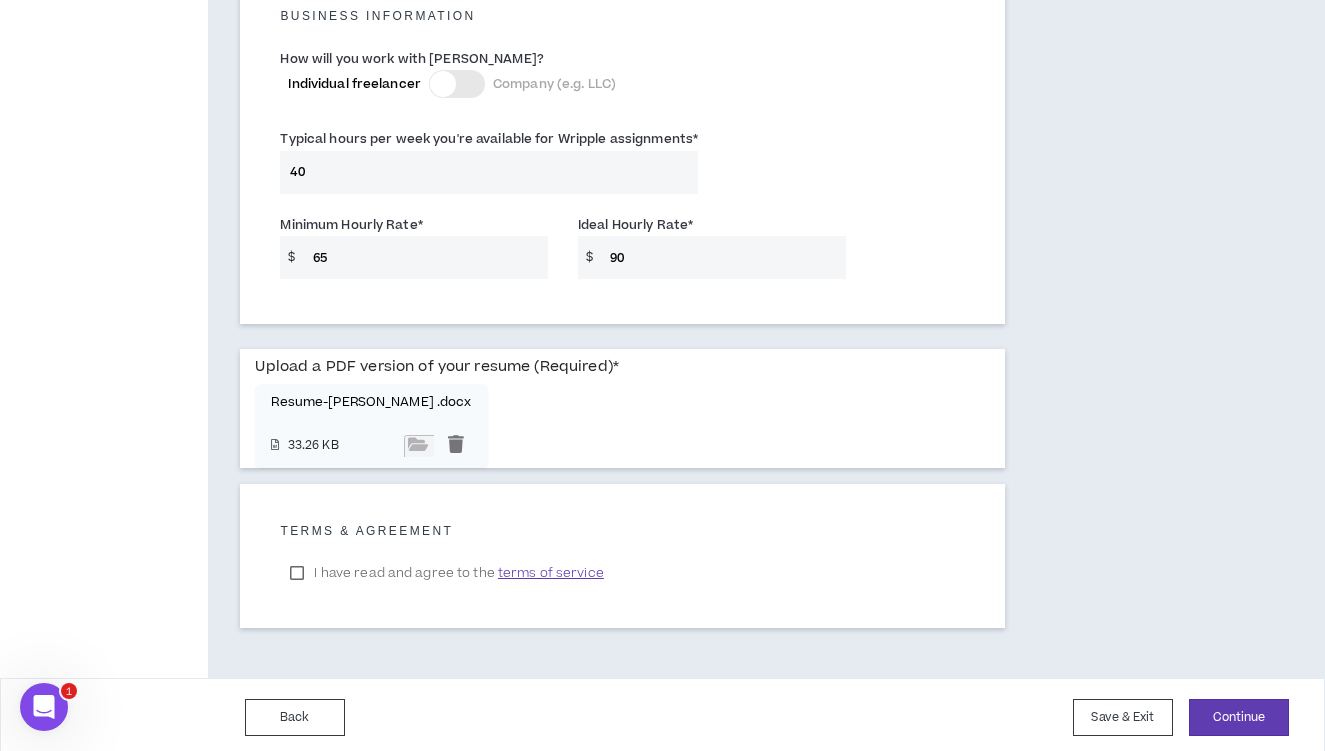 scroll, scrollTop: 1452, scrollLeft: 0, axis: vertical 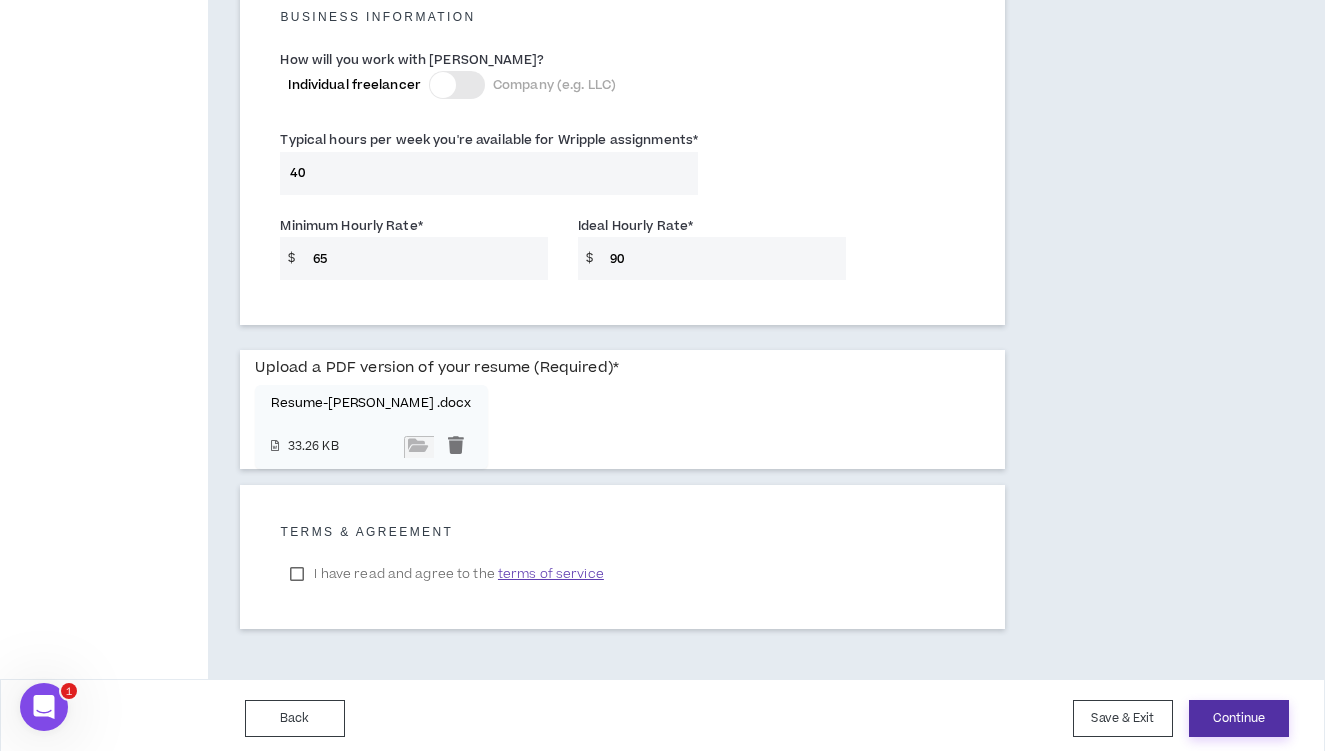 click on "Continue" at bounding box center (1239, 718) 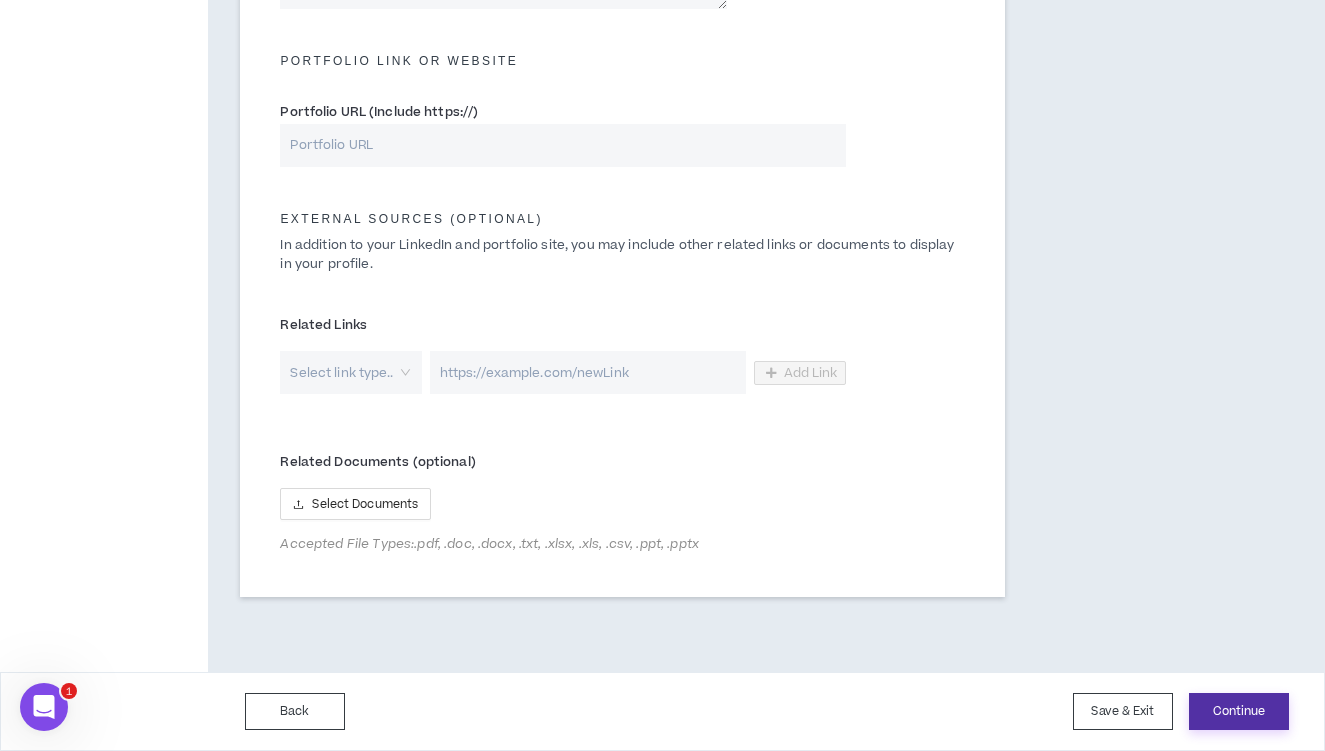 scroll, scrollTop: 0, scrollLeft: 0, axis: both 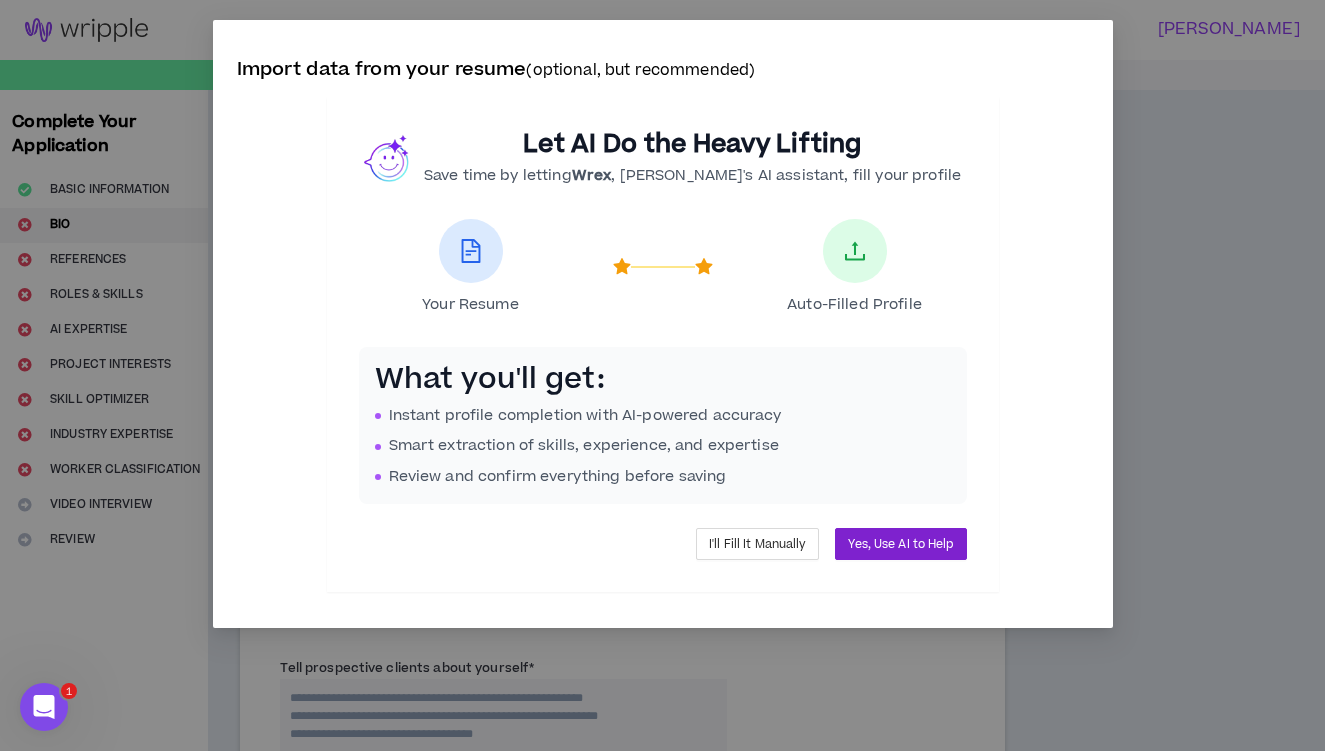click on "Yes, Use AI to Help" at bounding box center [900, 544] 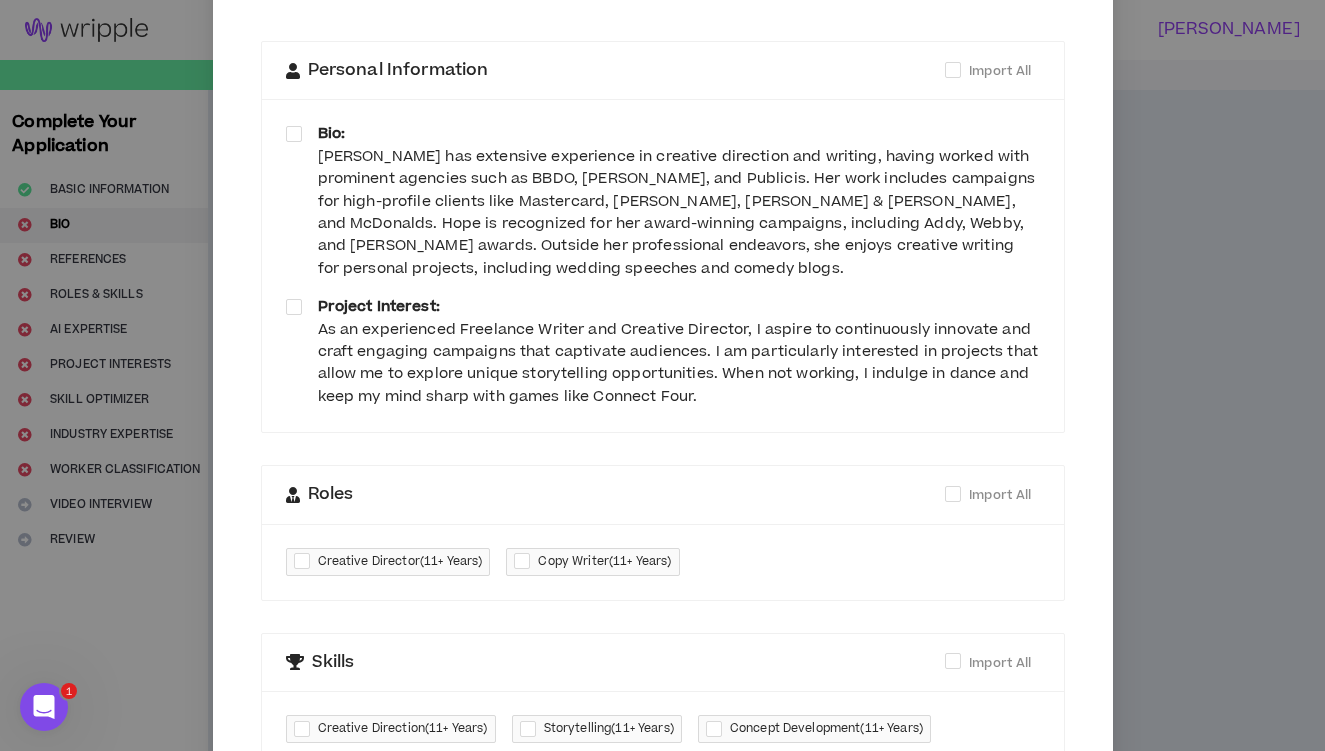 scroll, scrollTop: 330, scrollLeft: 0, axis: vertical 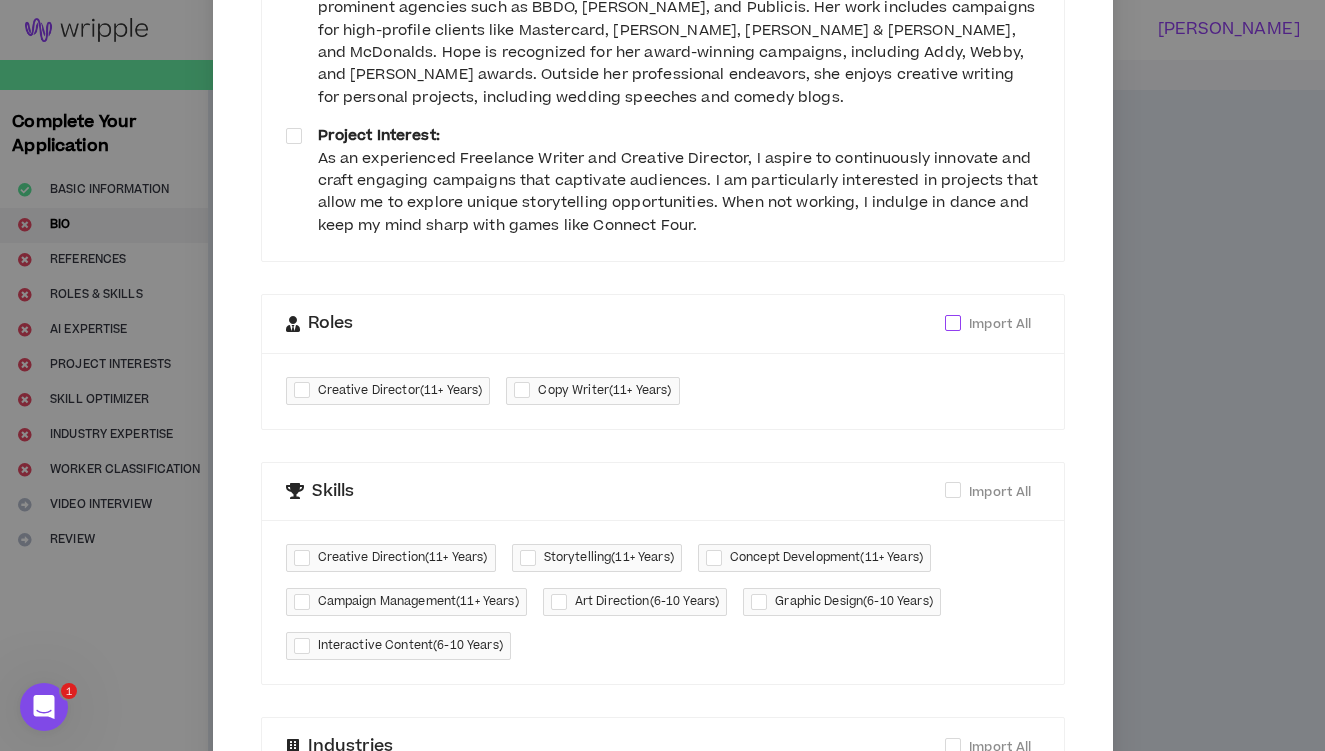 click at bounding box center (953, 323) 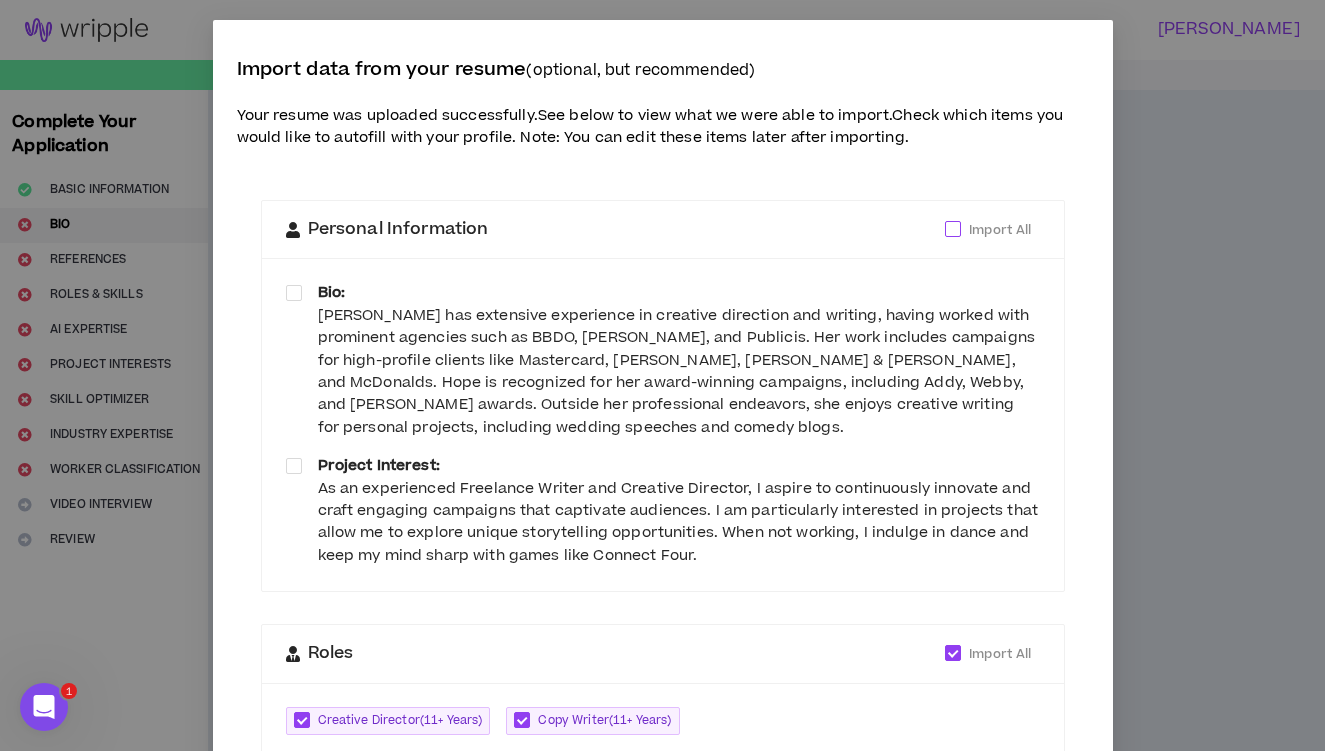 scroll, scrollTop: 0, scrollLeft: 0, axis: both 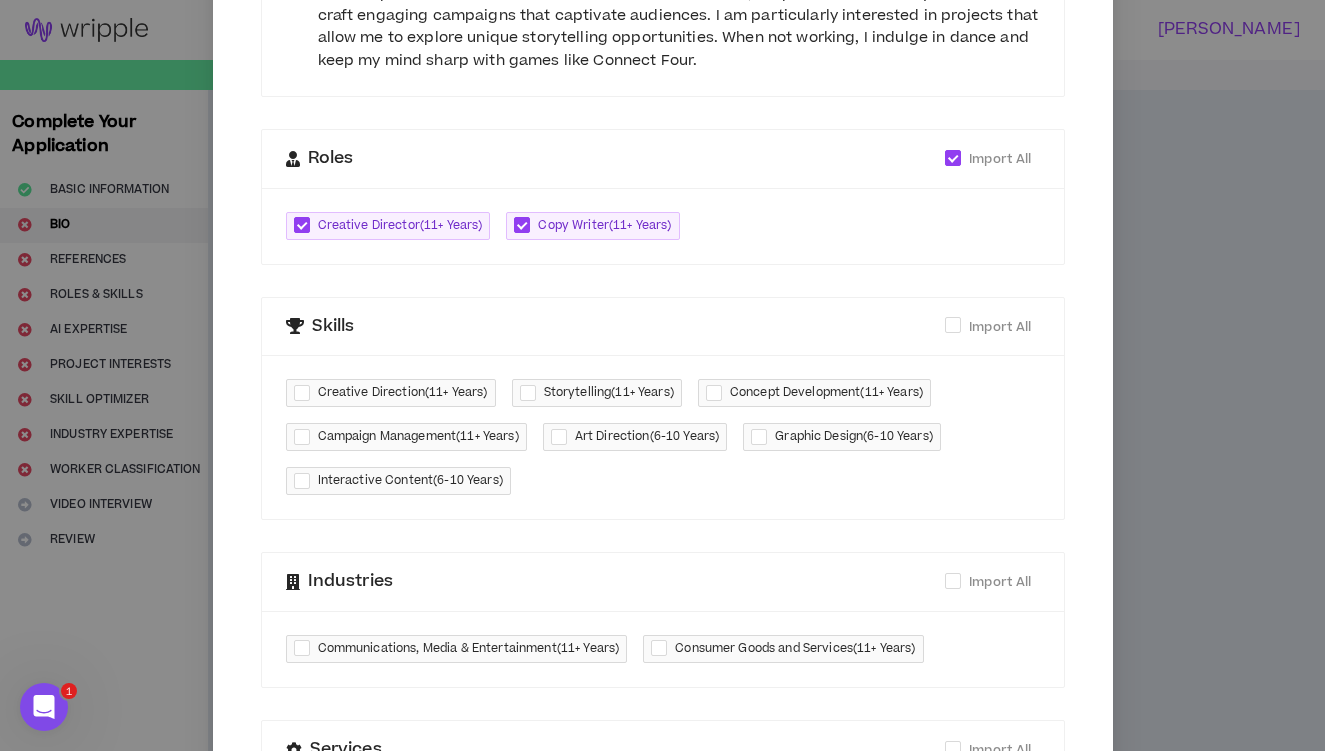 click at bounding box center [306, 393] 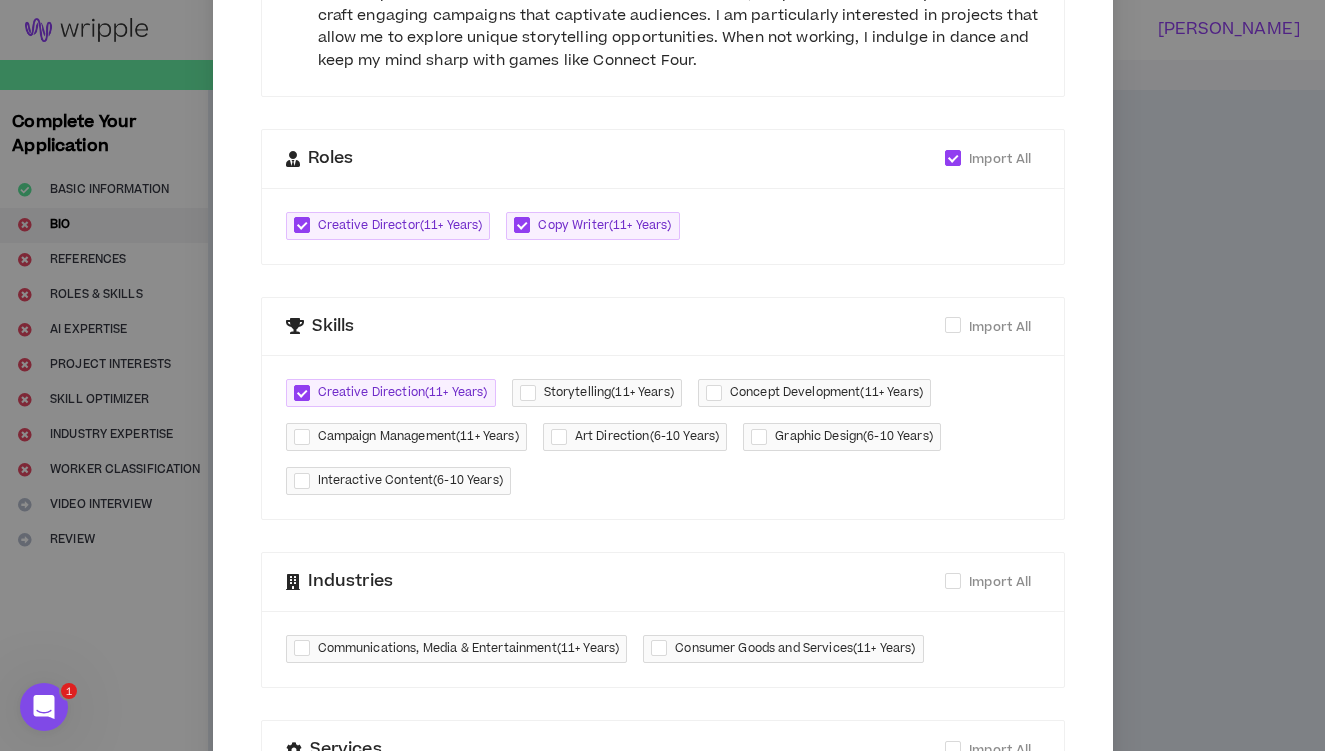 click at bounding box center (532, 393) 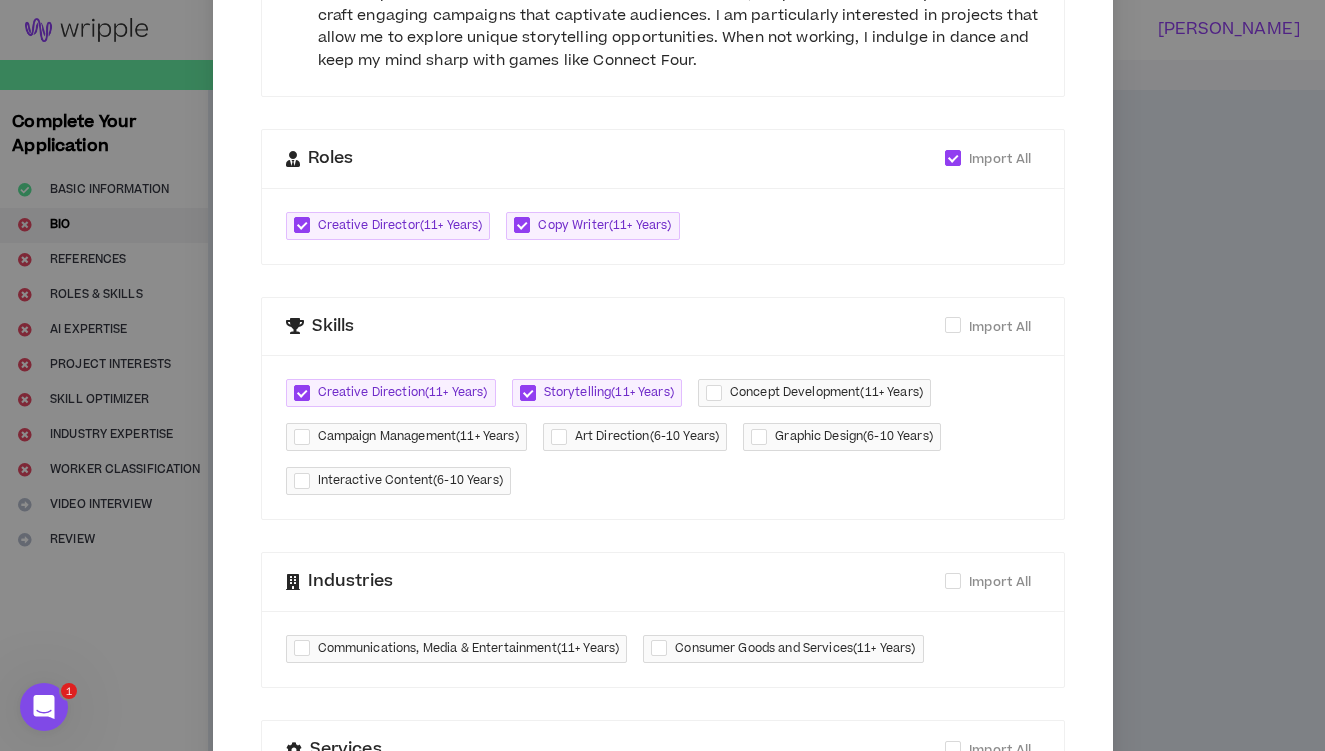 checkbox on "****" 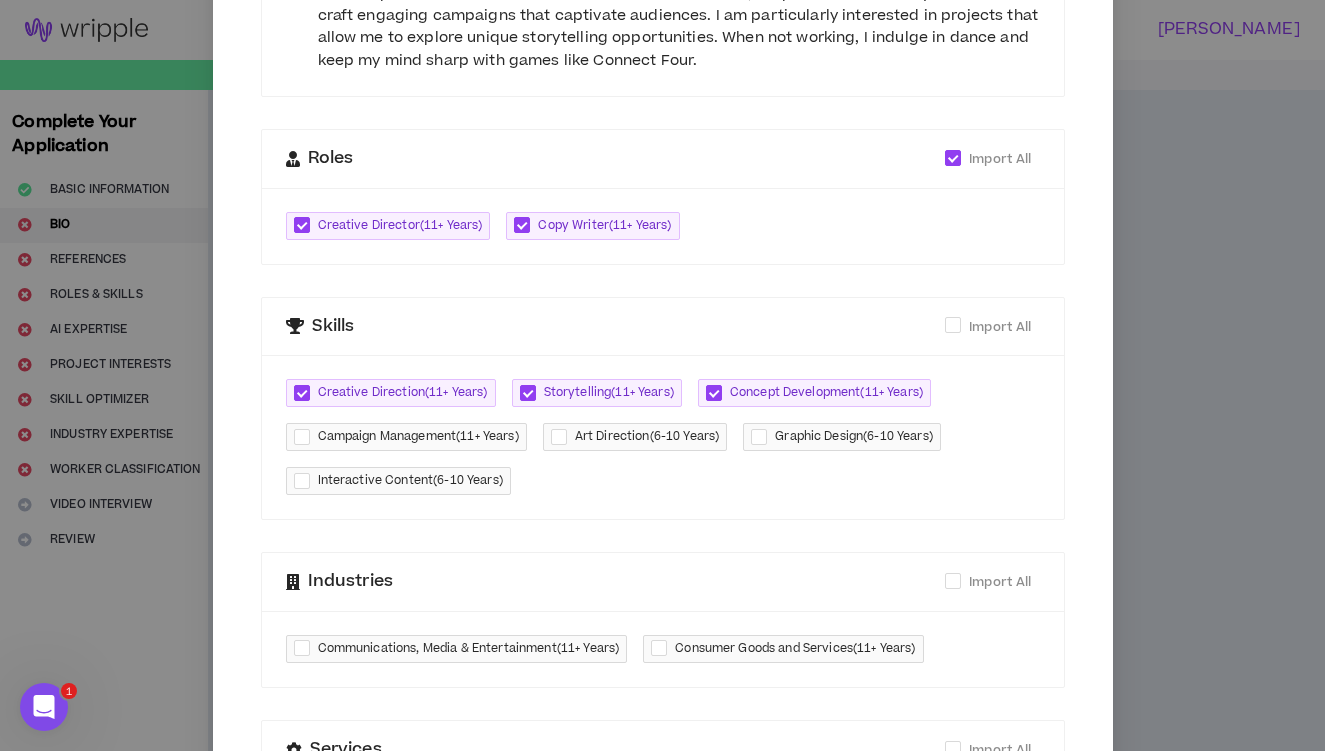 click at bounding box center [306, 437] 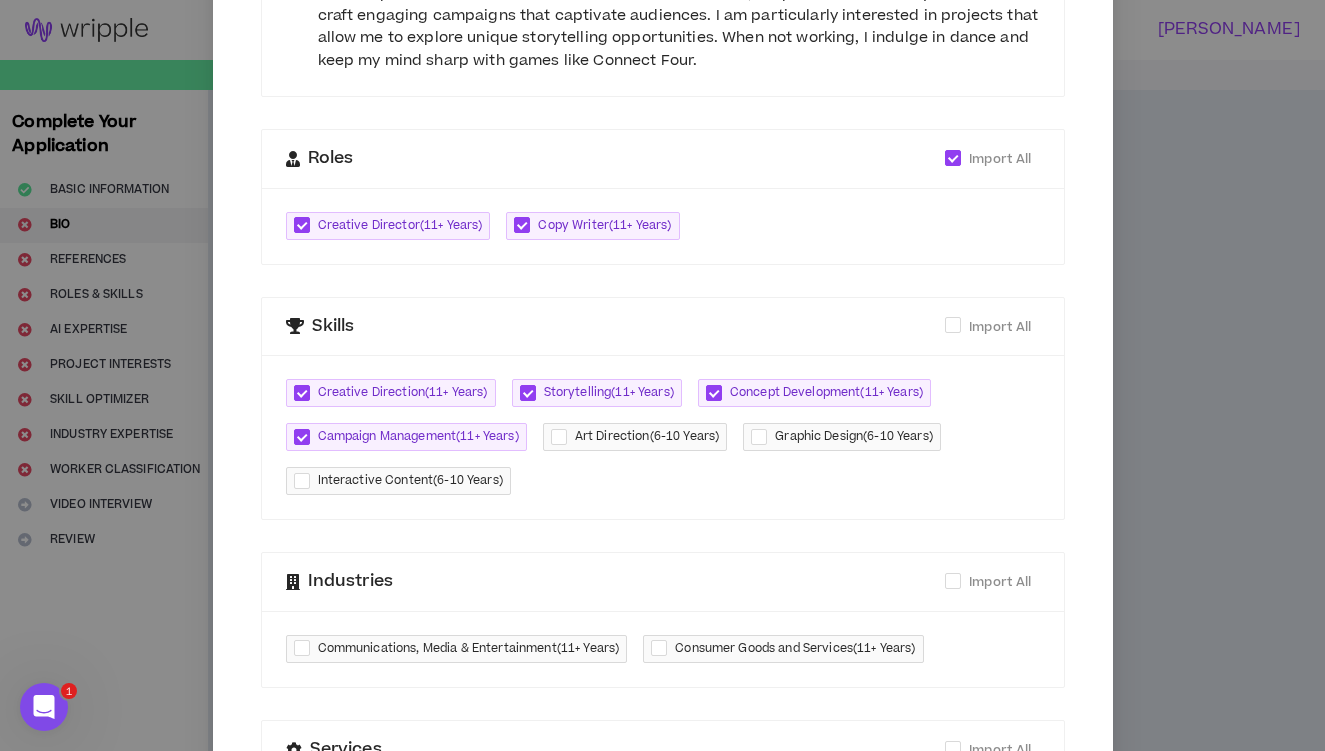 click at bounding box center [306, 481] 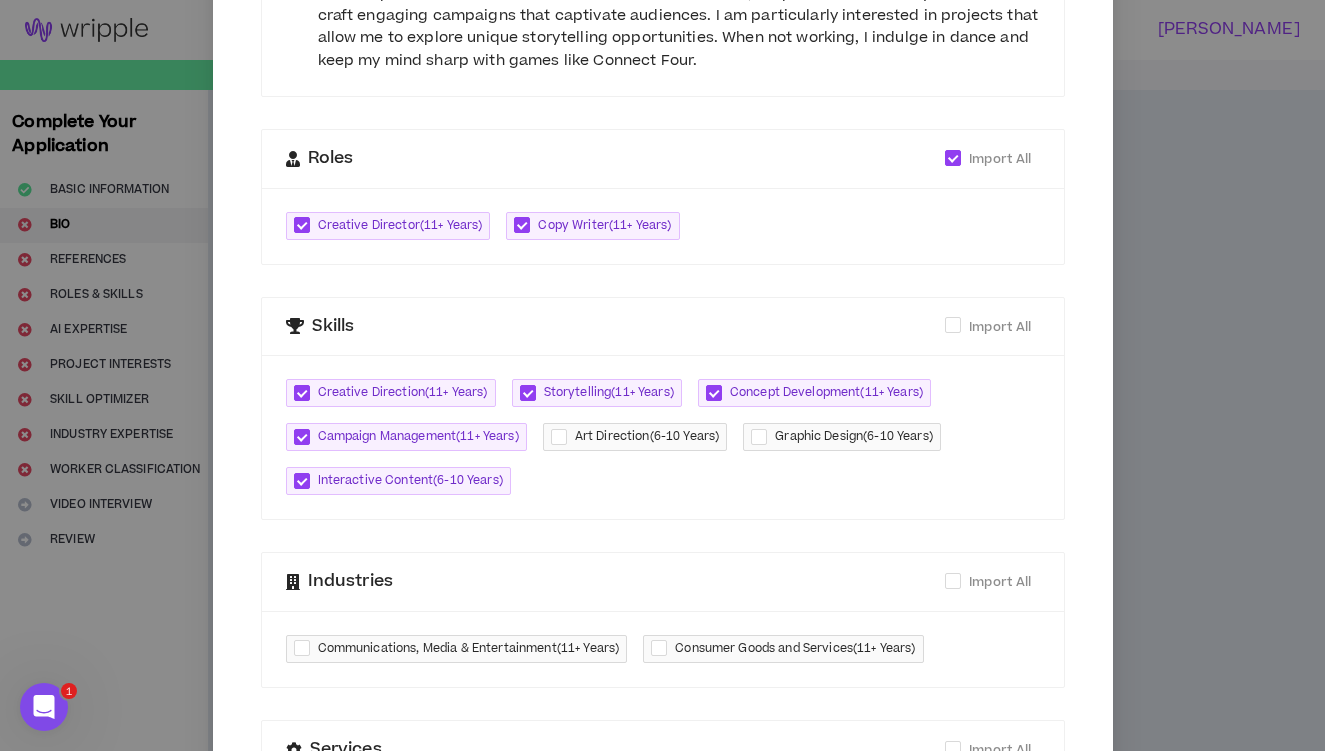 click at bounding box center (563, 437) 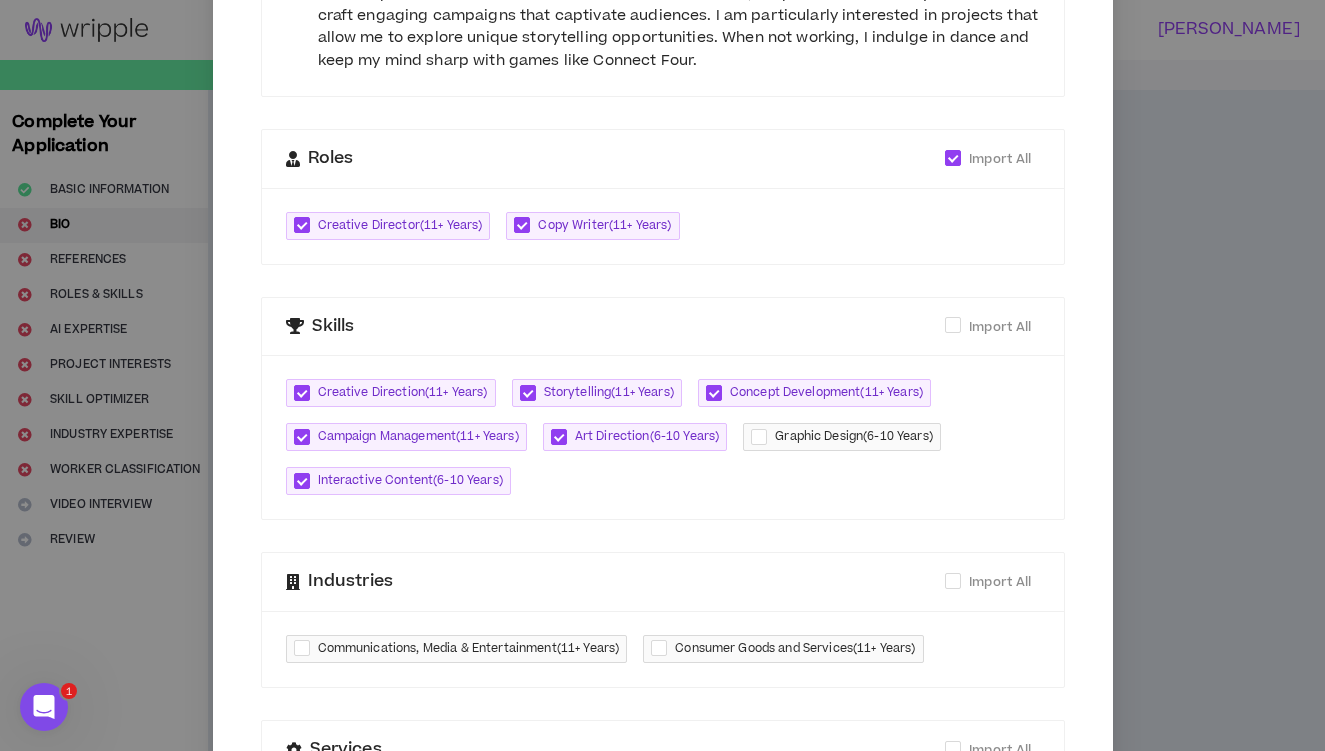checkbox on "****" 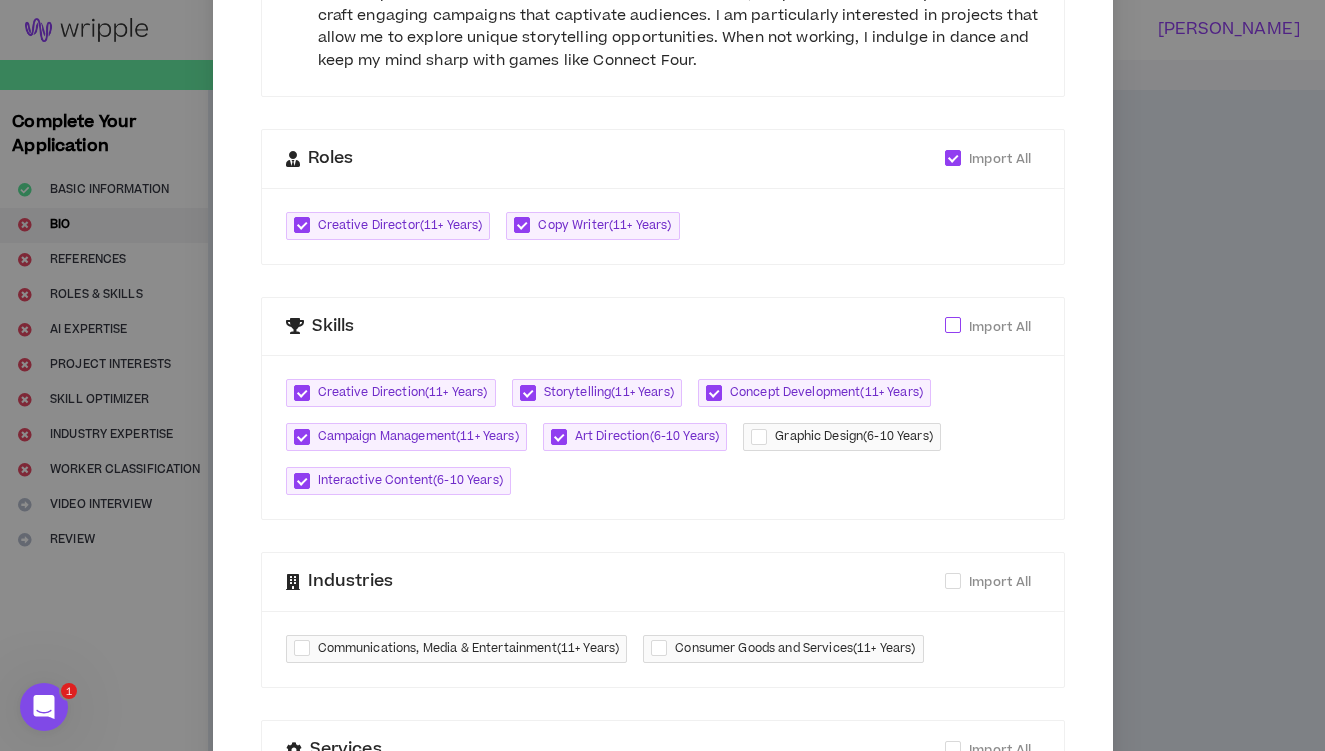 click at bounding box center (953, 325) 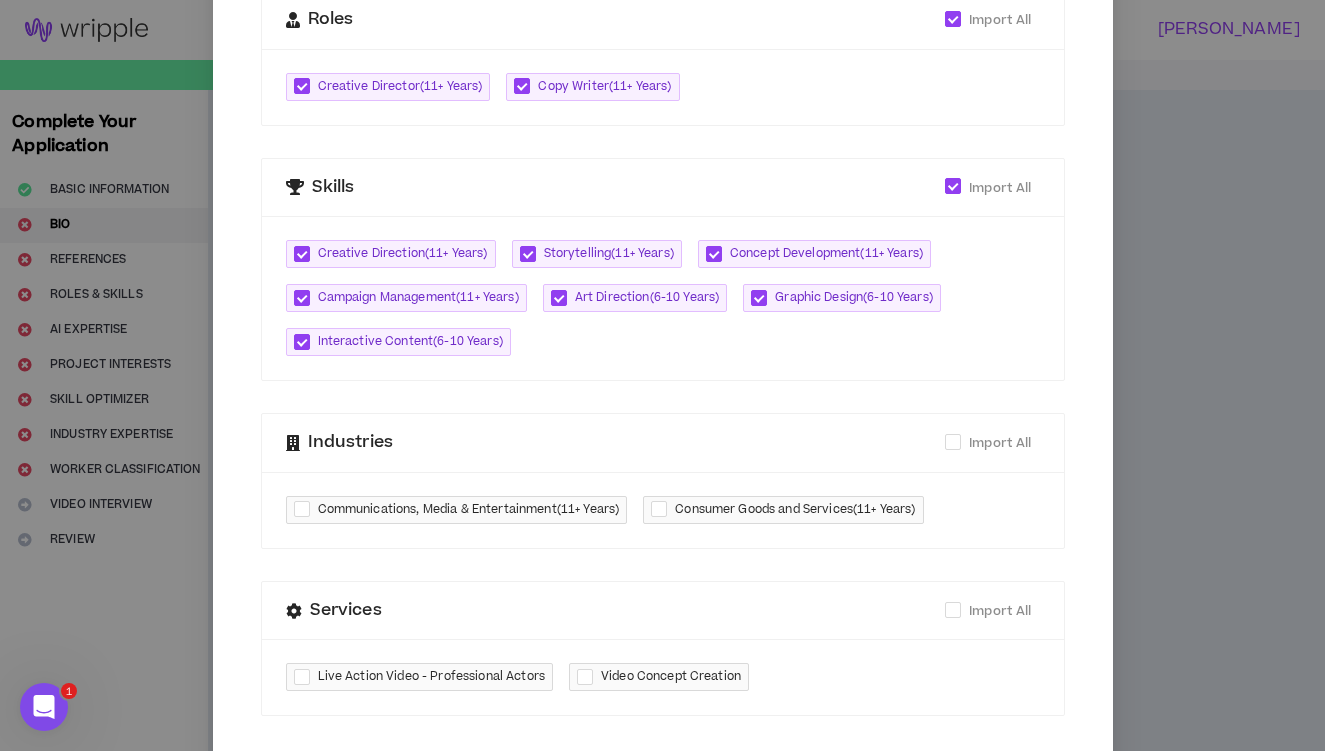 scroll, scrollTop: 714, scrollLeft: 0, axis: vertical 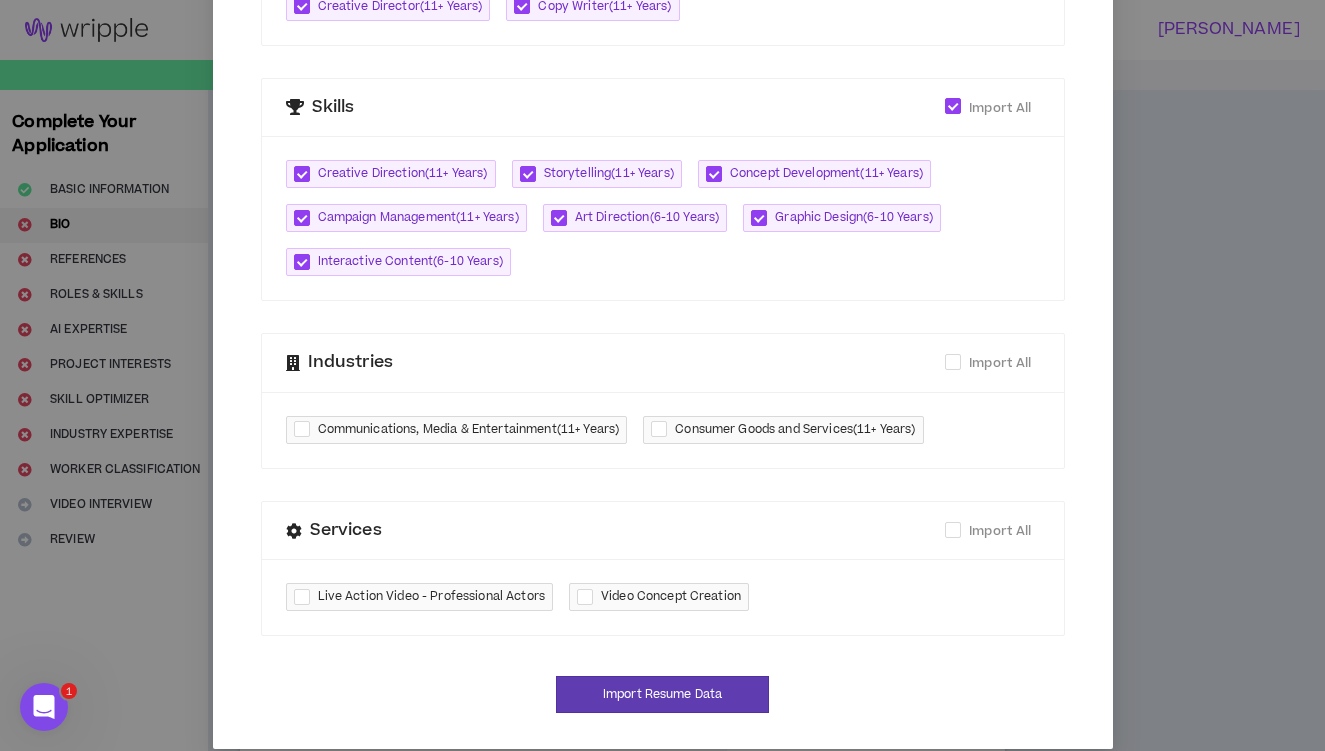 click at bounding box center (663, 429) 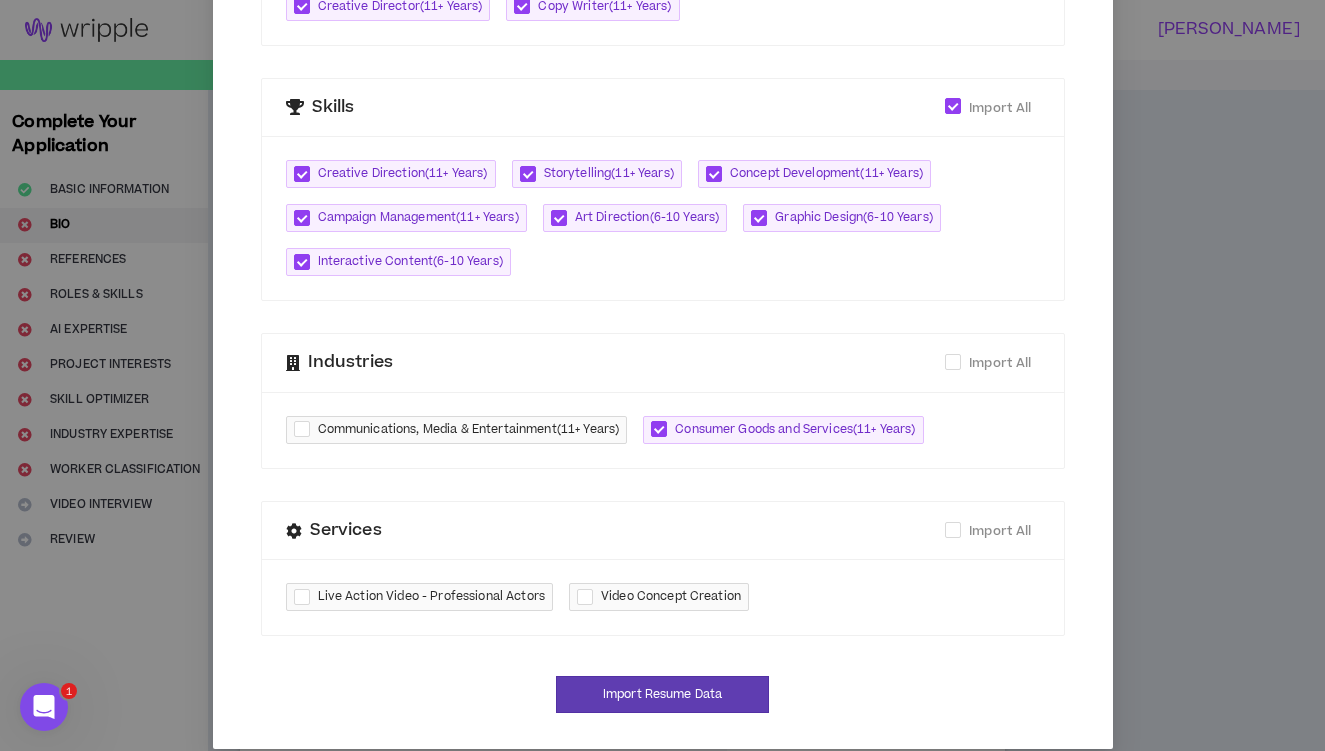click at bounding box center (306, 429) 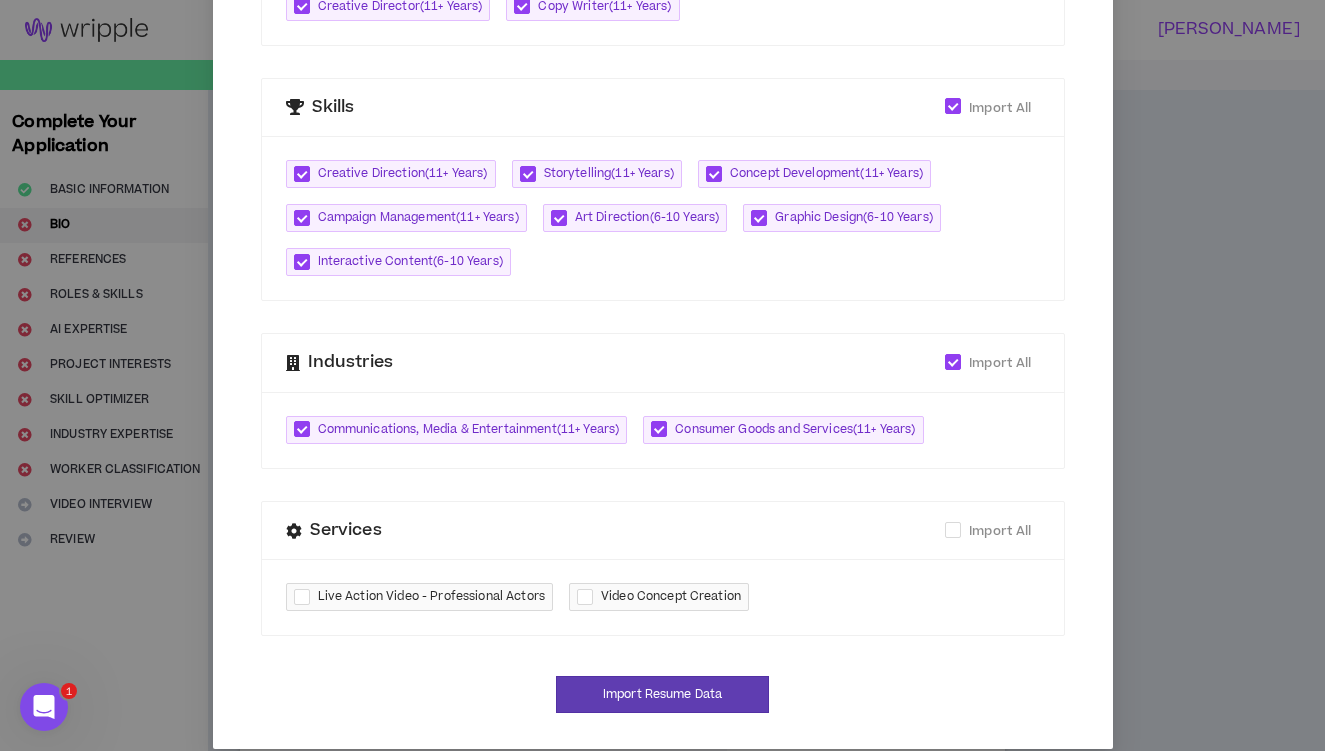 click at bounding box center [306, 597] 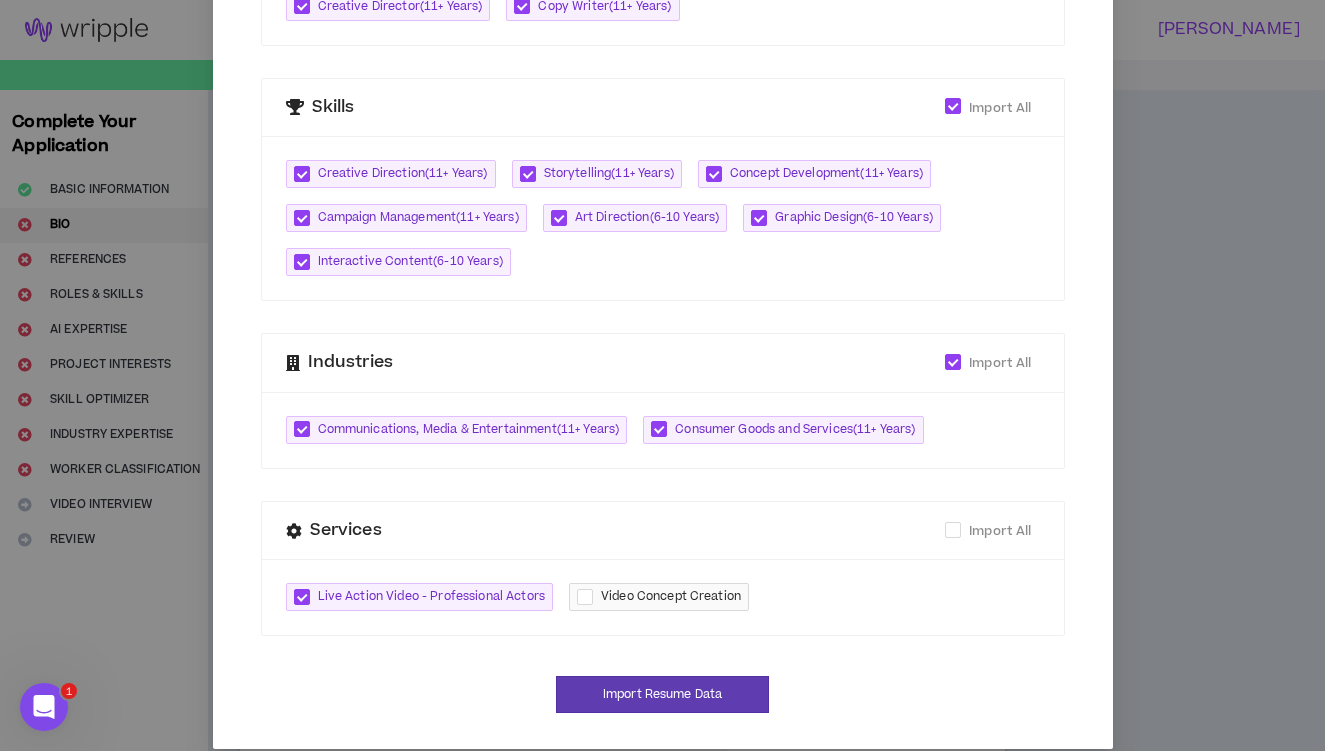 click at bounding box center [589, 597] 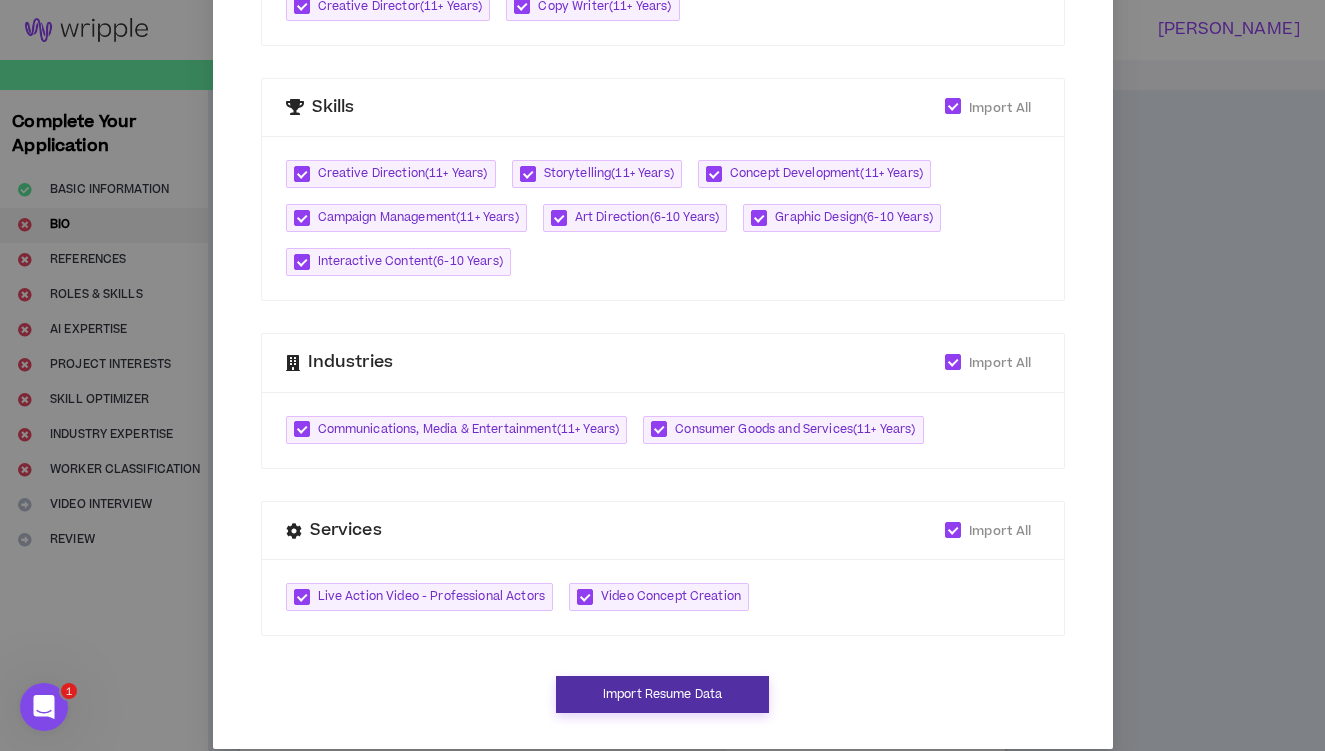 click on "Import Resume Data" at bounding box center (662, 694) 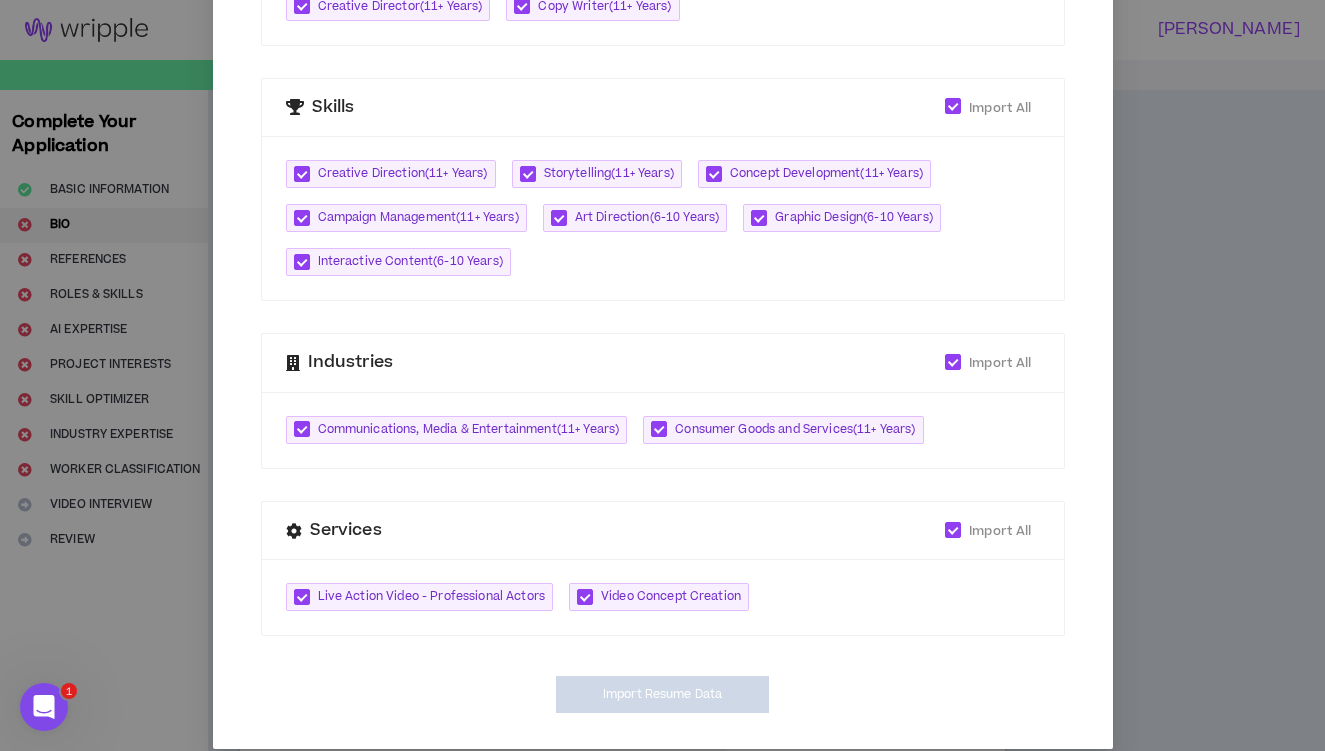 type on "**********" 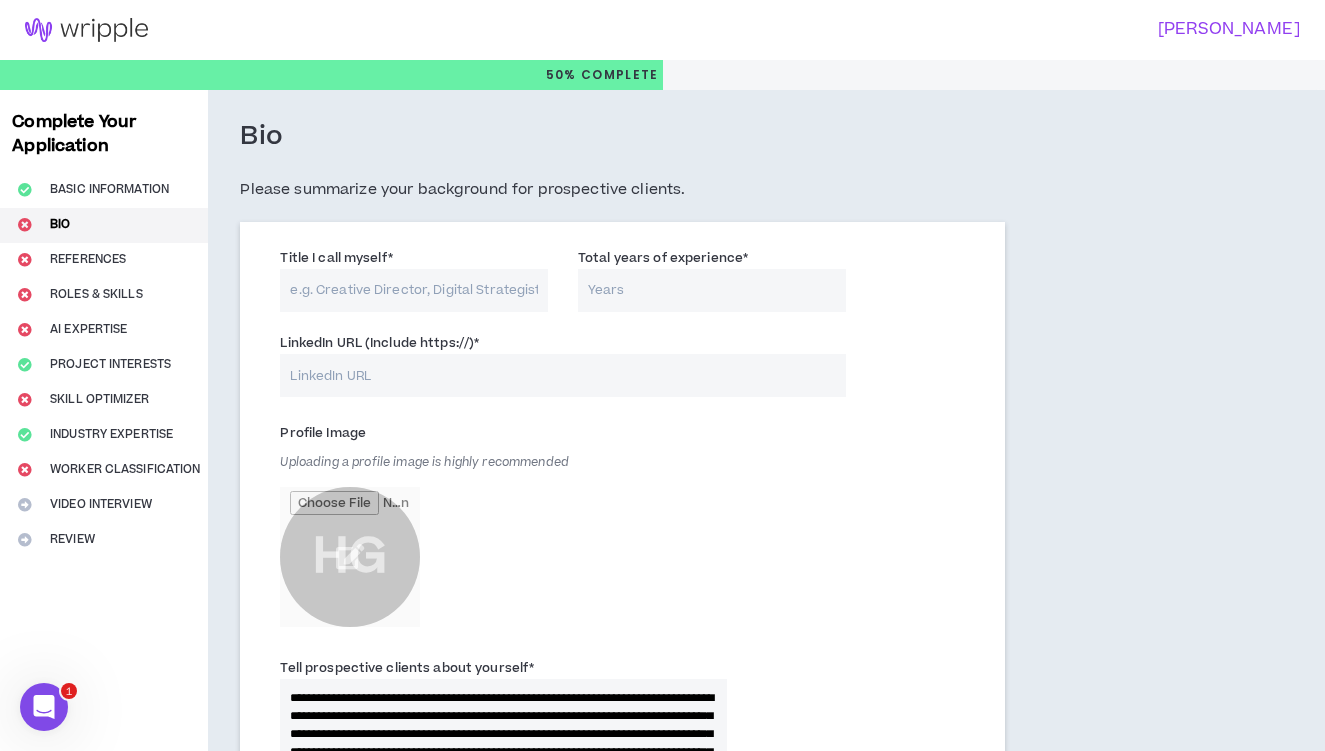 scroll, scrollTop: 0, scrollLeft: 0, axis: both 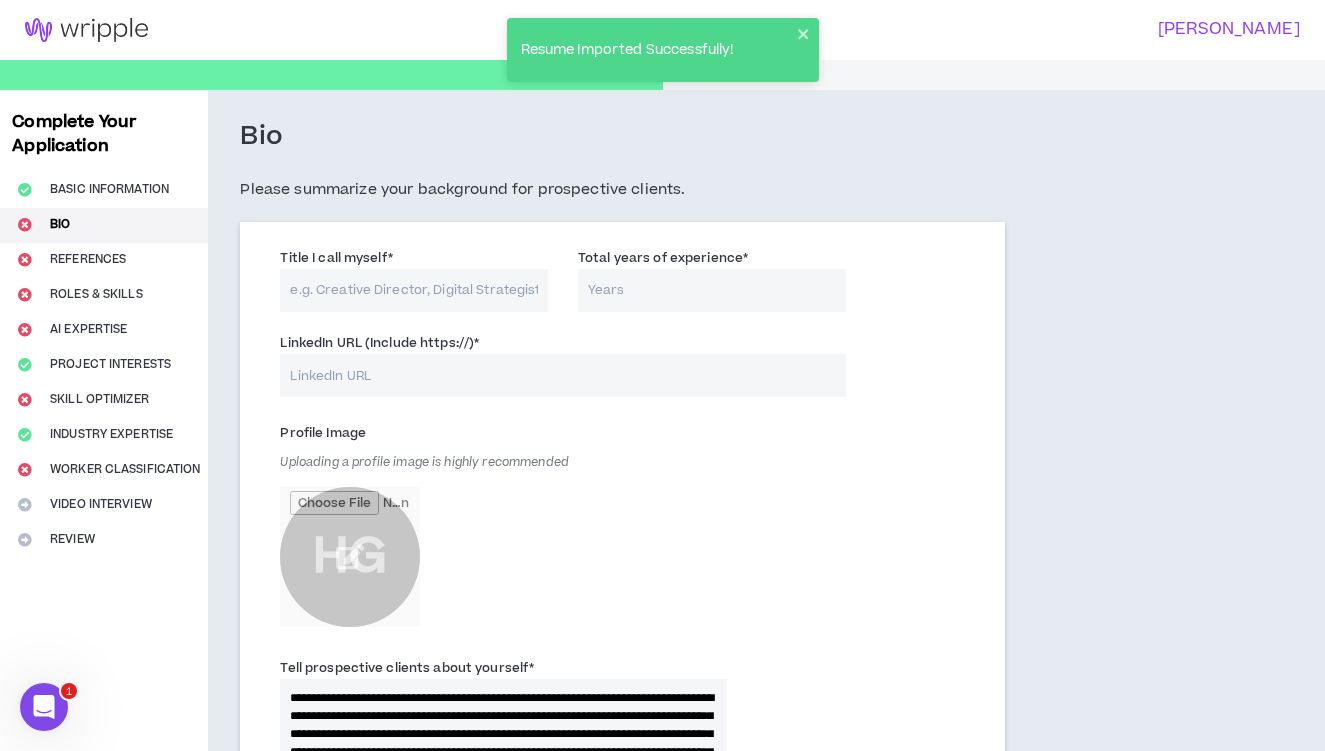click on "Title I call myself  *" at bounding box center (414, 290) 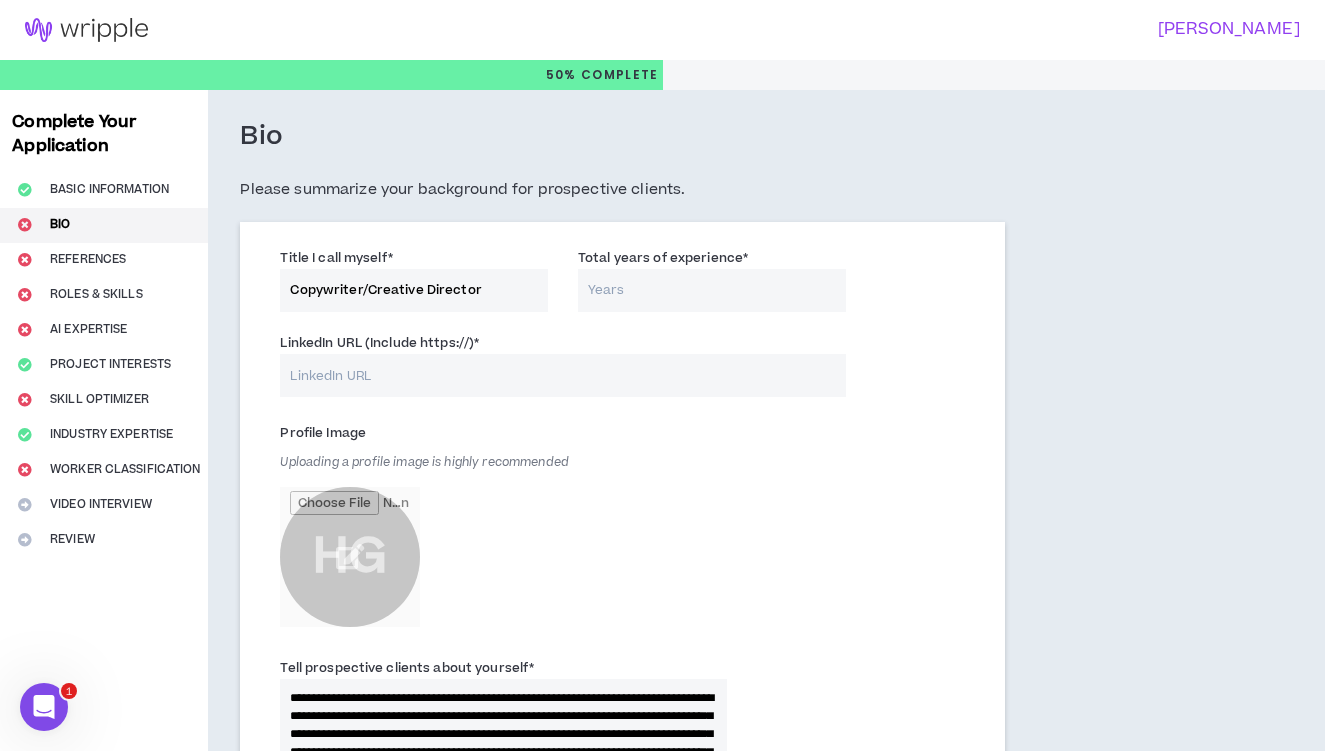 type on "Copywriter/Creative Director" 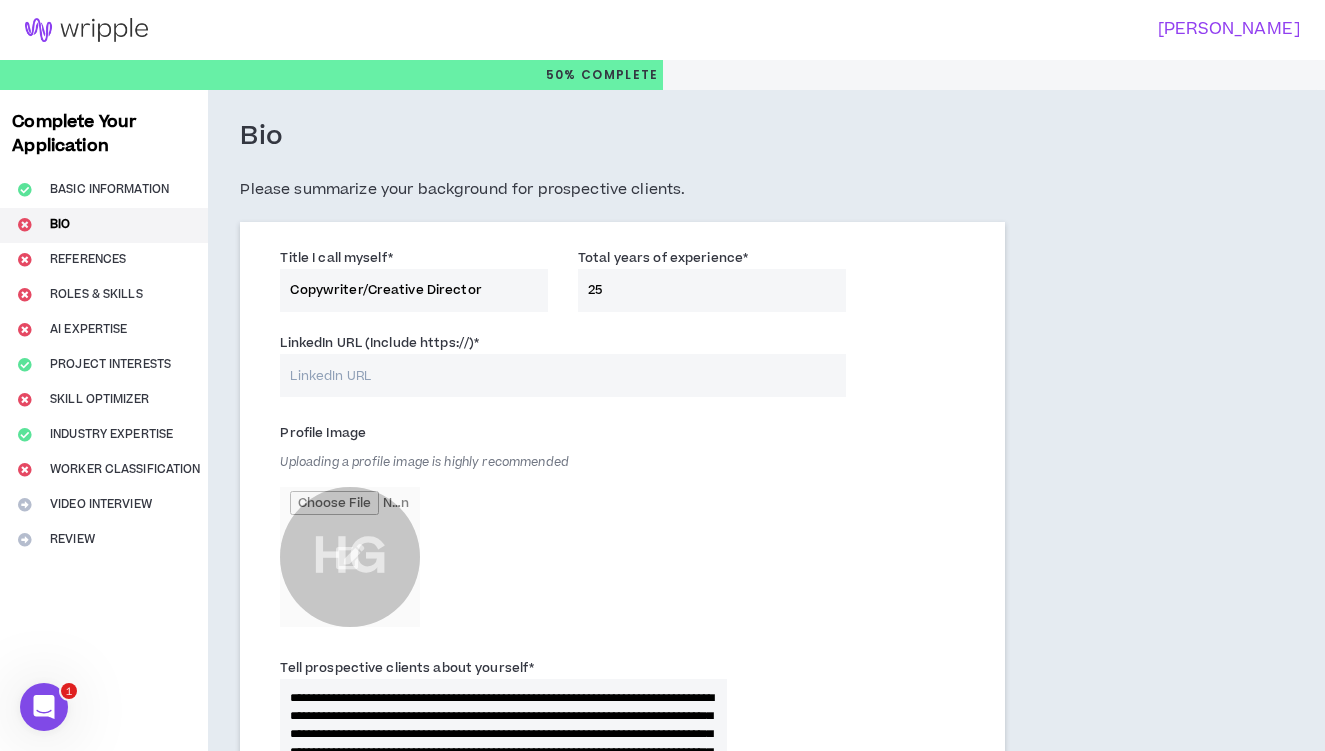 type on "25" 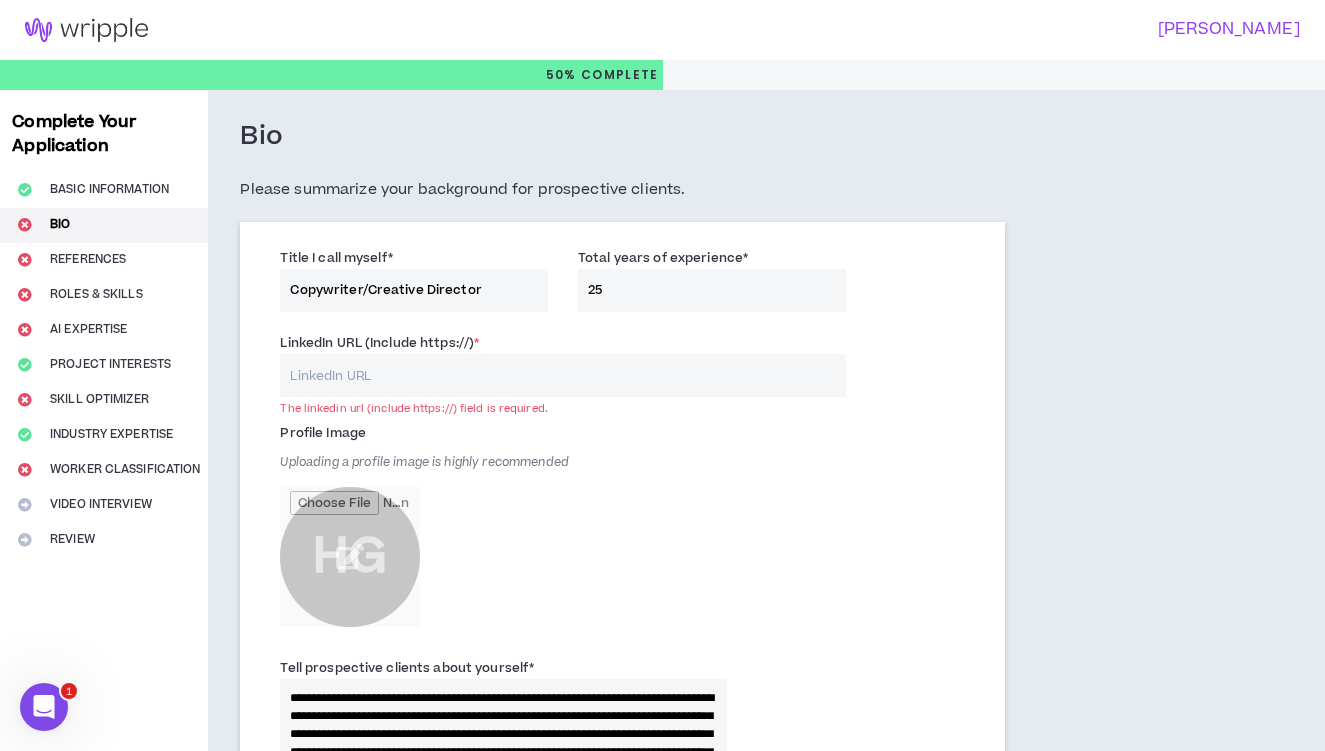 click on "LinkedIn URL (Include https://)  *" at bounding box center [562, 375] 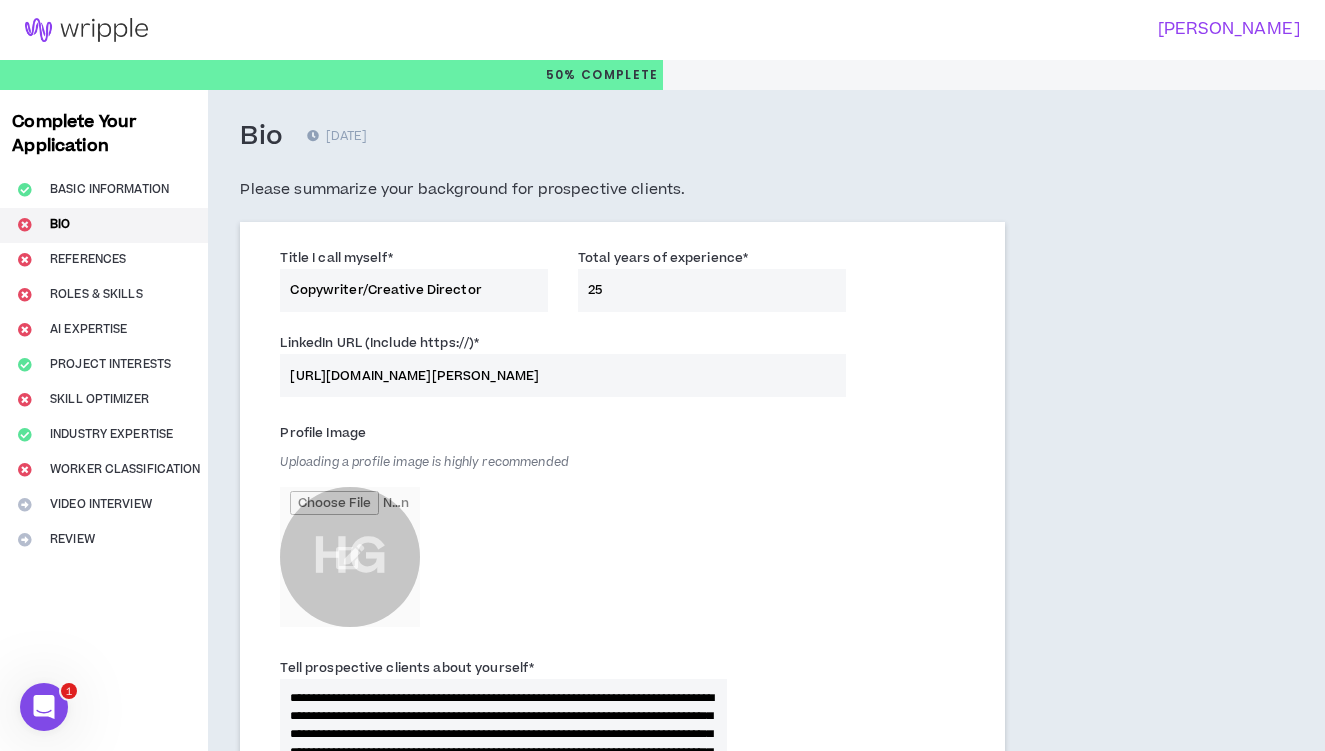 scroll, scrollTop: 0, scrollLeft: 0, axis: both 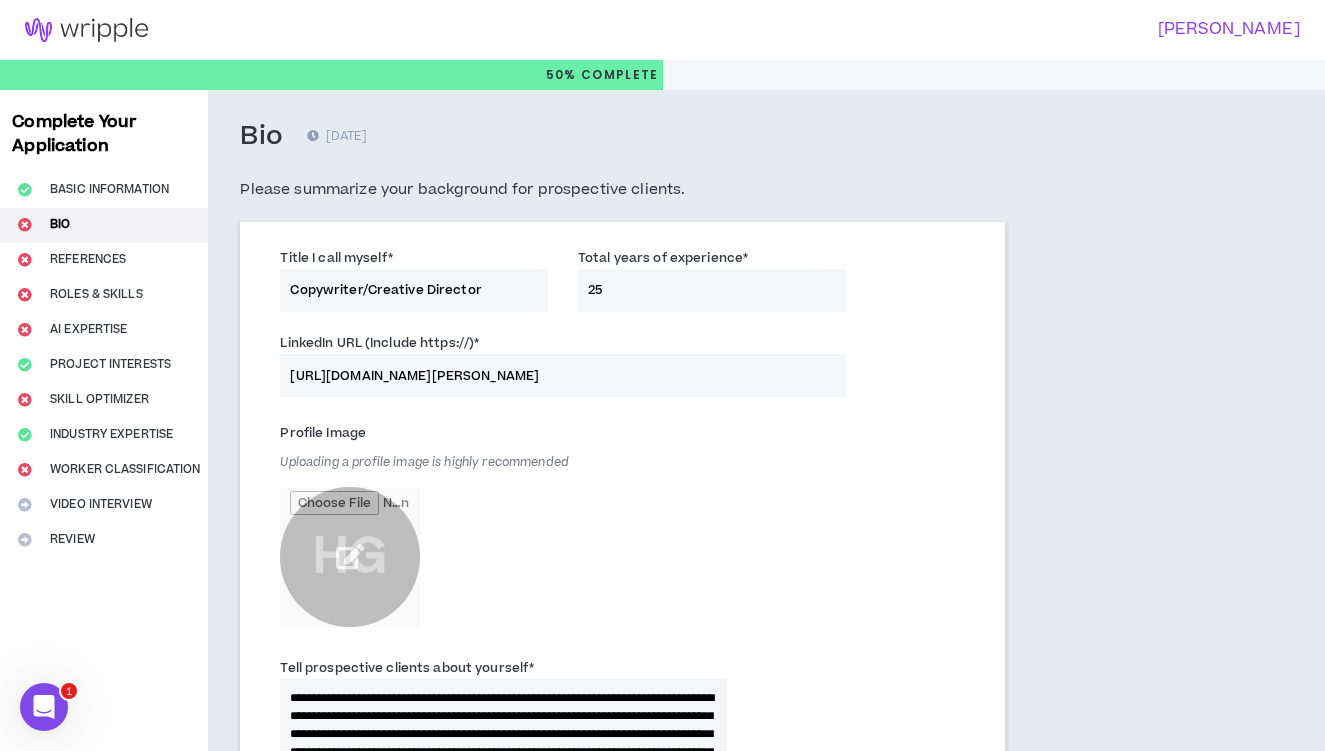 type on "[URL][DOMAIN_NAME][PERSON_NAME]" 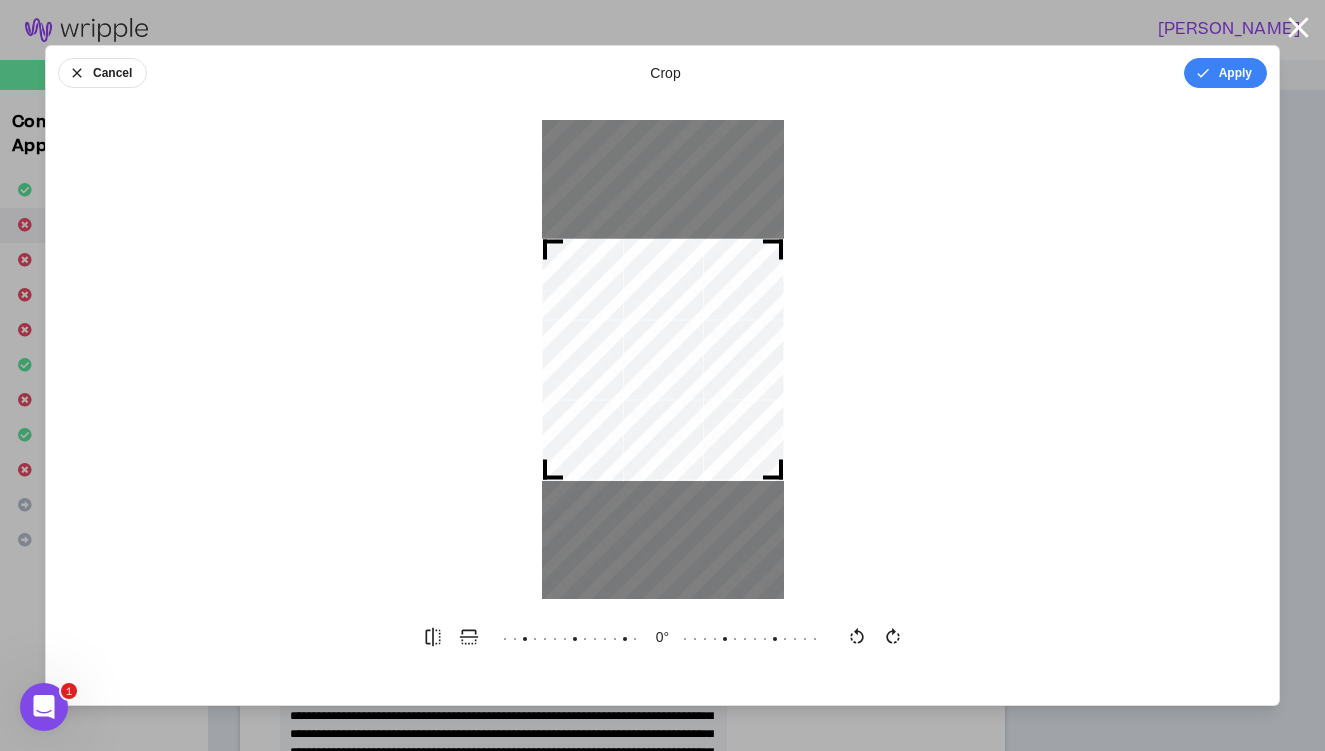 scroll, scrollTop: 0, scrollLeft: 0, axis: both 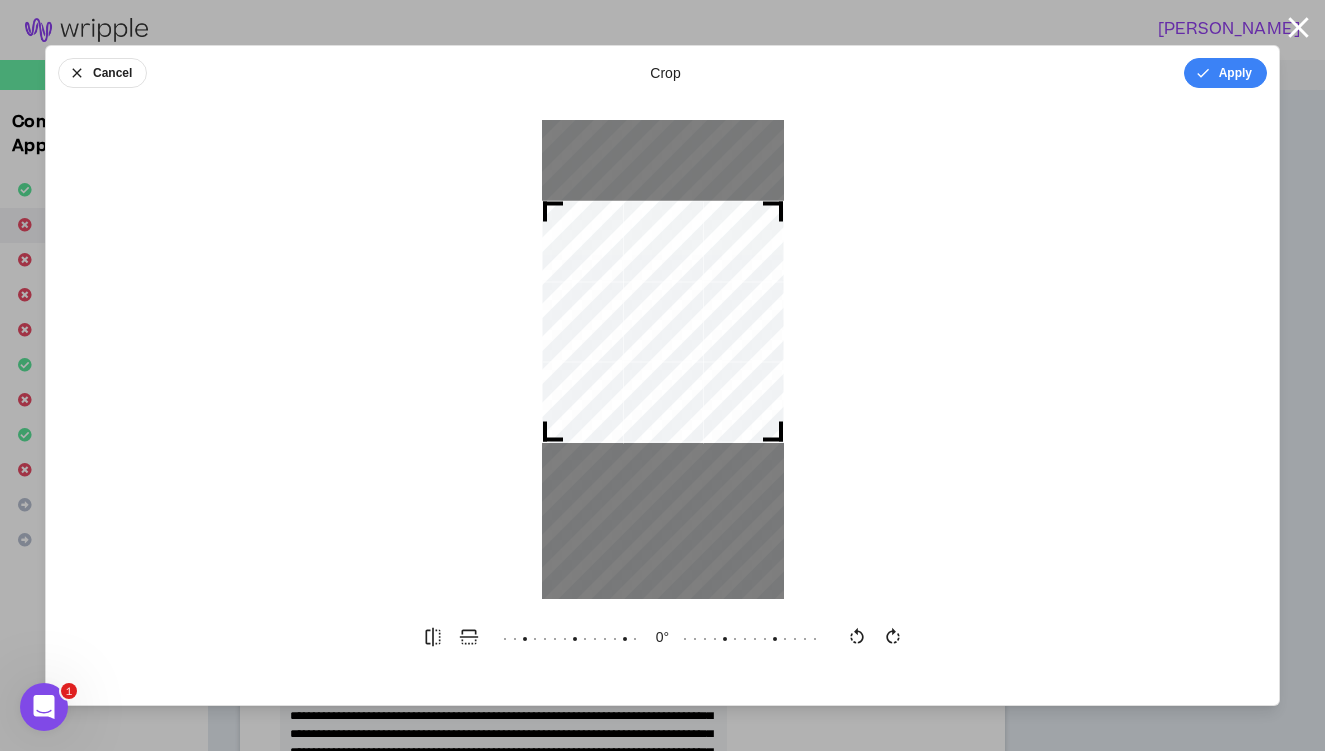 drag, startPoint x: 673, startPoint y: 264, endPoint x: 673, endPoint y: 226, distance: 38 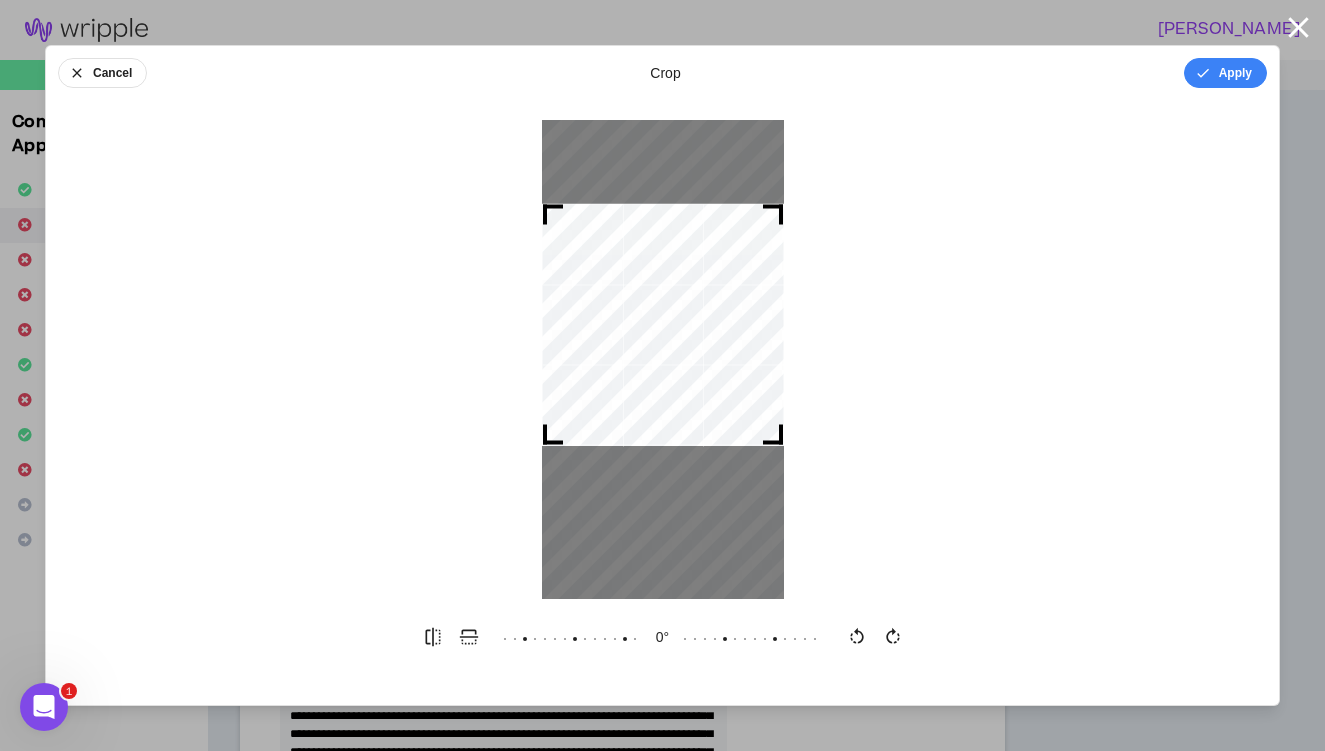 click at bounding box center (663, 325) 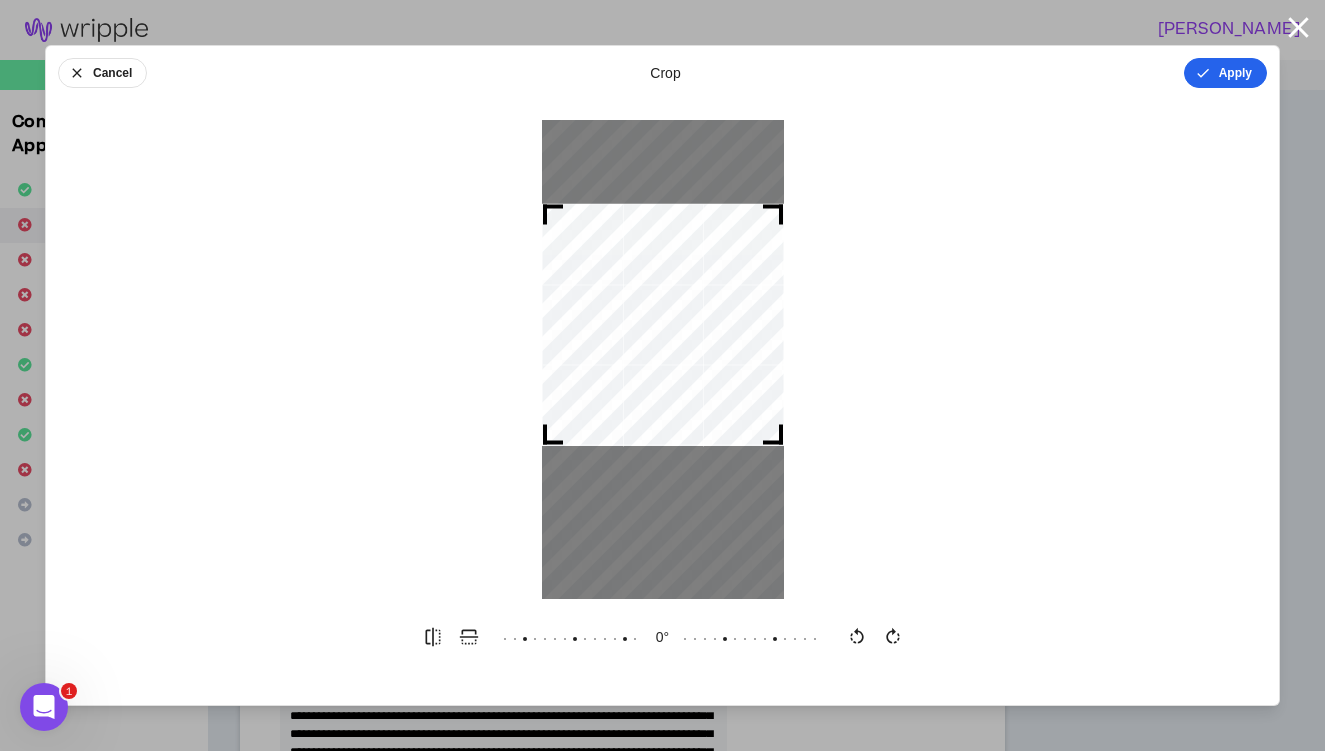 click on "Apply" at bounding box center (1225, 73) 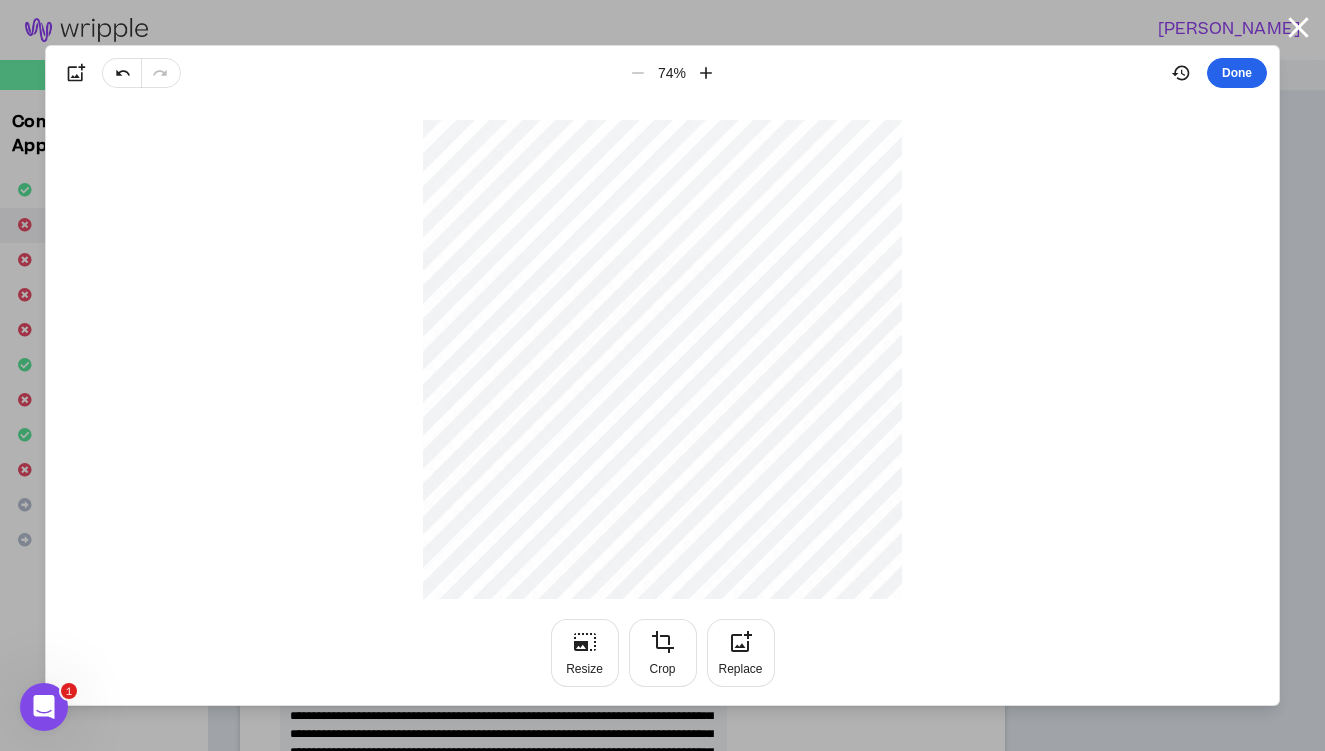 click on "Done" at bounding box center [1237, 73] 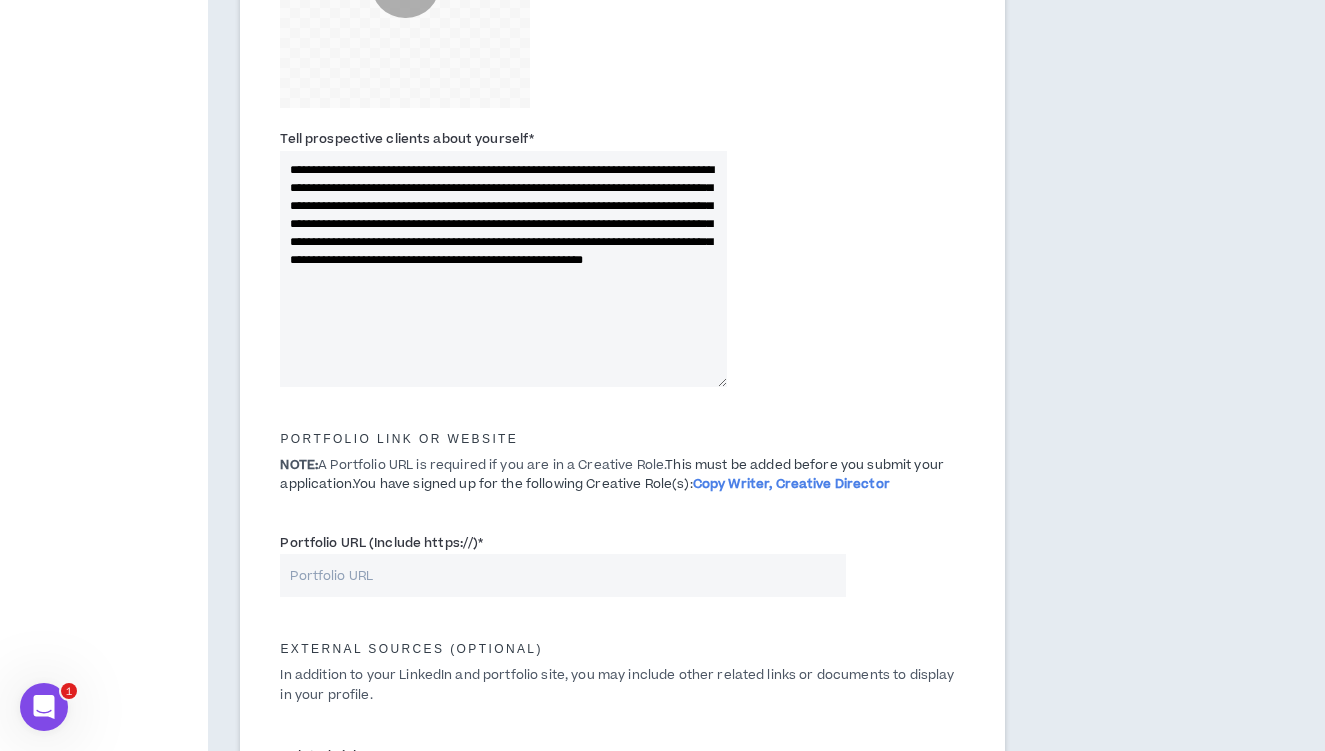 scroll, scrollTop: 733, scrollLeft: 0, axis: vertical 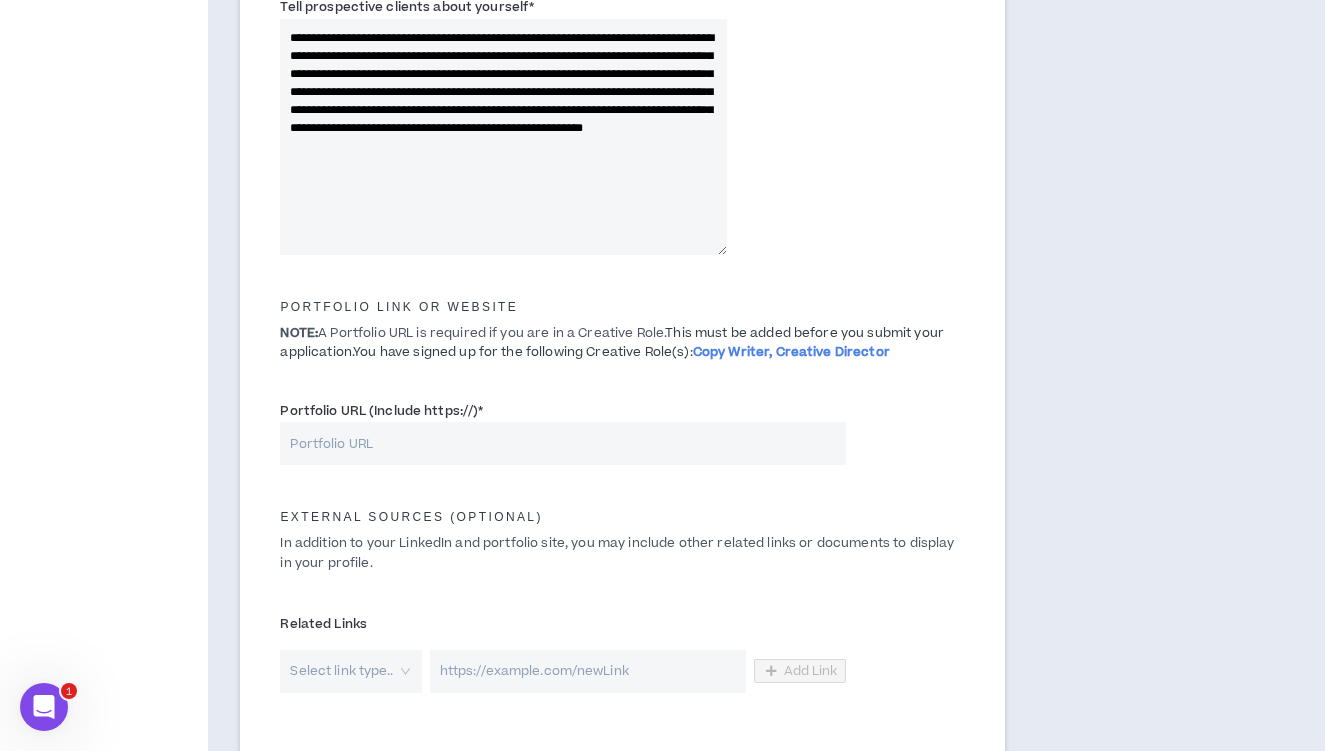 click on "Portfolio URL (Include https://)  *" at bounding box center [562, 443] 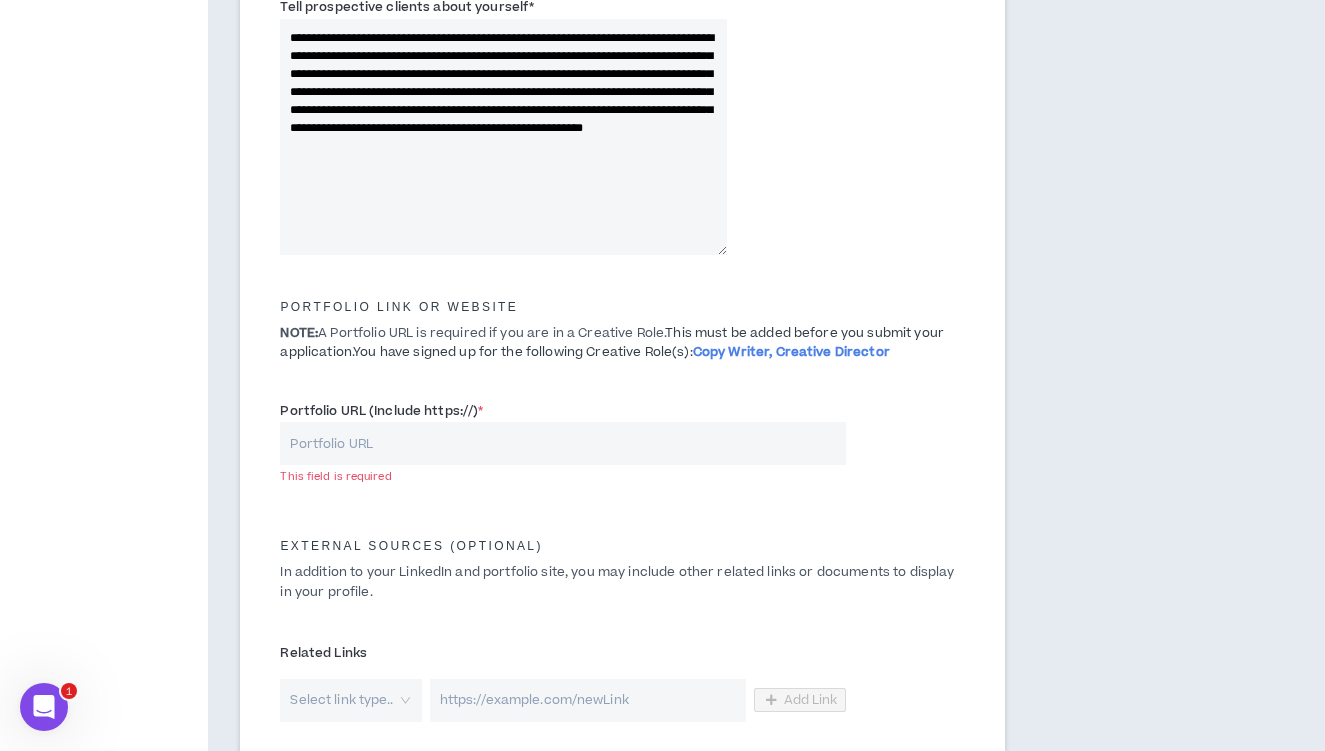 paste on "[URL][DOMAIN_NAME]" 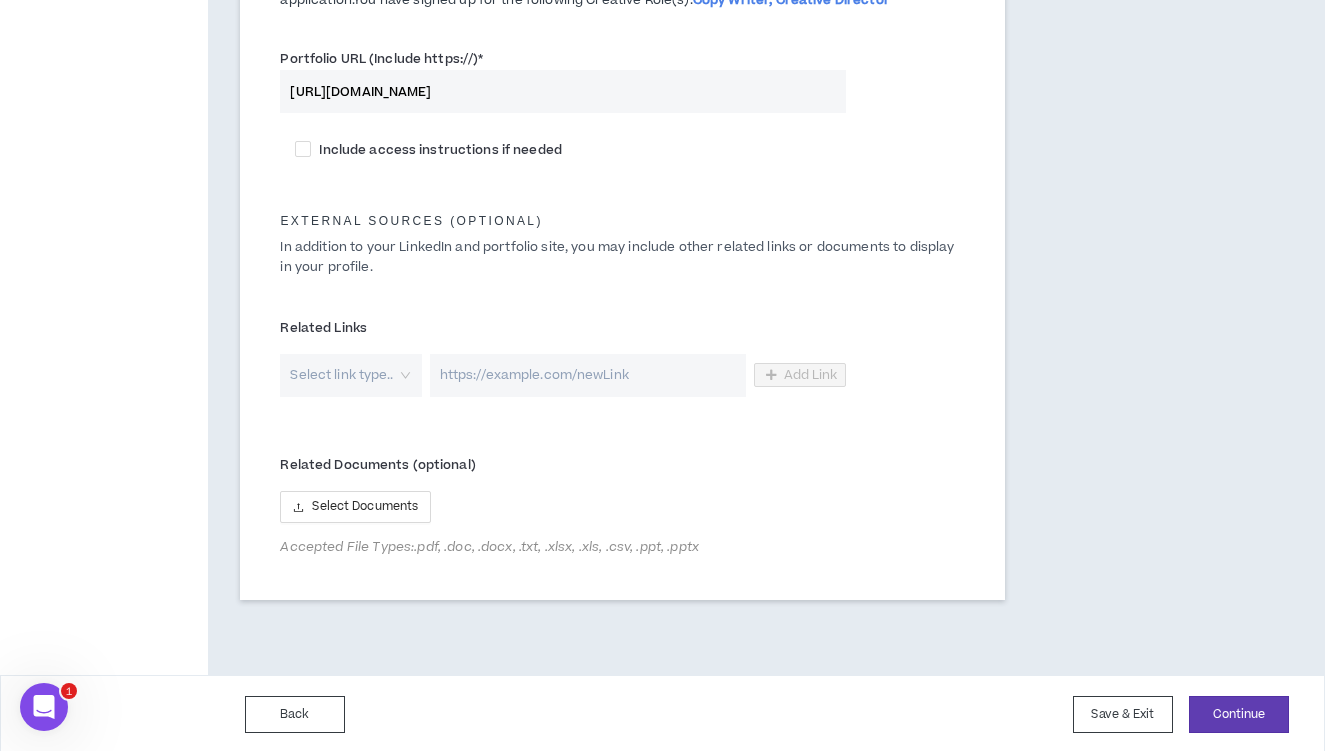 scroll, scrollTop: 1084, scrollLeft: 0, axis: vertical 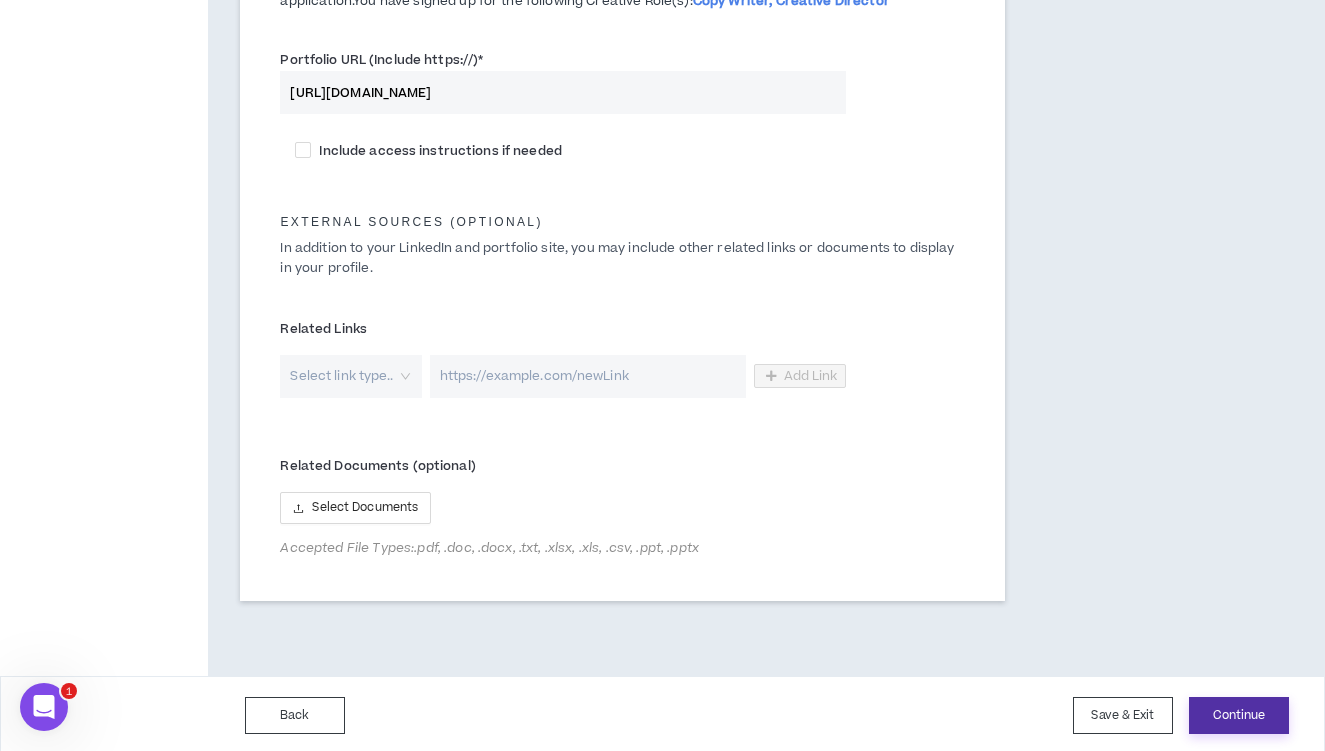 type on "[URL][DOMAIN_NAME]" 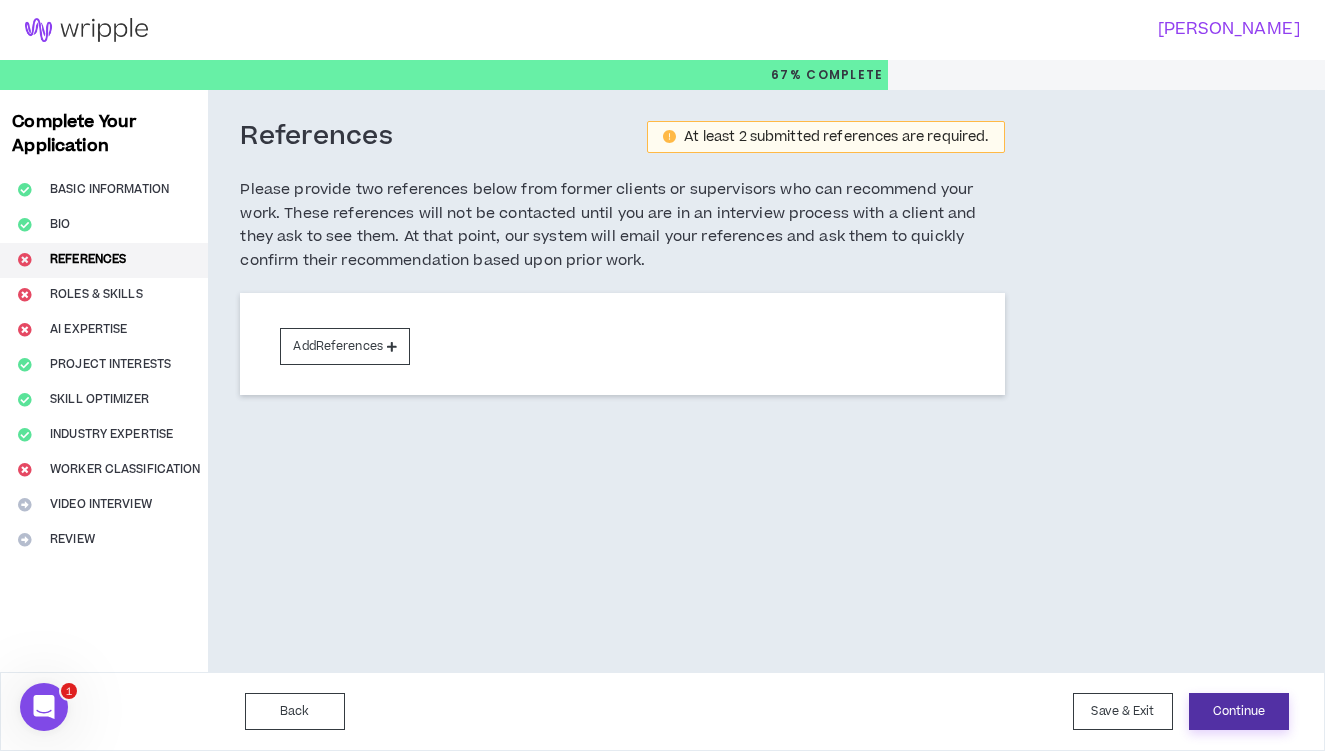 scroll, scrollTop: 0, scrollLeft: 0, axis: both 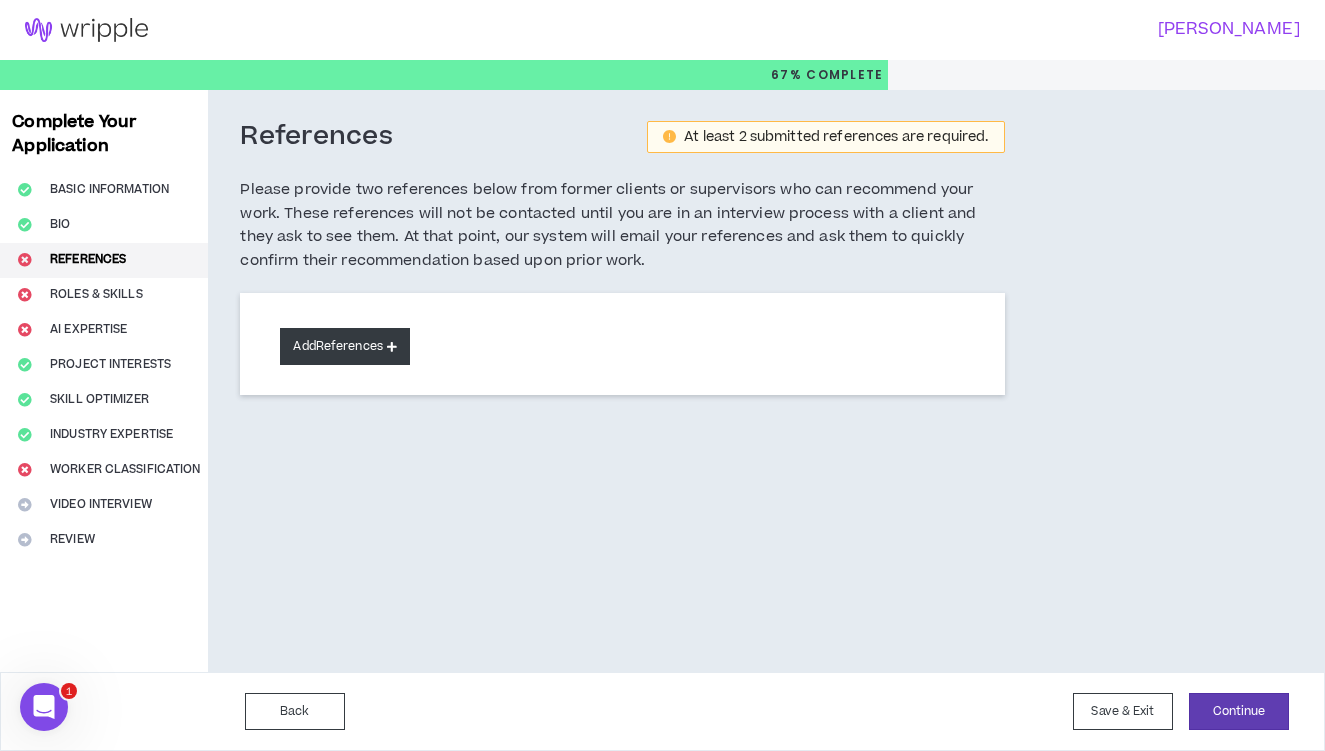 click on "Add  References" at bounding box center (345, 346) 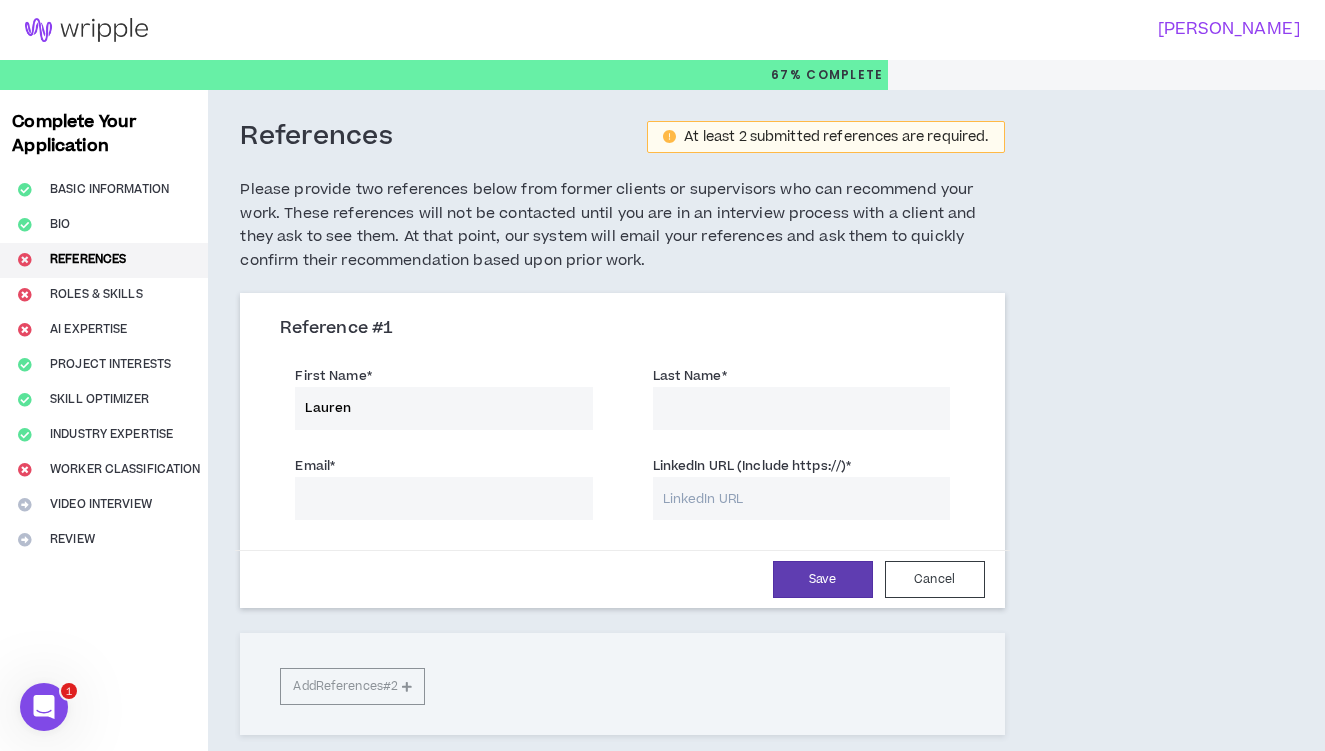 type on "Lauren" 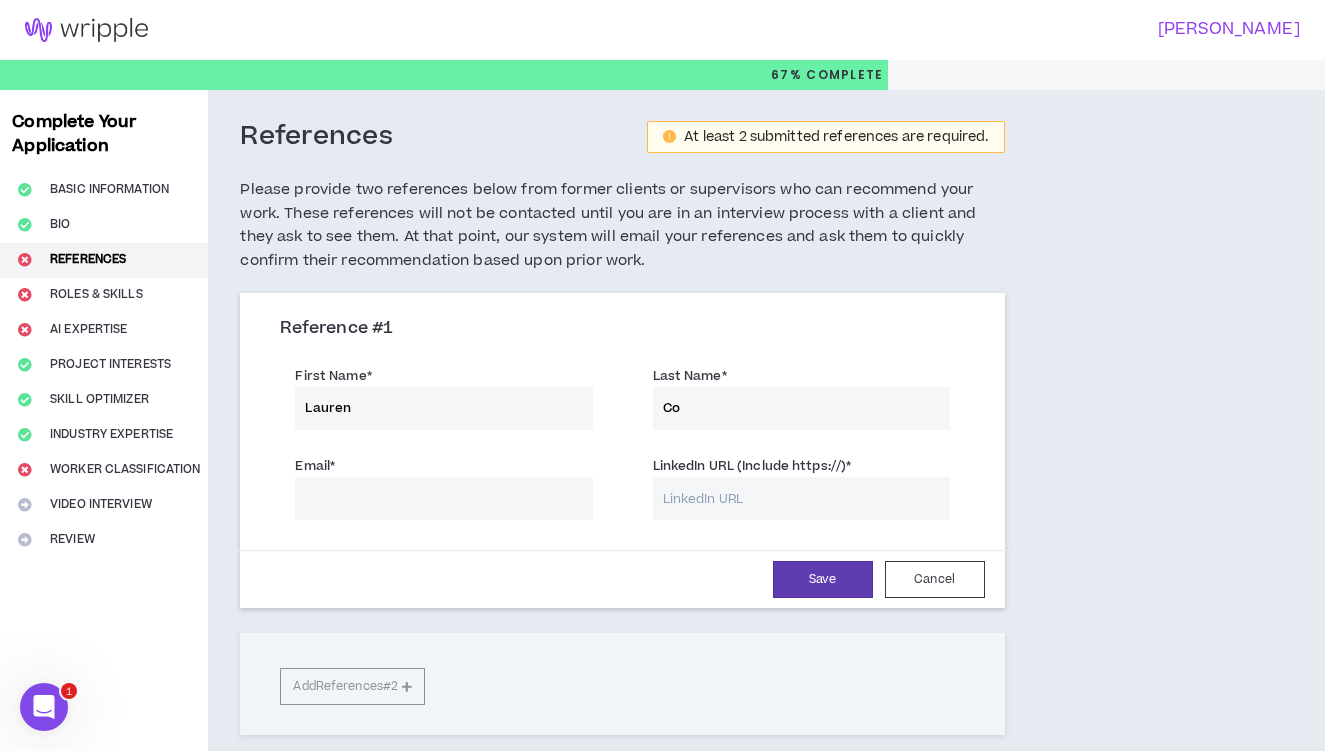 type on "C" 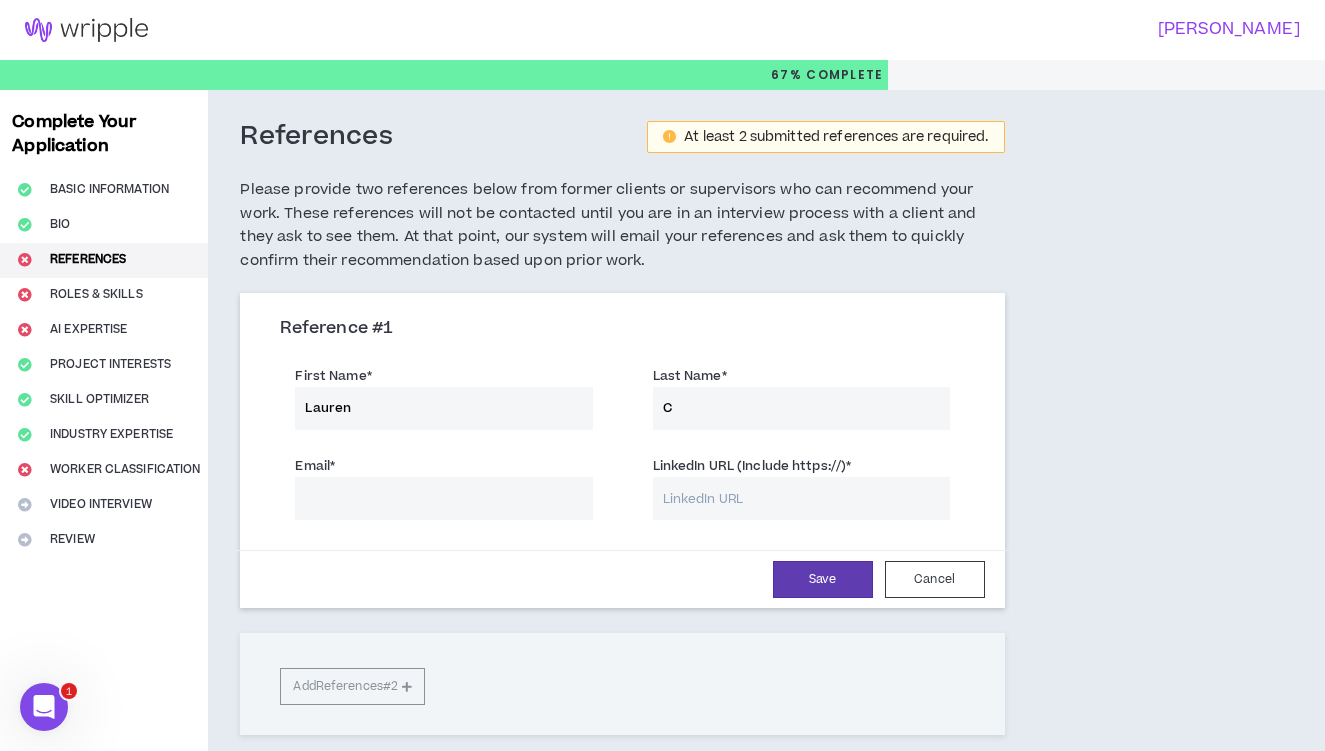 type 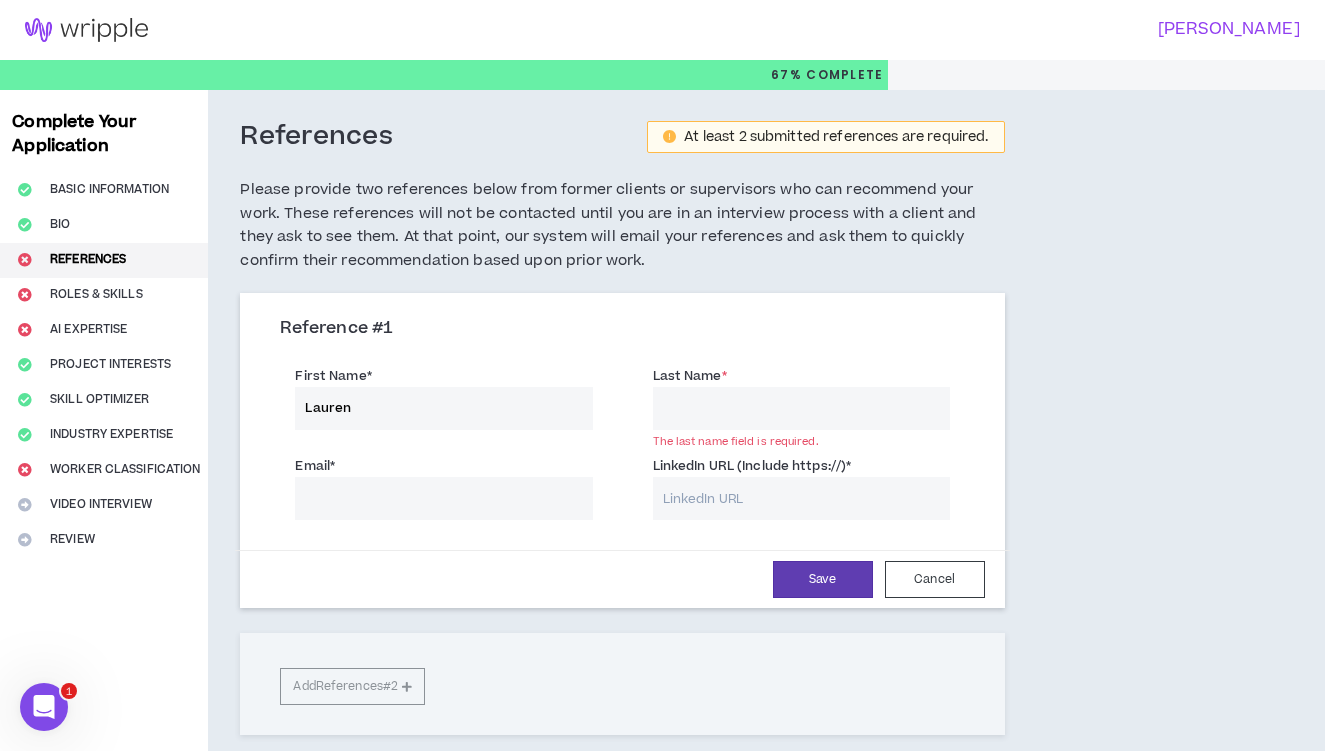 drag, startPoint x: 355, startPoint y: 401, endPoint x: 223, endPoint y: 399, distance: 132.01515 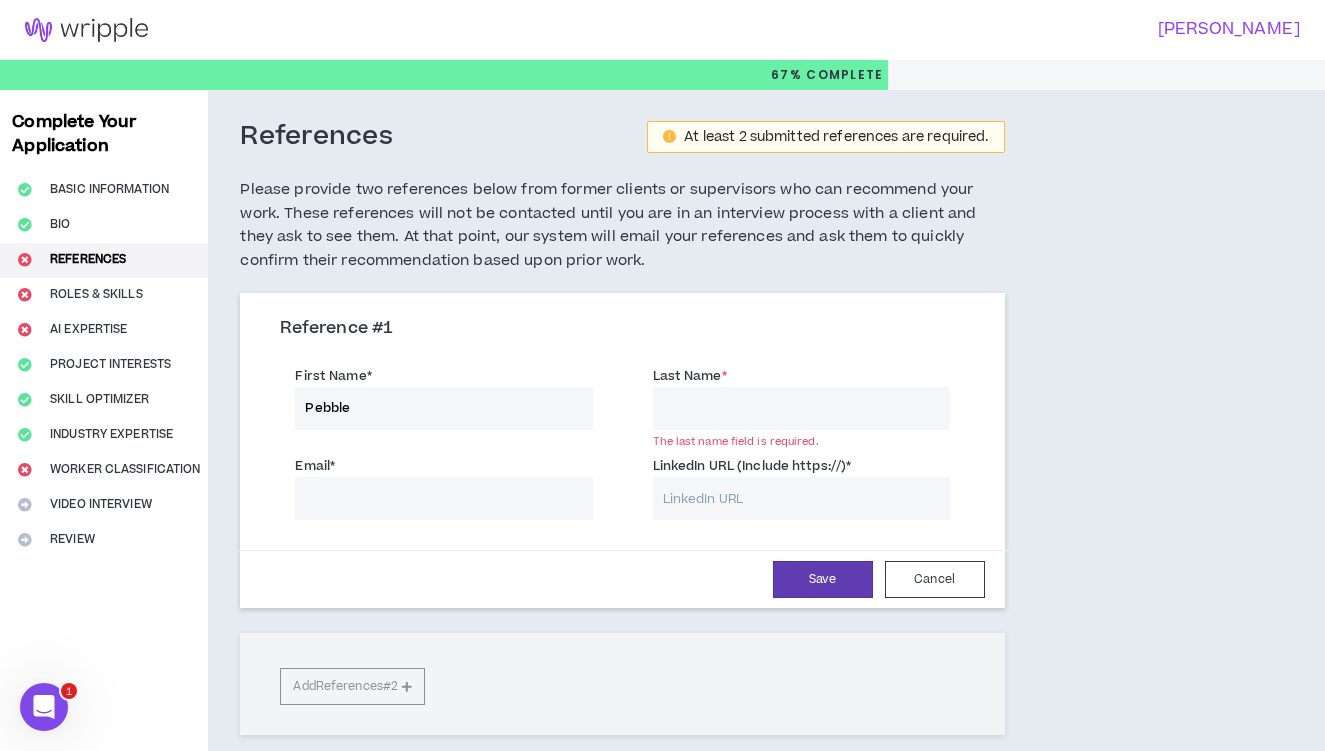 type on "Pebble" 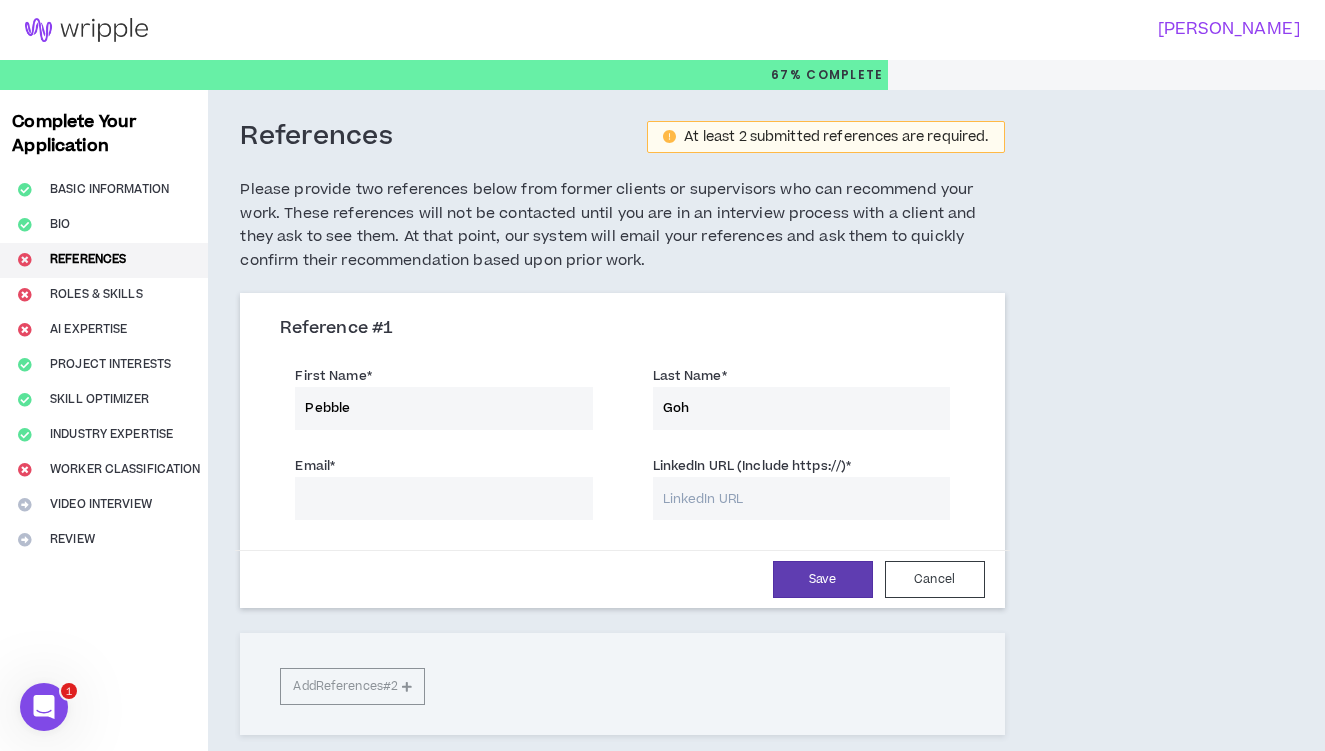 type on "Goh" 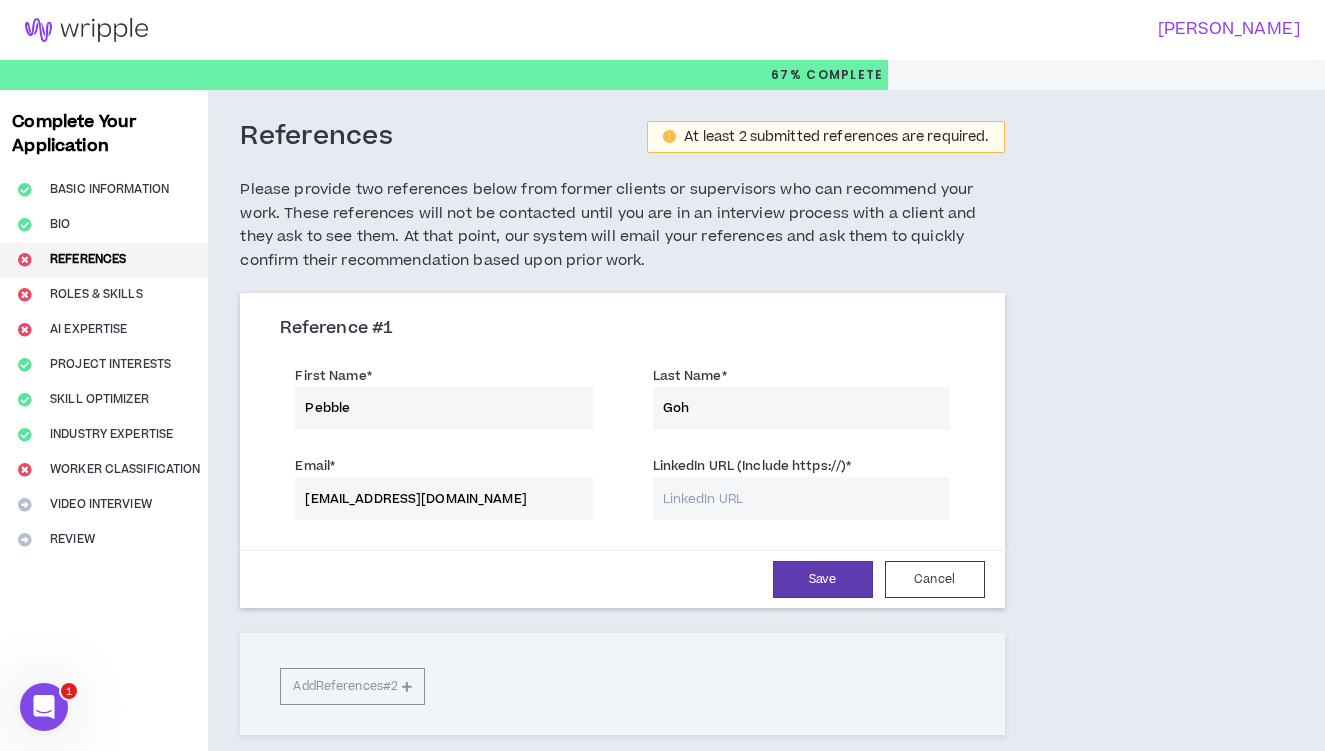 type on "[EMAIL_ADDRESS][DOMAIN_NAME]" 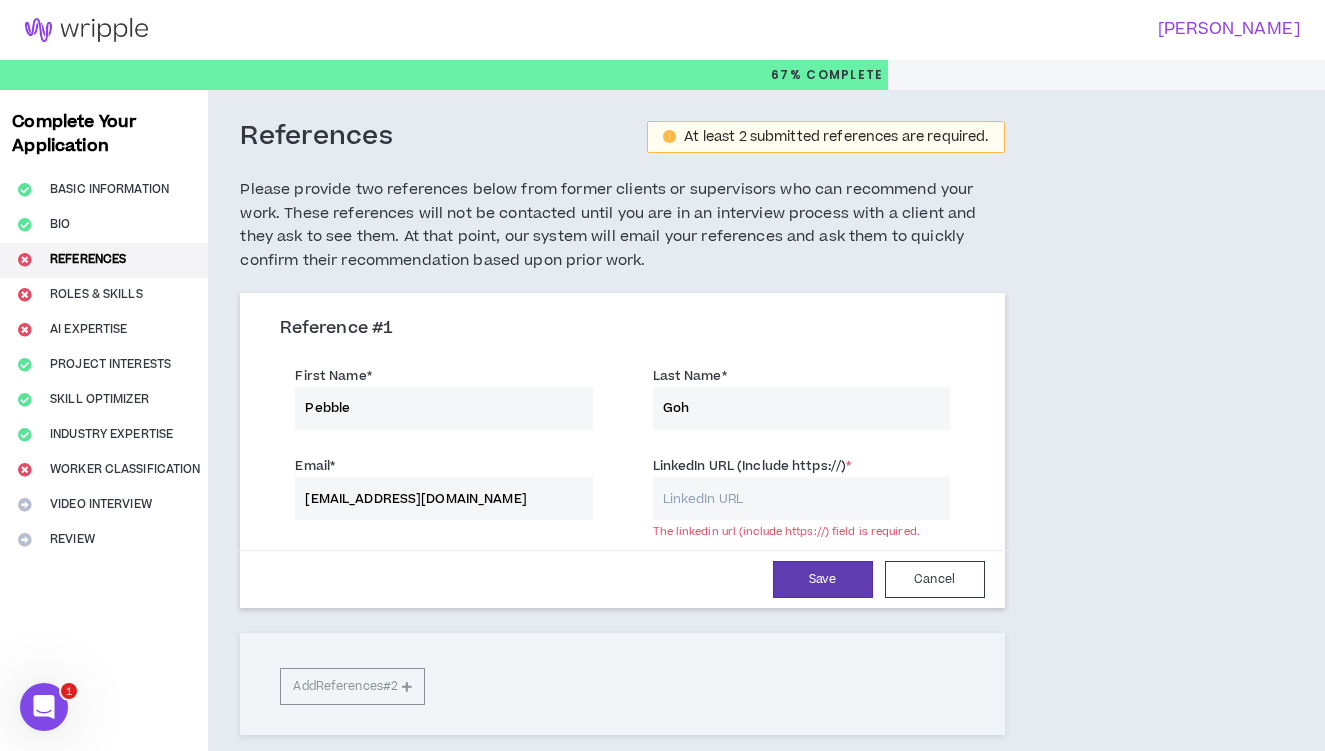 paste on "[URL][DOMAIN_NAME]" 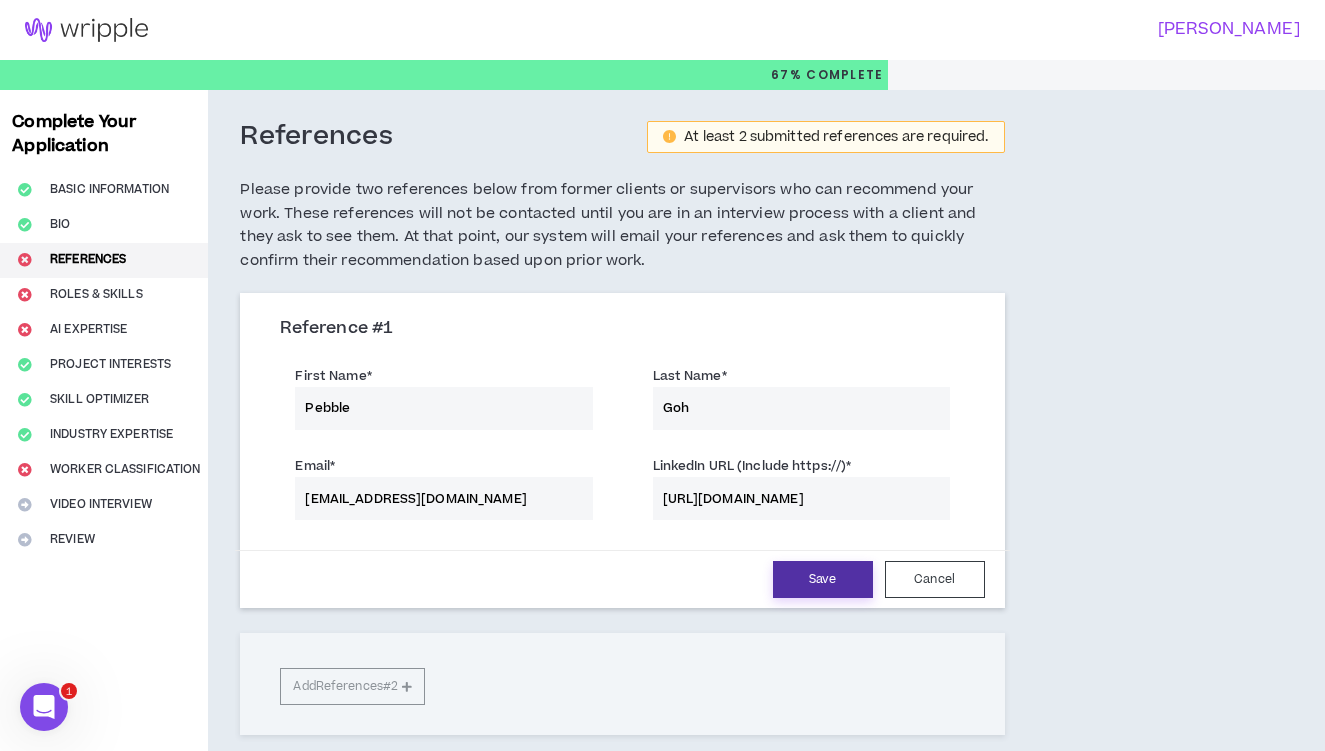 type on "[URL][DOMAIN_NAME]" 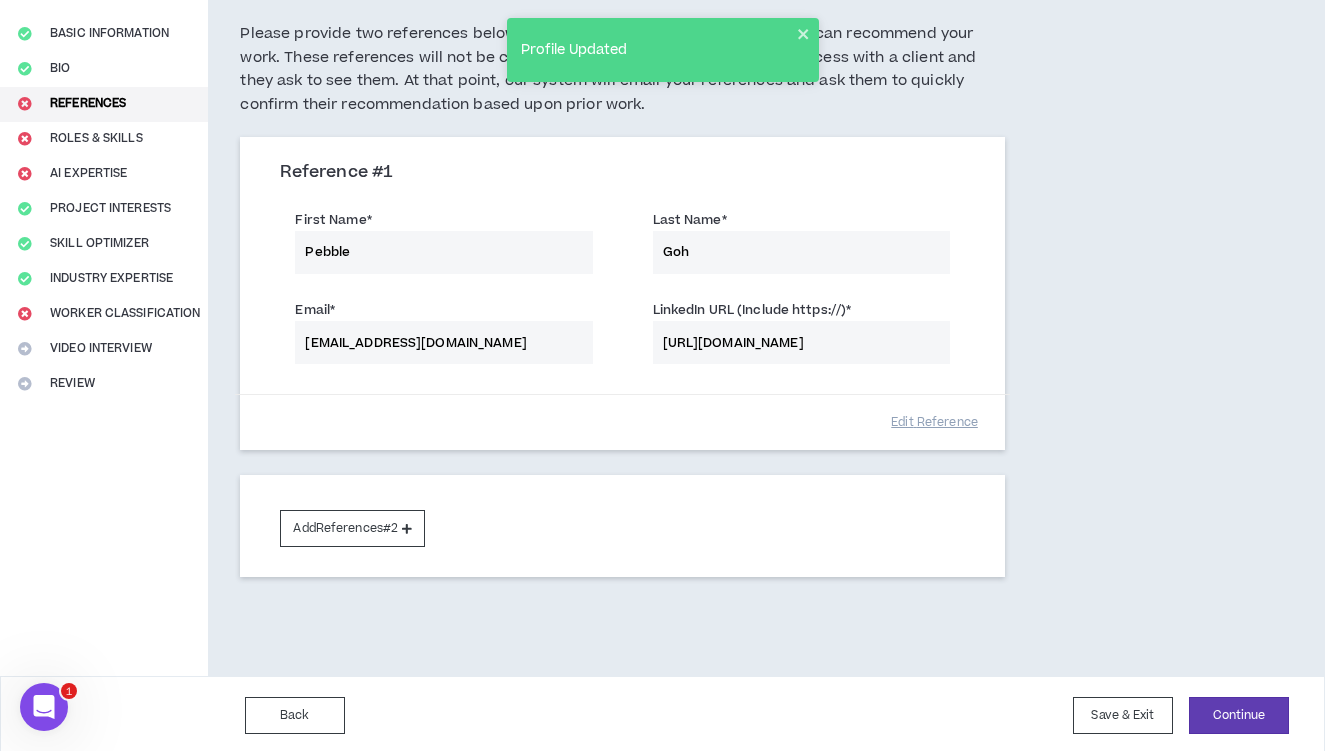 scroll, scrollTop: 155, scrollLeft: 0, axis: vertical 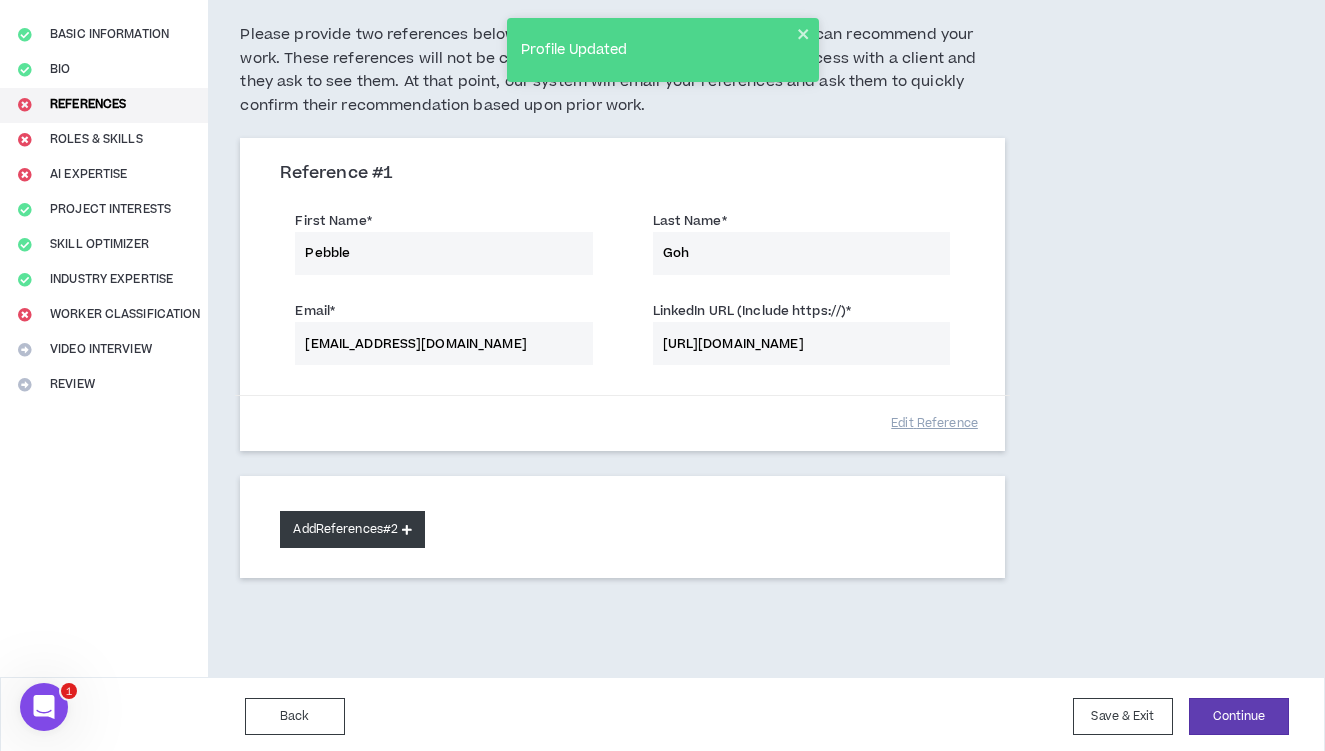 click on "Add  References  #2" at bounding box center (352, 529) 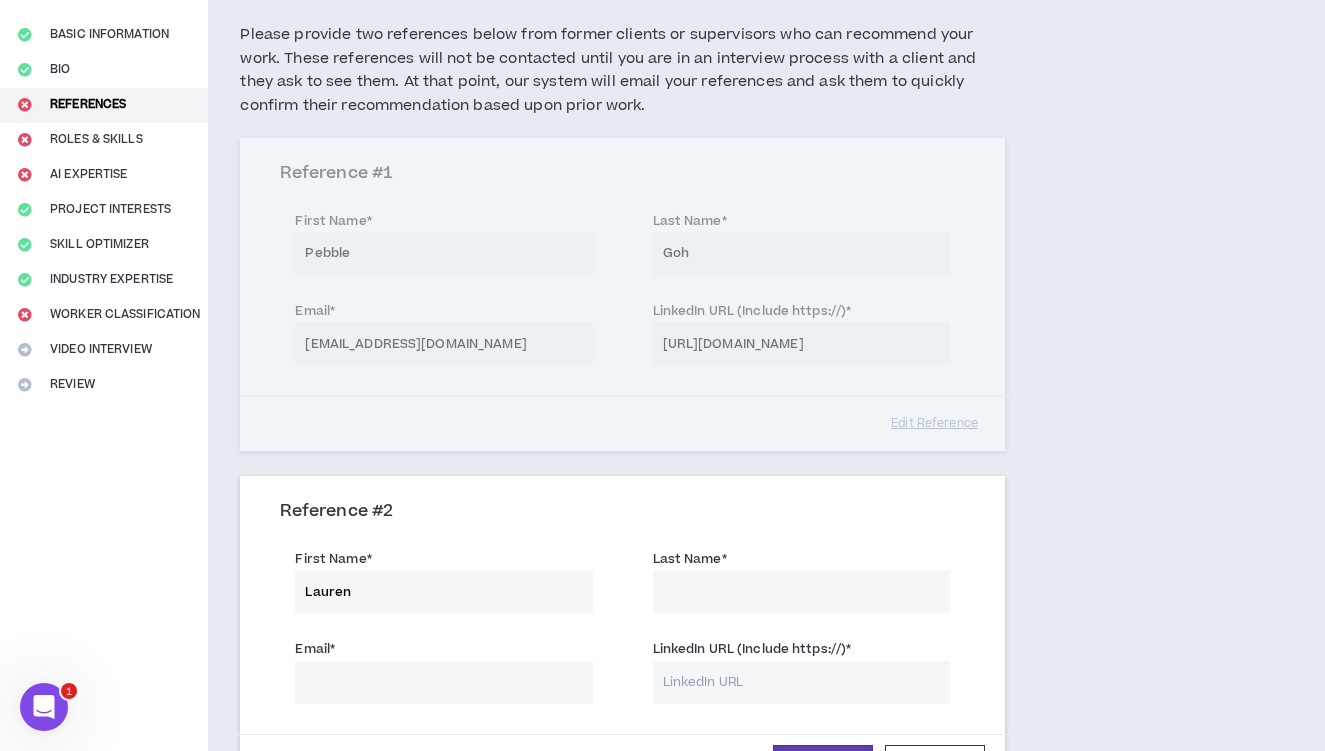 type on "Lauren" 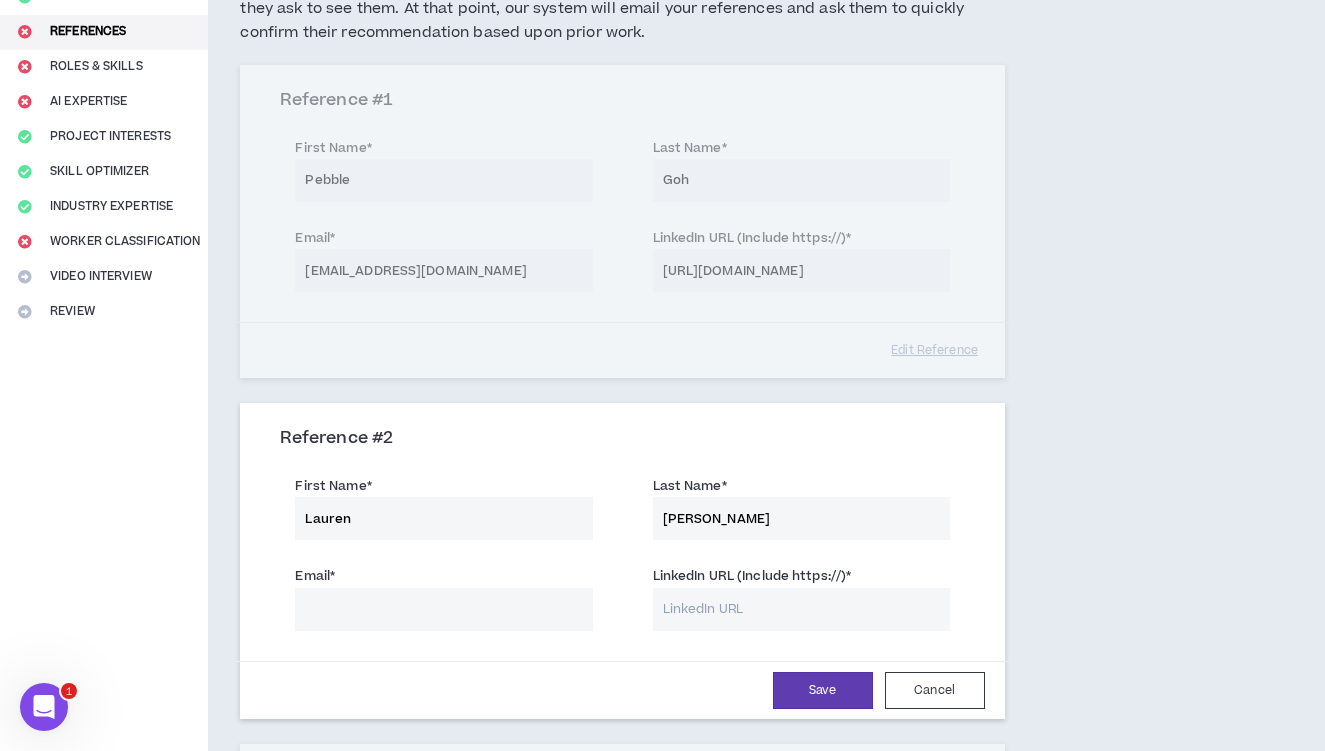 scroll, scrollTop: 326, scrollLeft: 0, axis: vertical 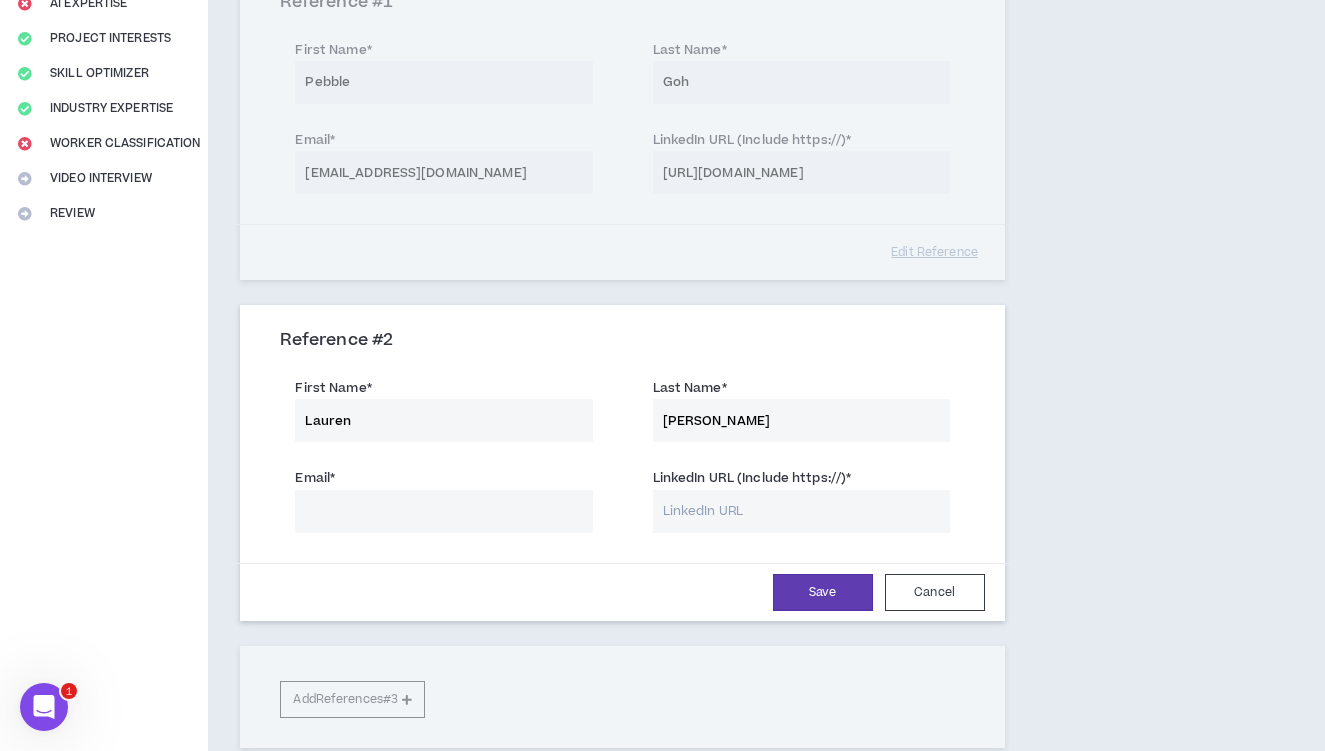 type on "[PERSON_NAME]" 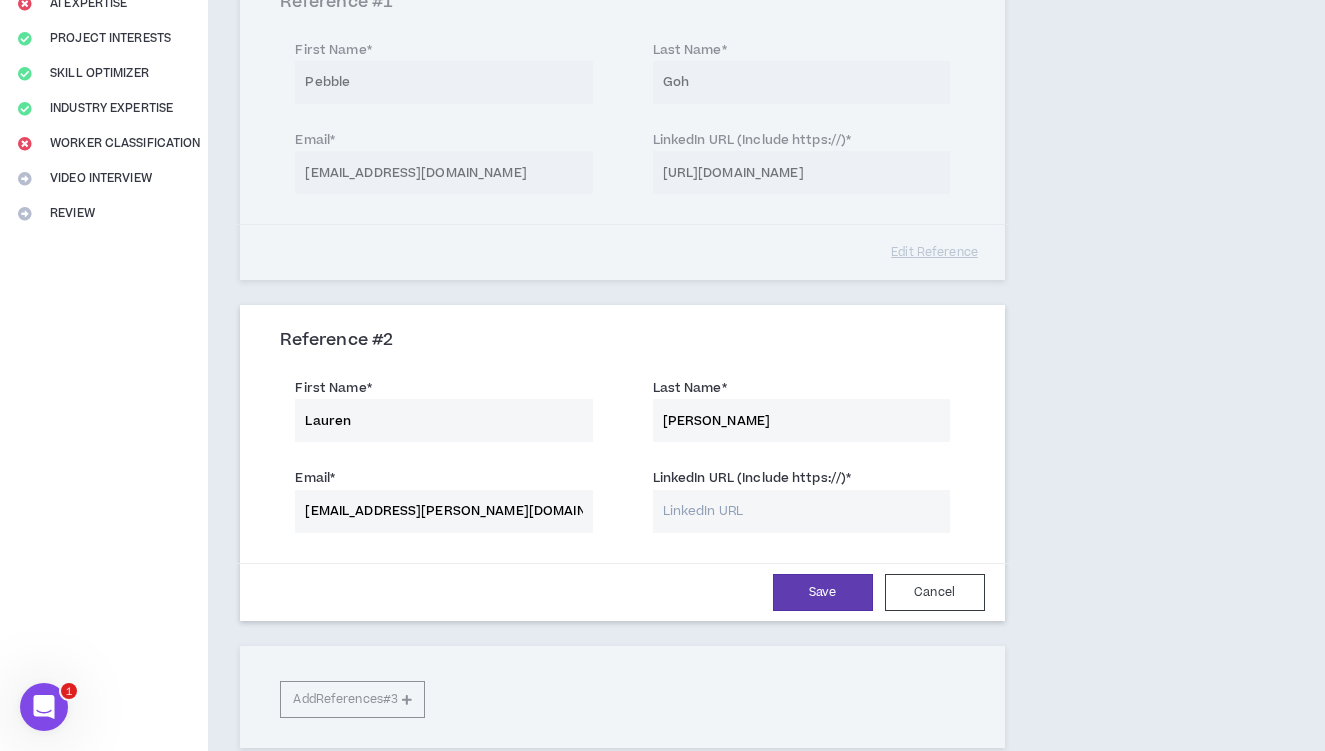 type on "[EMAIL_ADDRESS][PERSON_NAME][DOMAIN_NAME]" 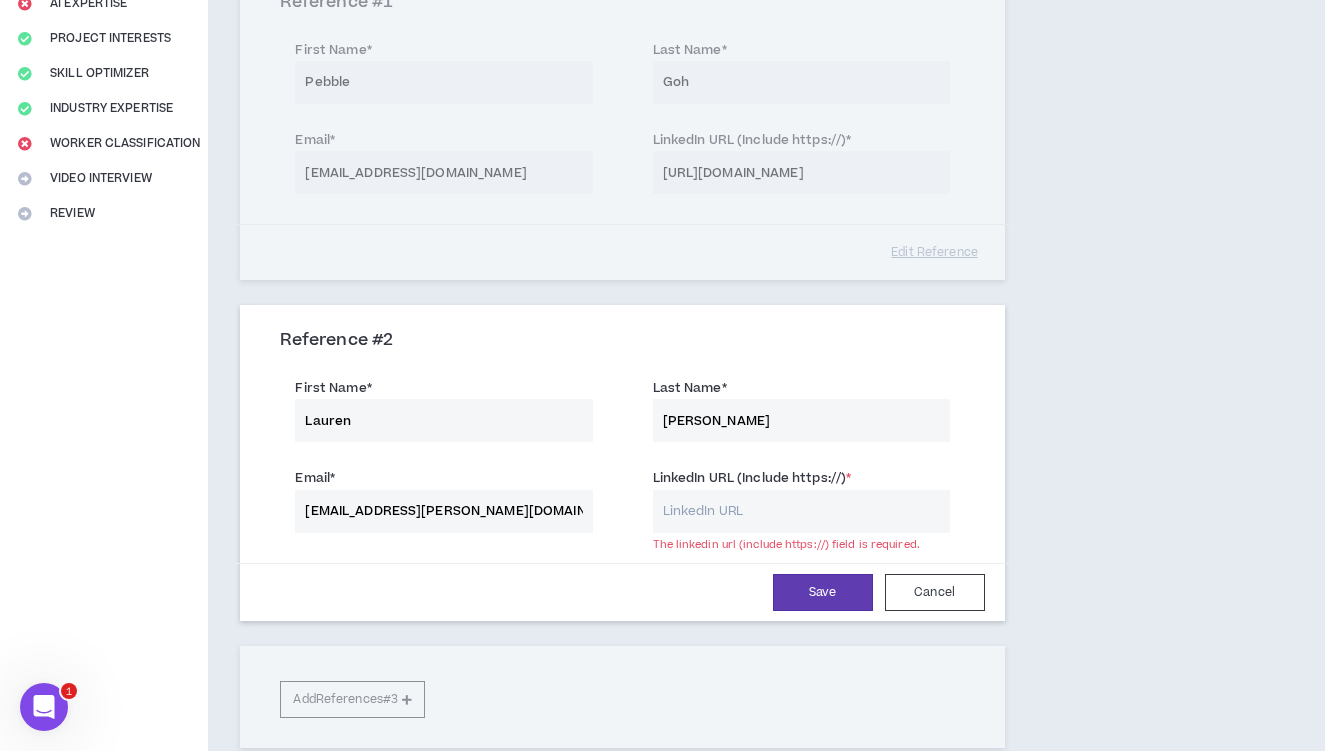 click on "LinkedIn URL (Include https://)  *" at bounding box center [801, 511] 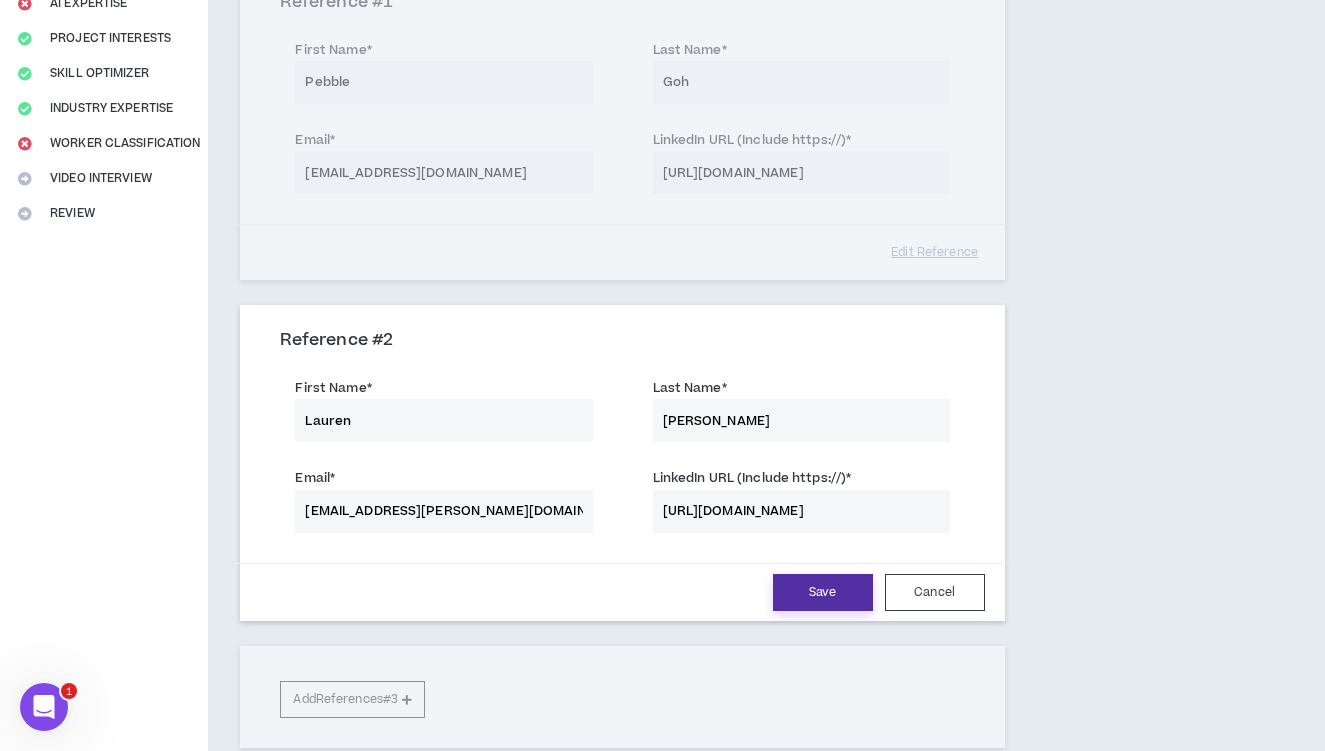type on "[URL][DOMAIN_NAME]" 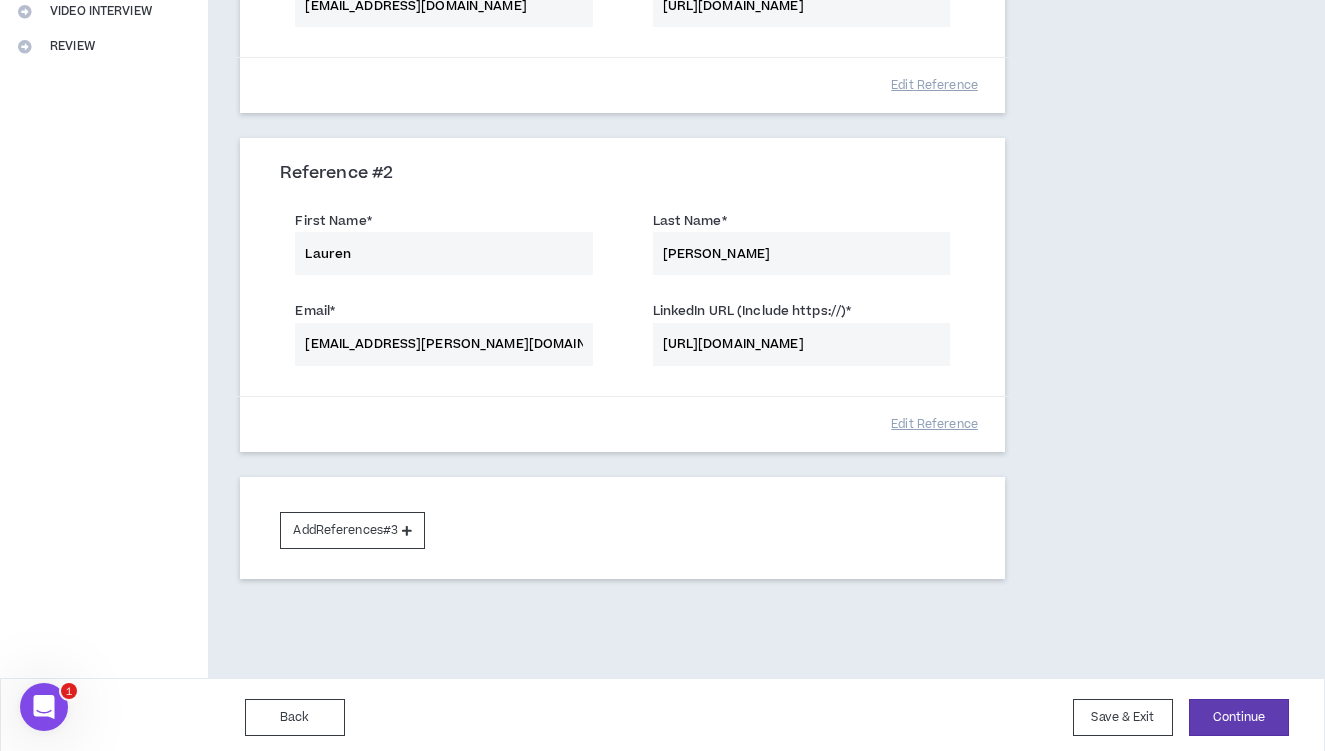 scroll, scrollTop: 492, scrollLeft: 0, axis: vertical 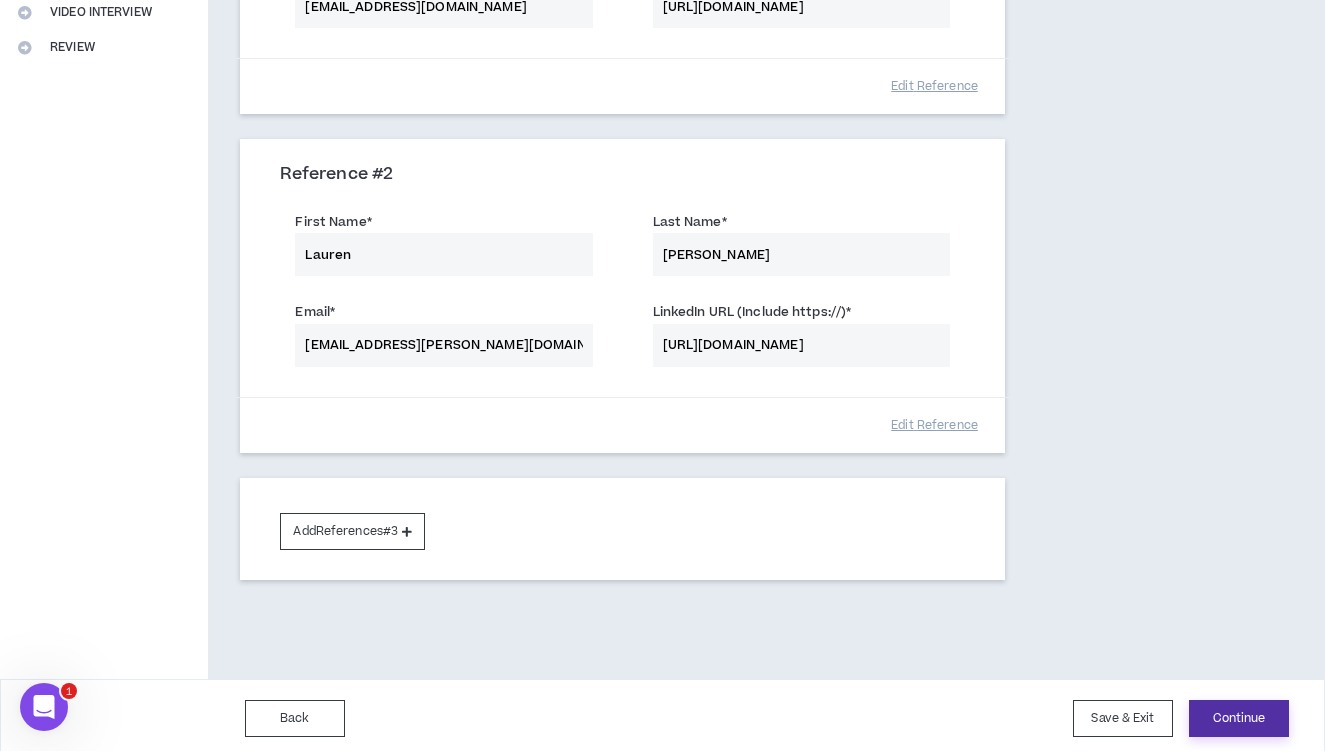 click on "Continue" at bounding box center (1239, 718) 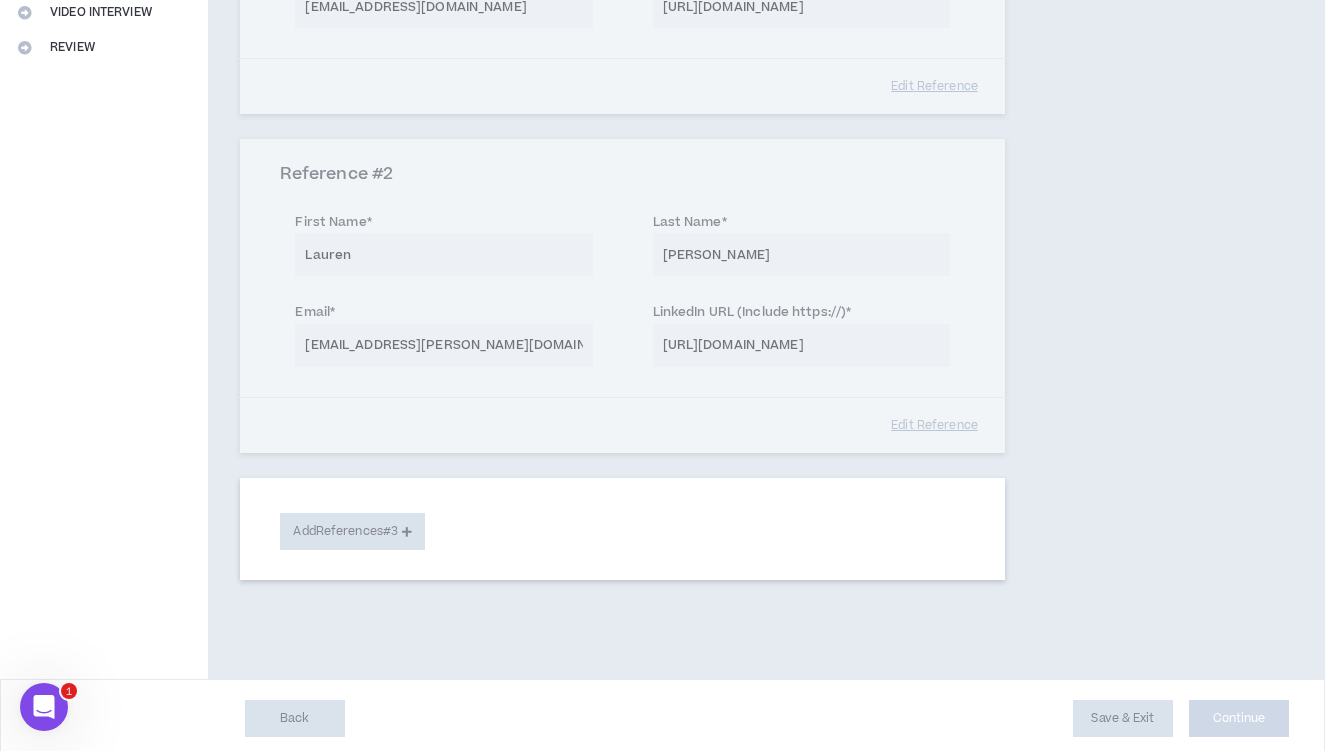 select on "***" 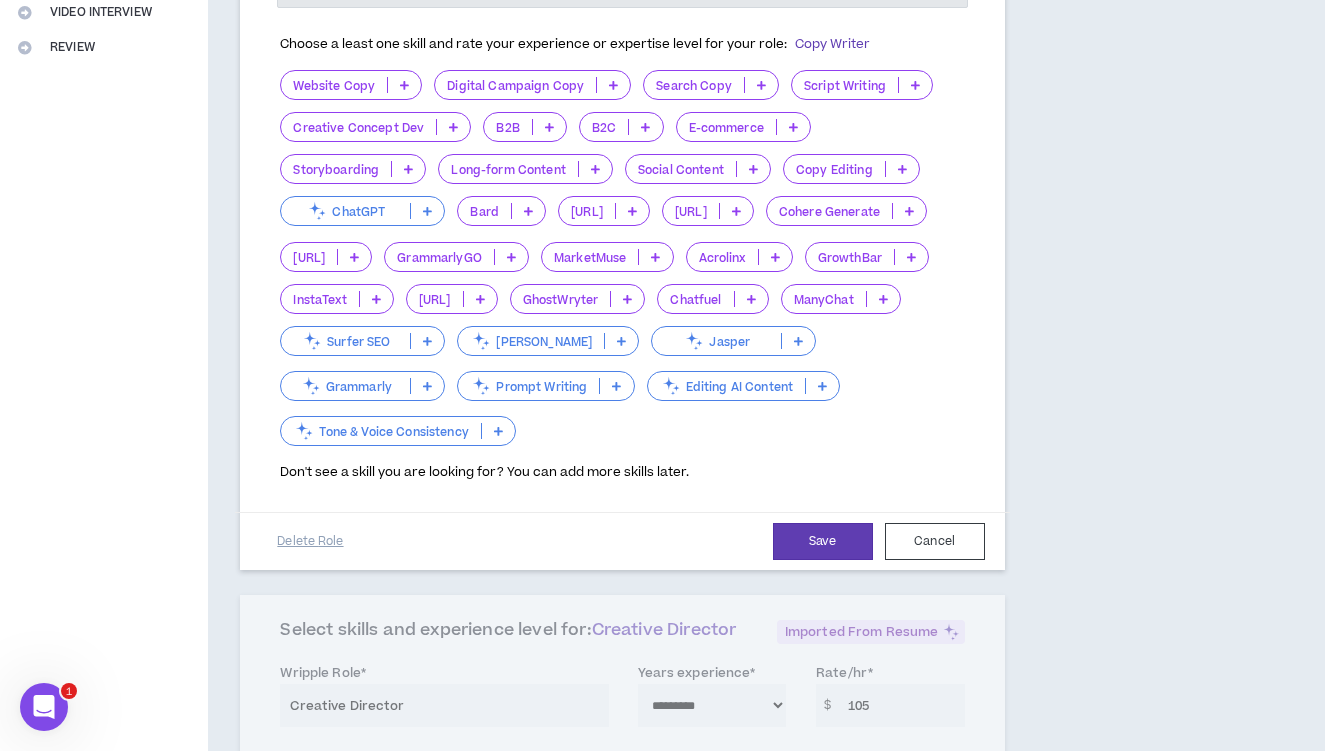 scroll, scrollTop: 0, scrollLeft: 0, axis: both 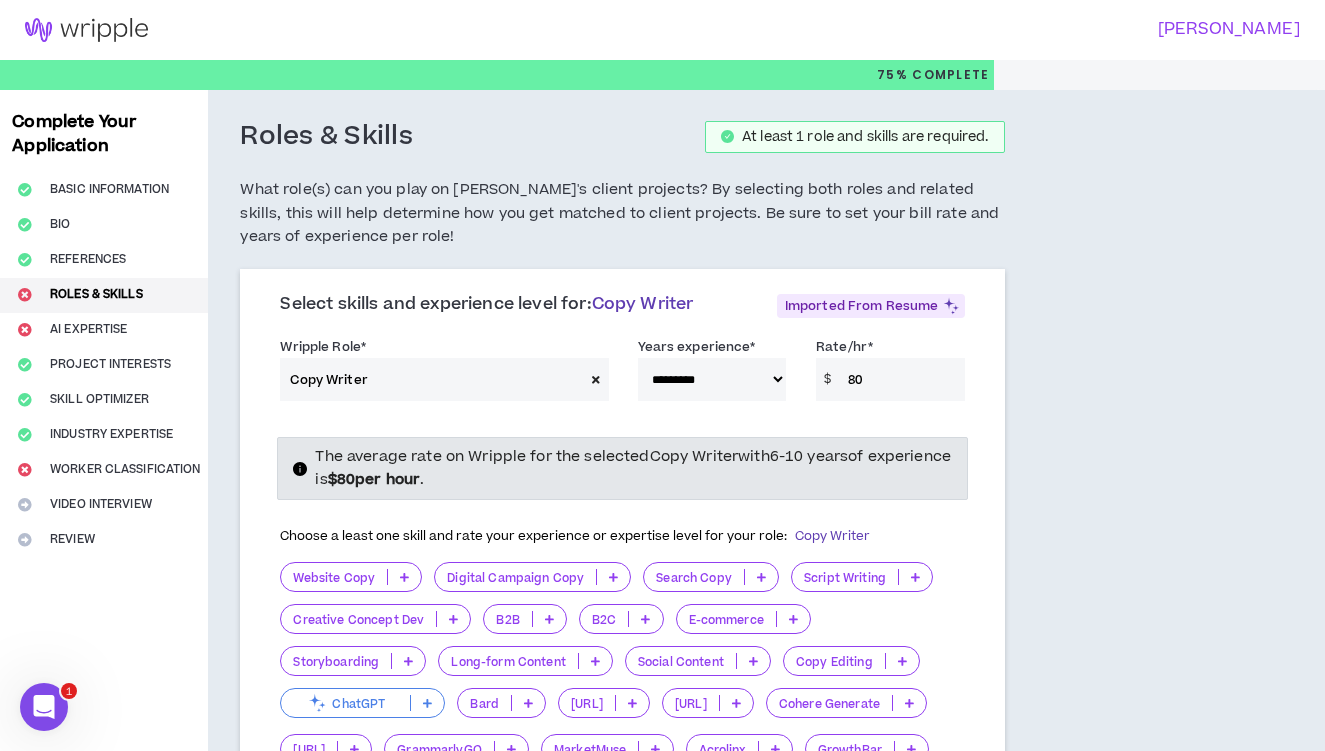 click on "Copy Writer" at bounding box center (432, 379) 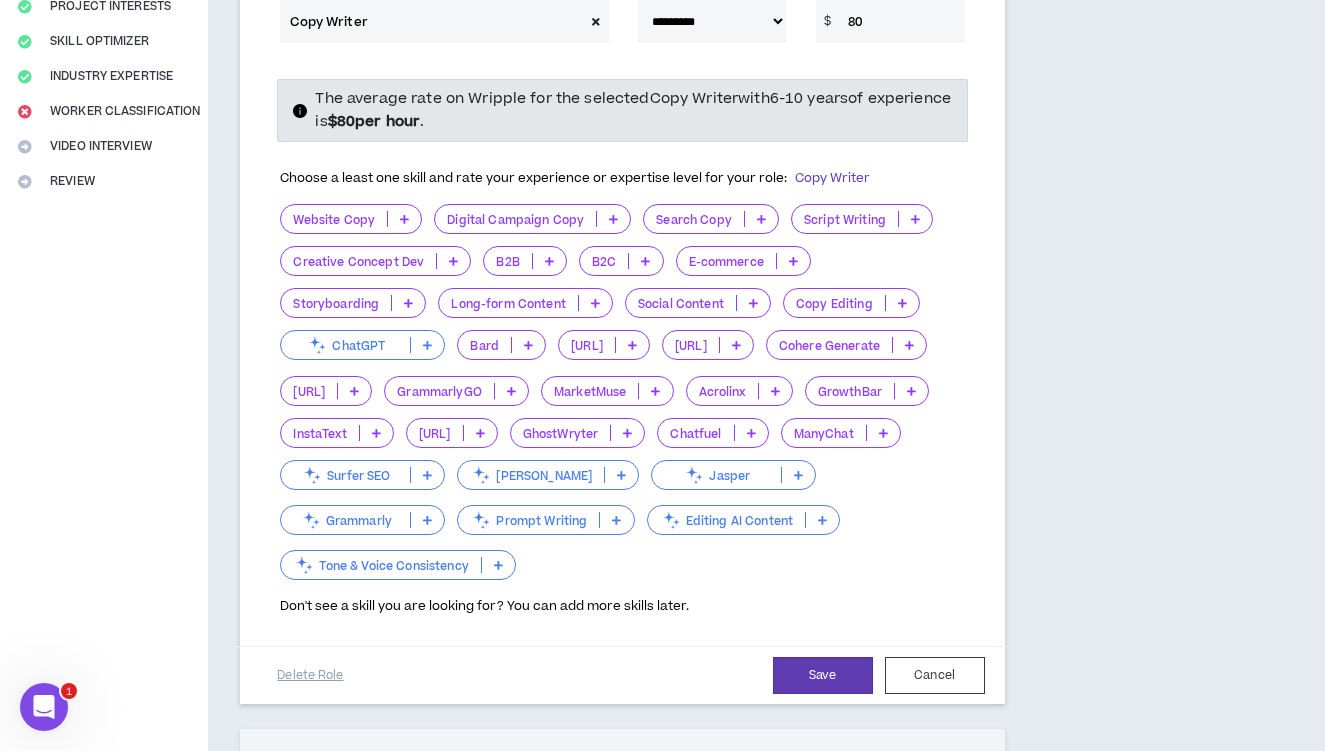 scroll, scrollTop: 363, scrollLeft: 0, axis: vertical 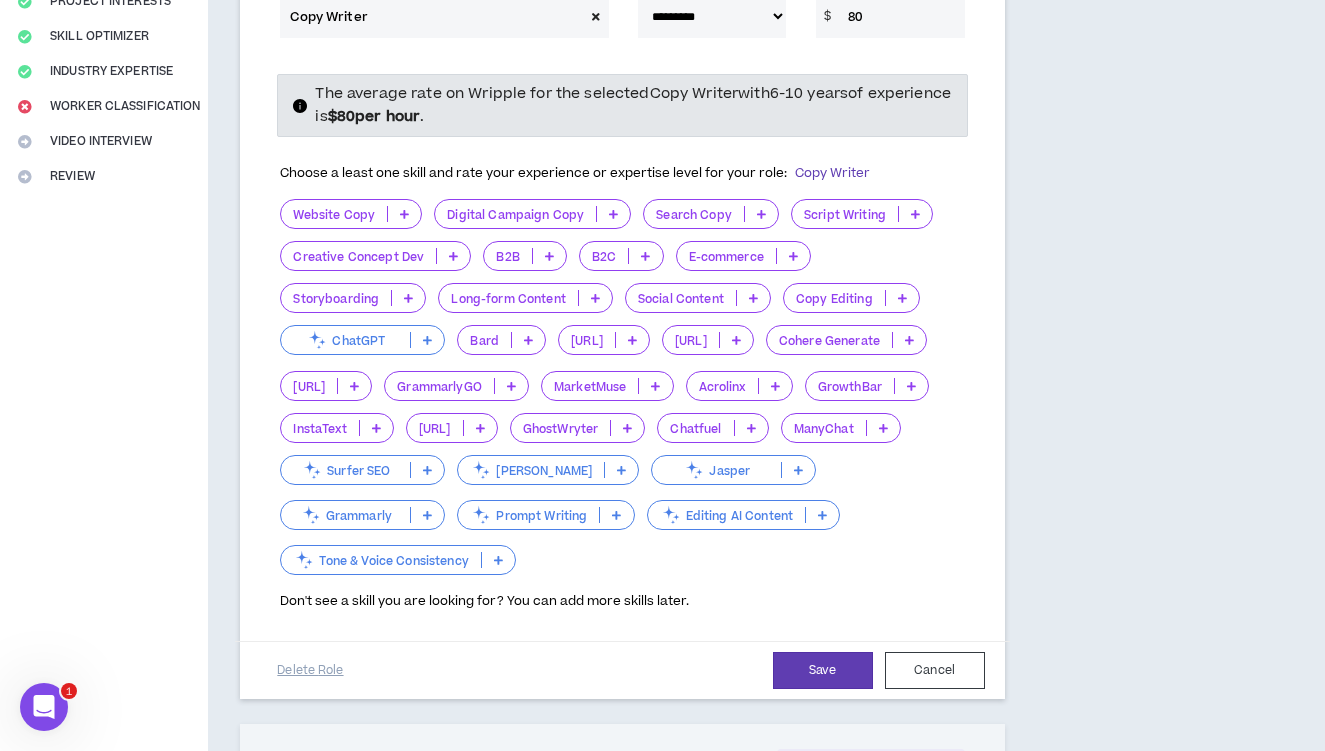 click on "Website Copy" at bounding box center [334, 214] 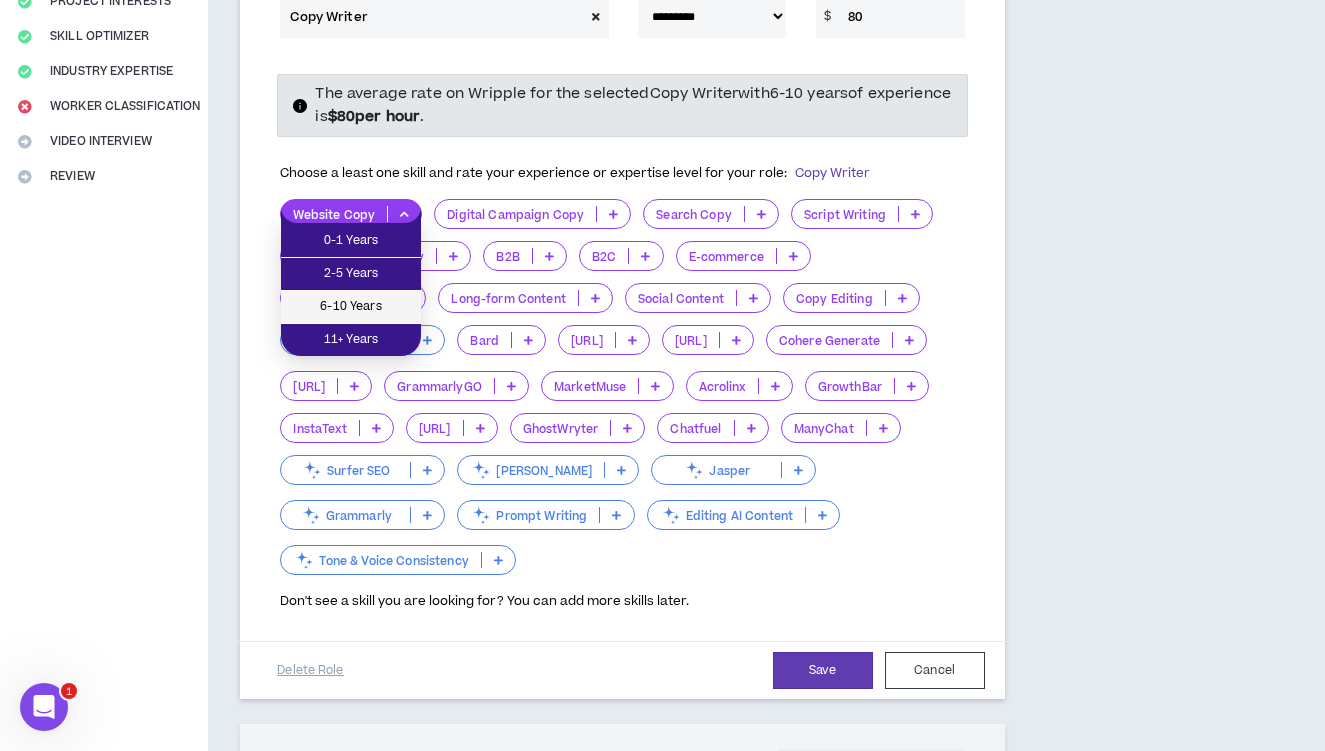 click on "6-10 Years" at bounding box center (351, 307) 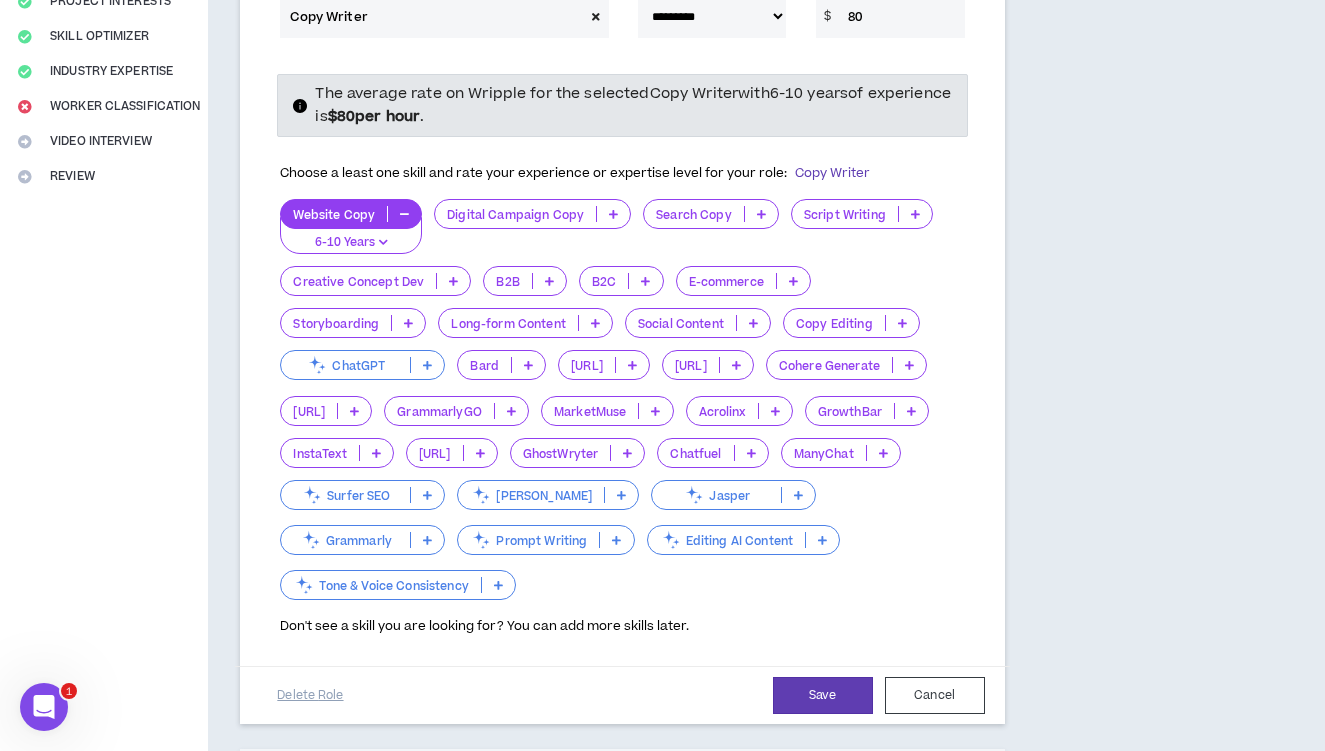 click on "Digital Campaign Copy" at bounding box center [515, 214] 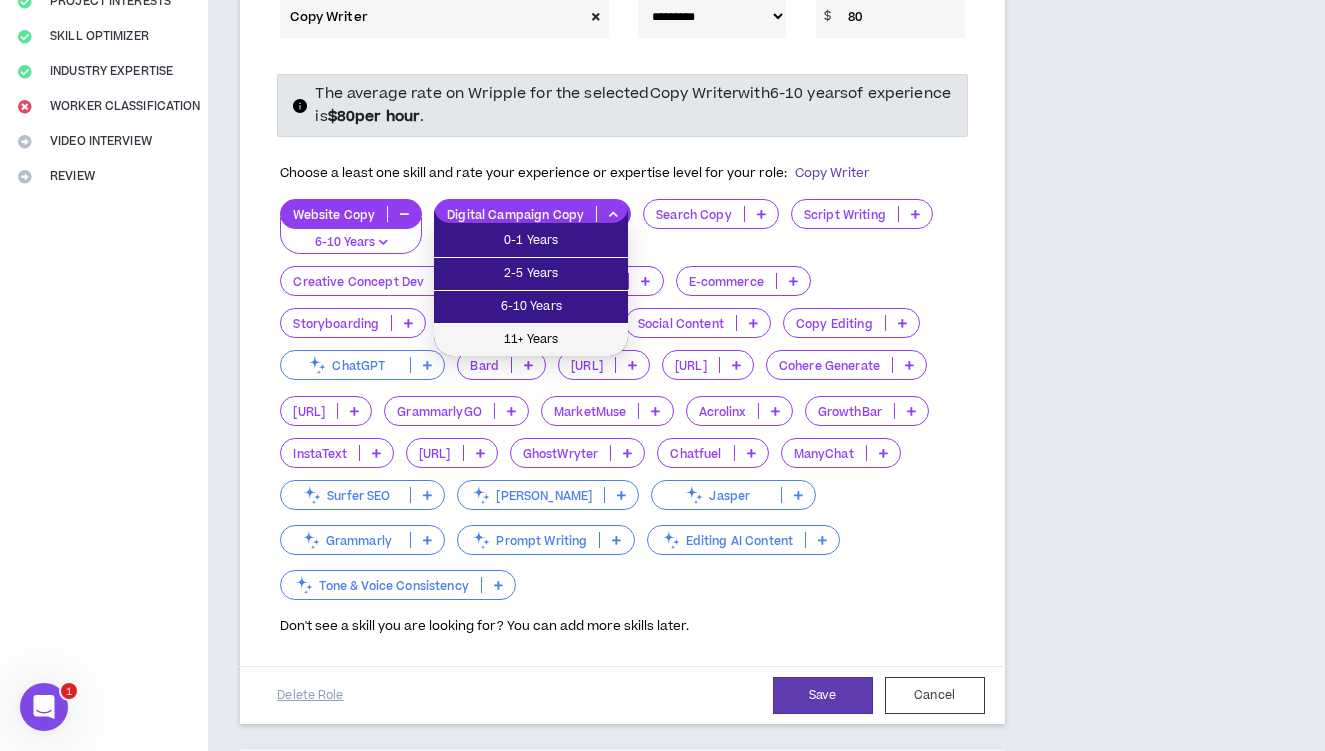 click on "11+ Years" at bounding box center (531, 340) 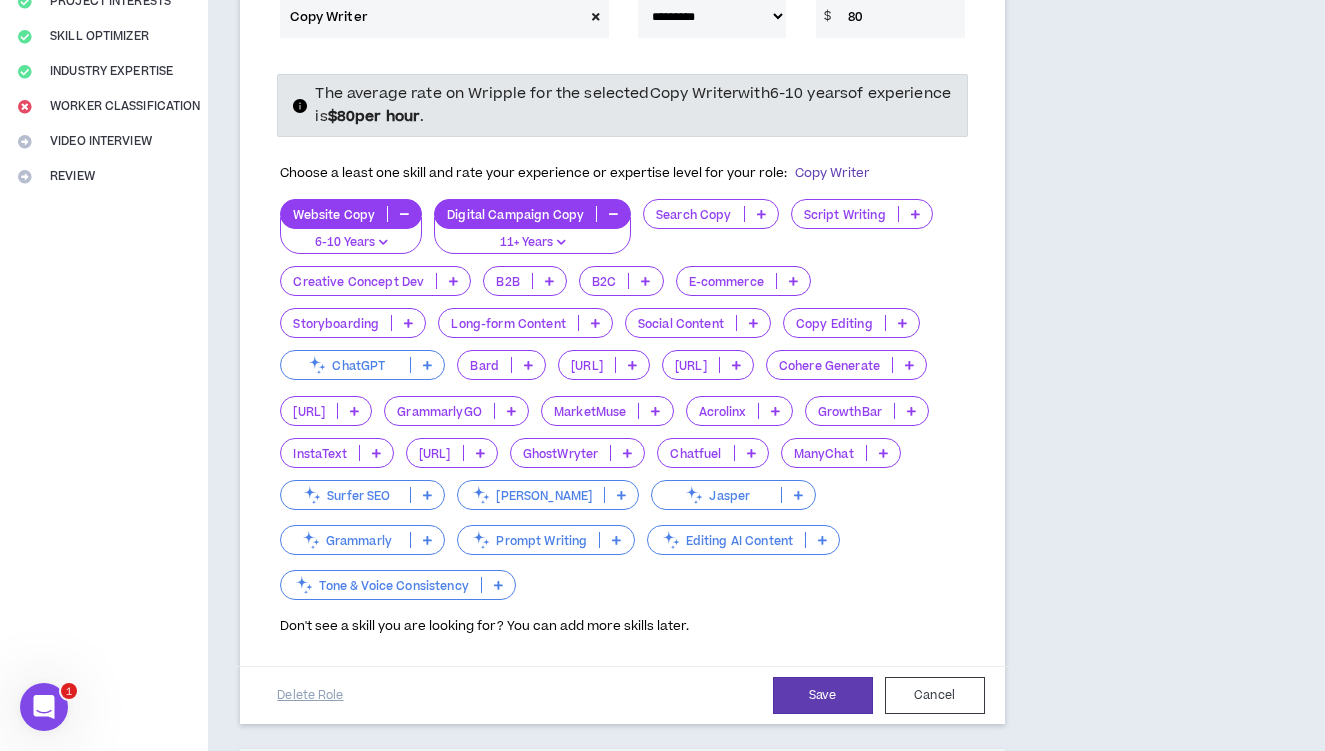 click on "Script Writing" at bounding box center [845, 214] 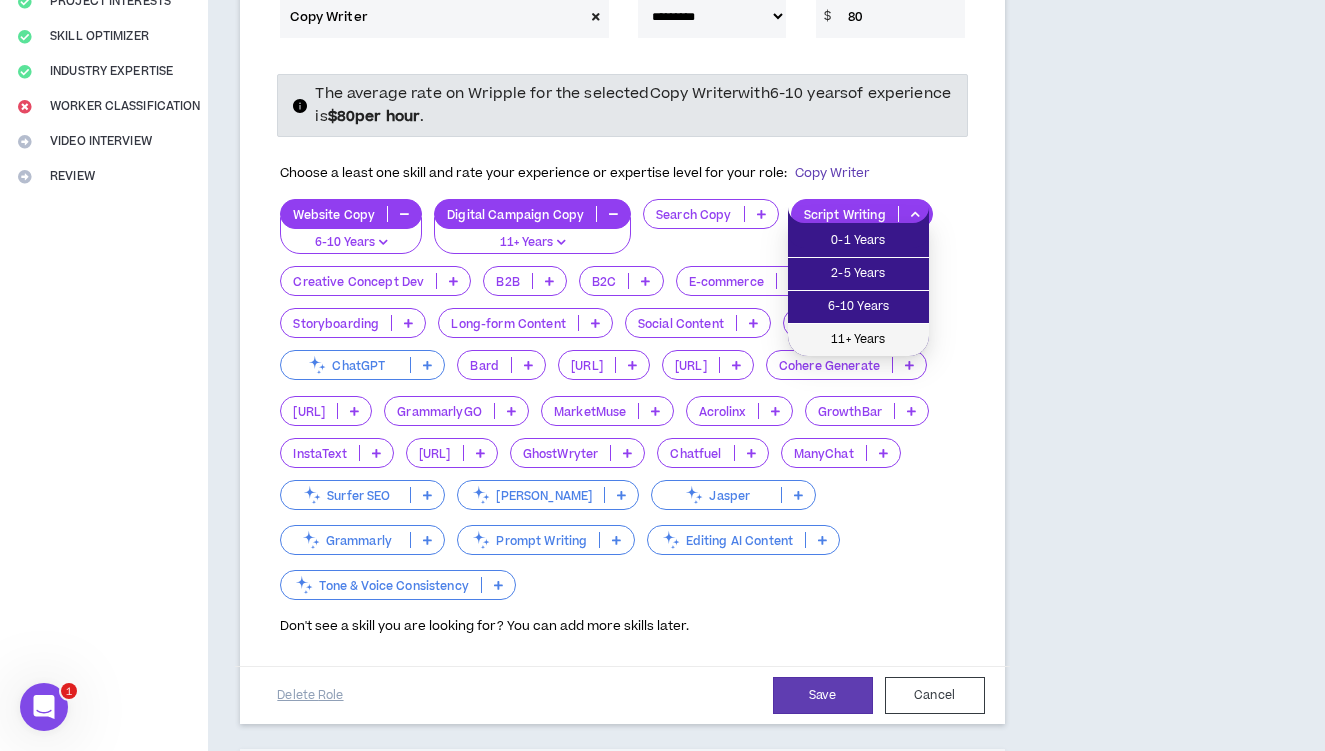 click on "11+ Years" at bounding box center (858, 340) 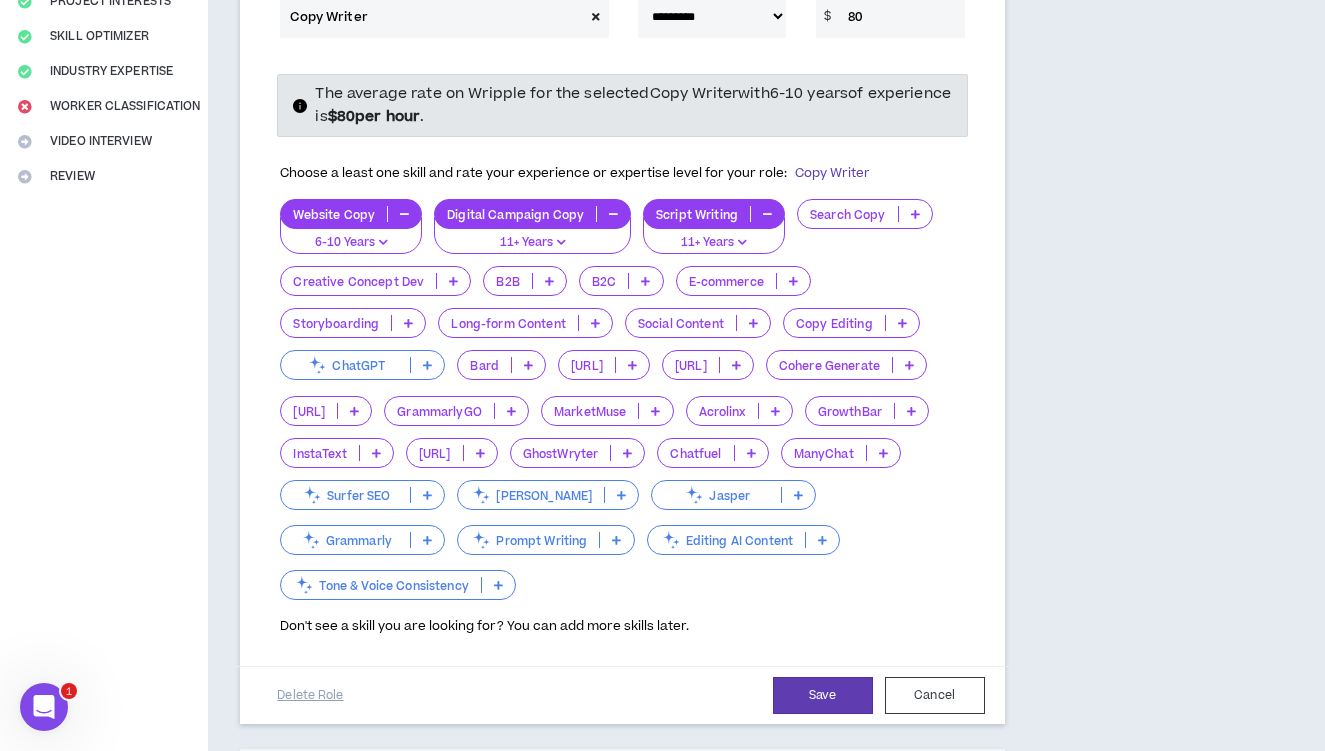click on "Creative Concept Dev" at bounding box center (358, 281) 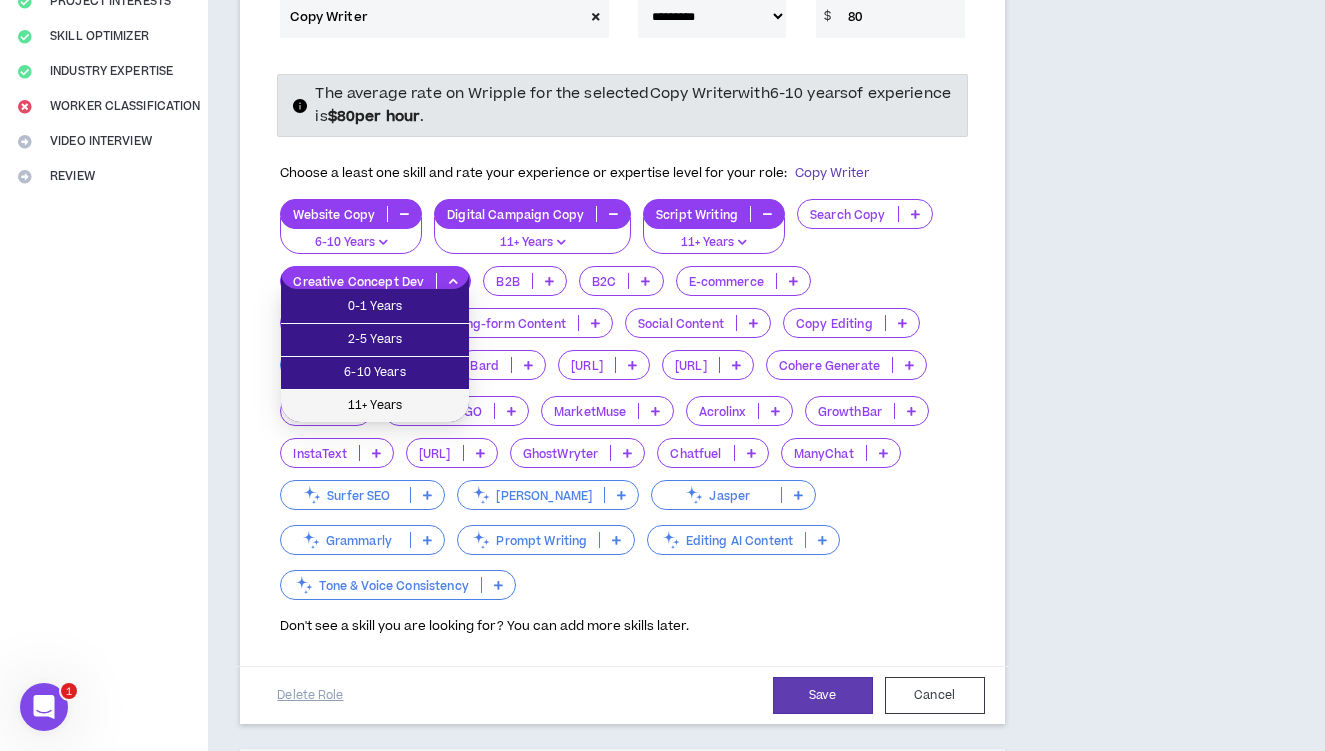 click on "11+ Years" at bounding box center [375, 406] 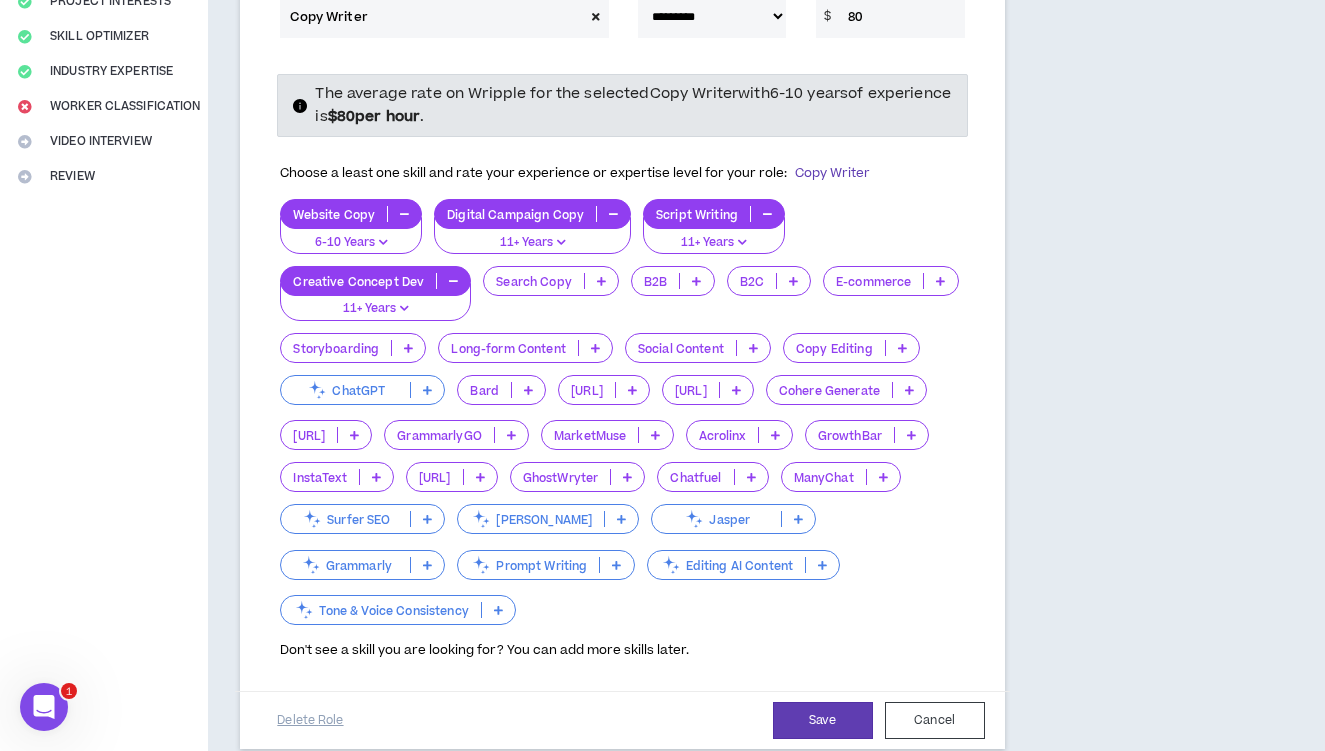 click on "B2B" at bounding box center (655, 281) 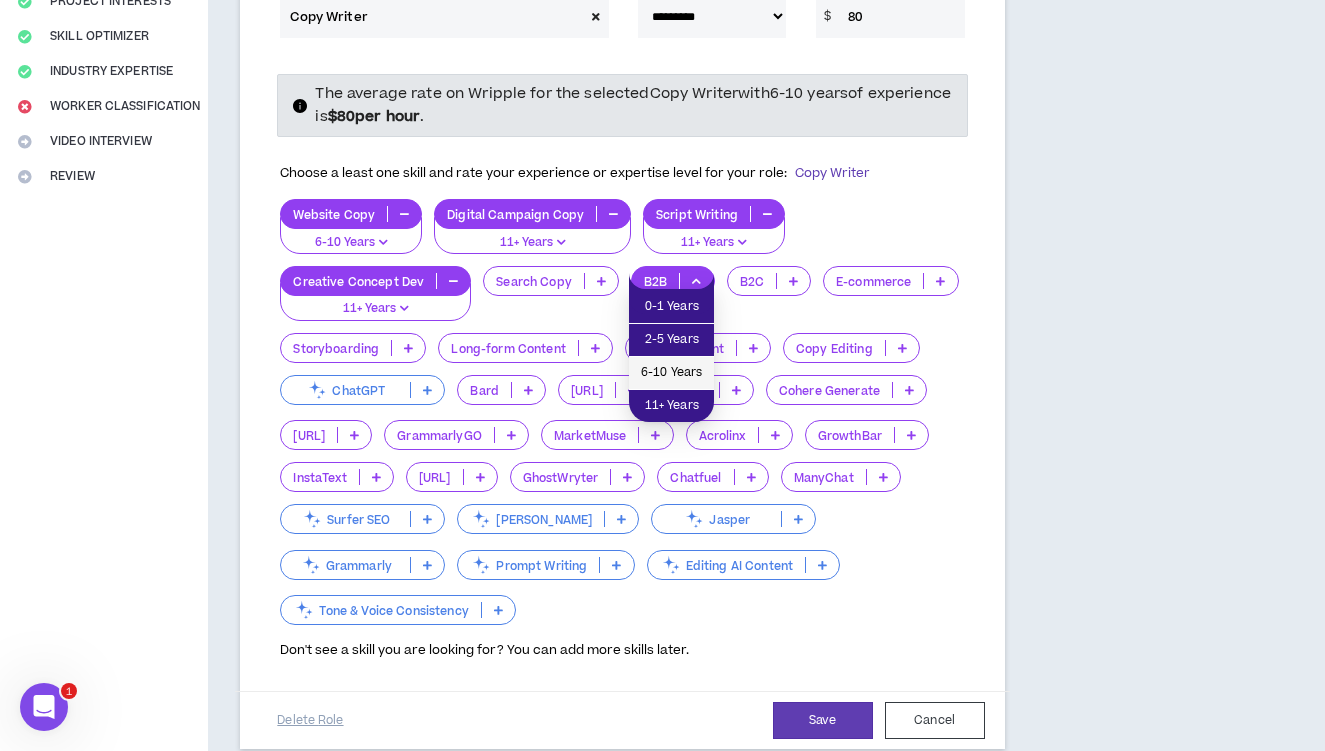 click on "6-10 Years" at bounding box center [671, 373] 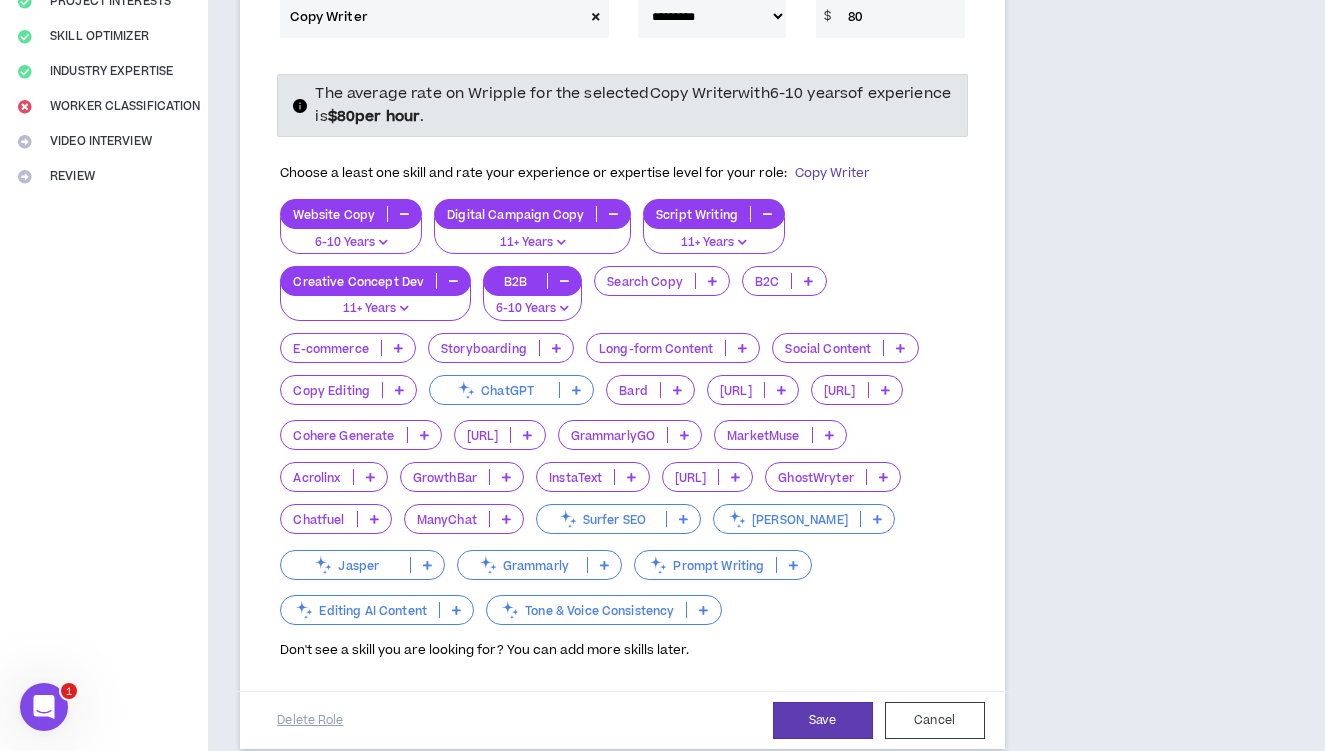 click on "B2C" at bounding box center (767, 281) 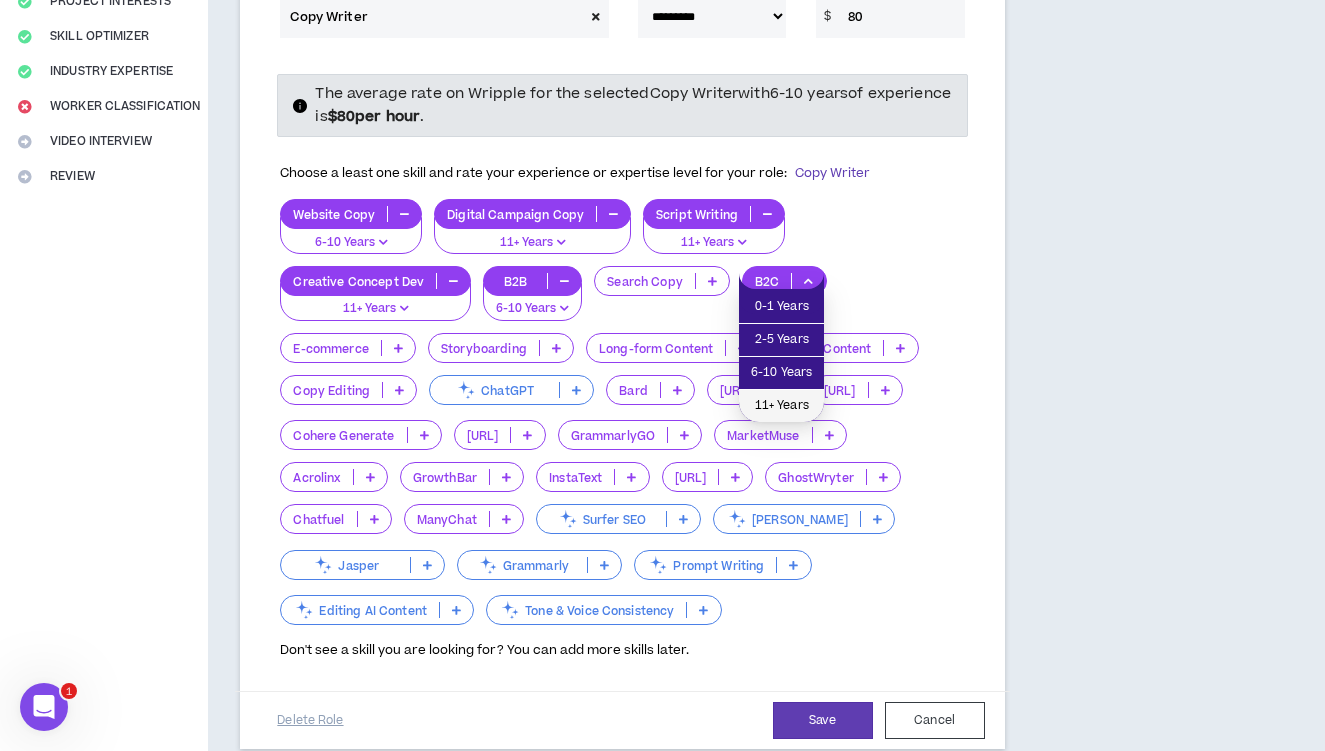 click on "11+ Years" at bounding box center (781, 406) 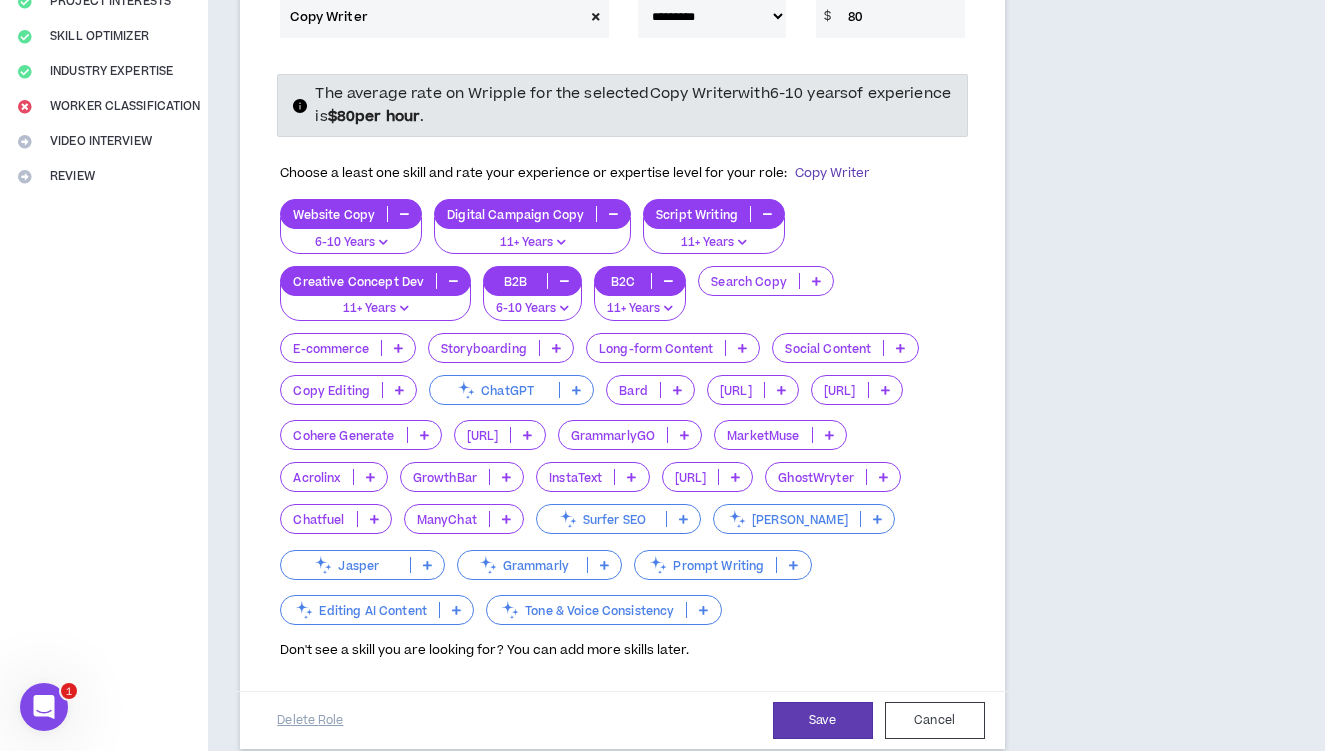 click on "E-commerce" at bounding box center (330, 348) 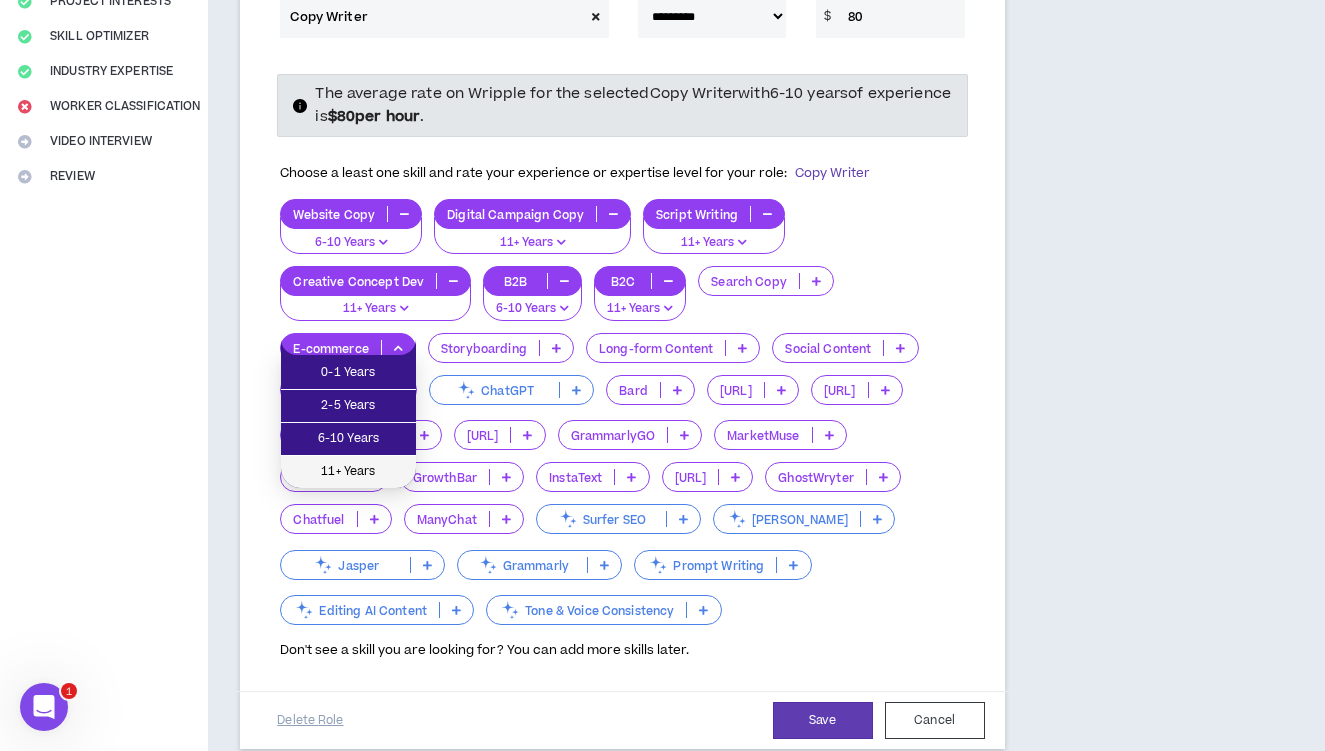 click on "11+ Years" at bounding box center [348, 472] 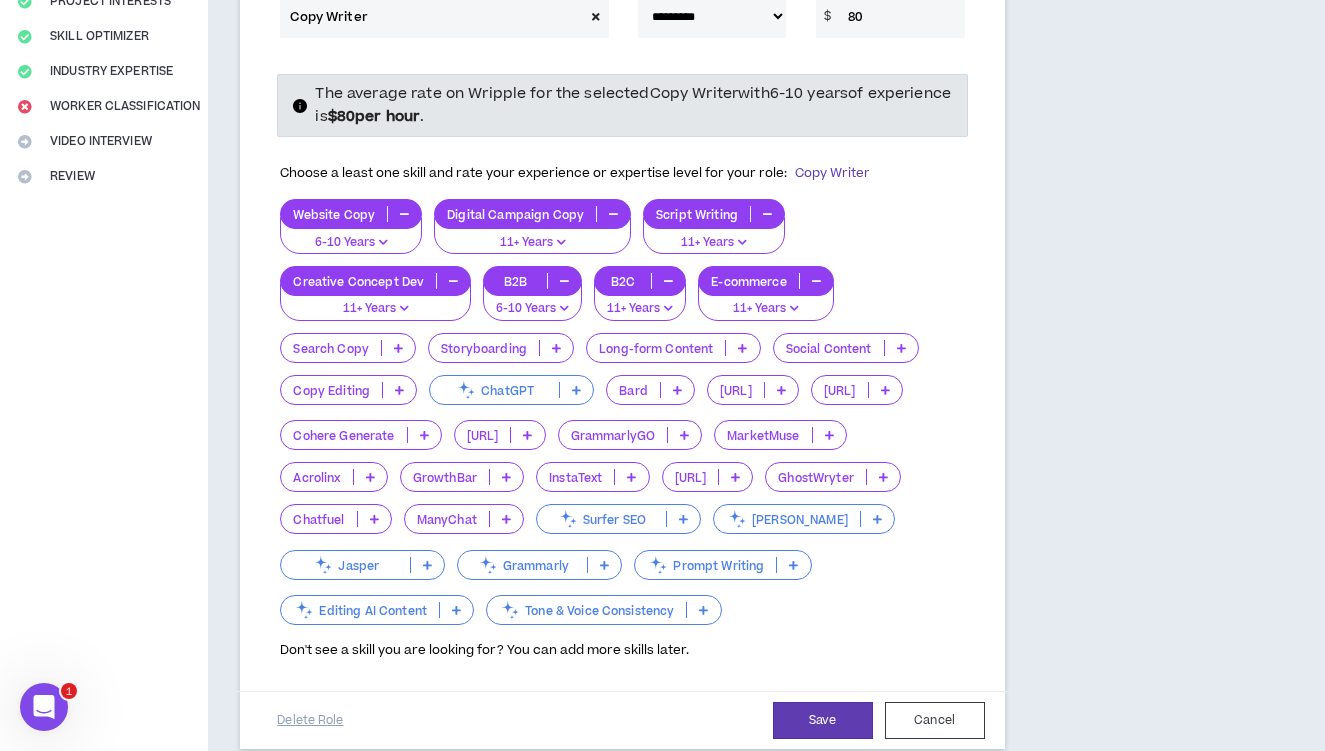click on "Long-form Content" at bounding box center [656, 348] 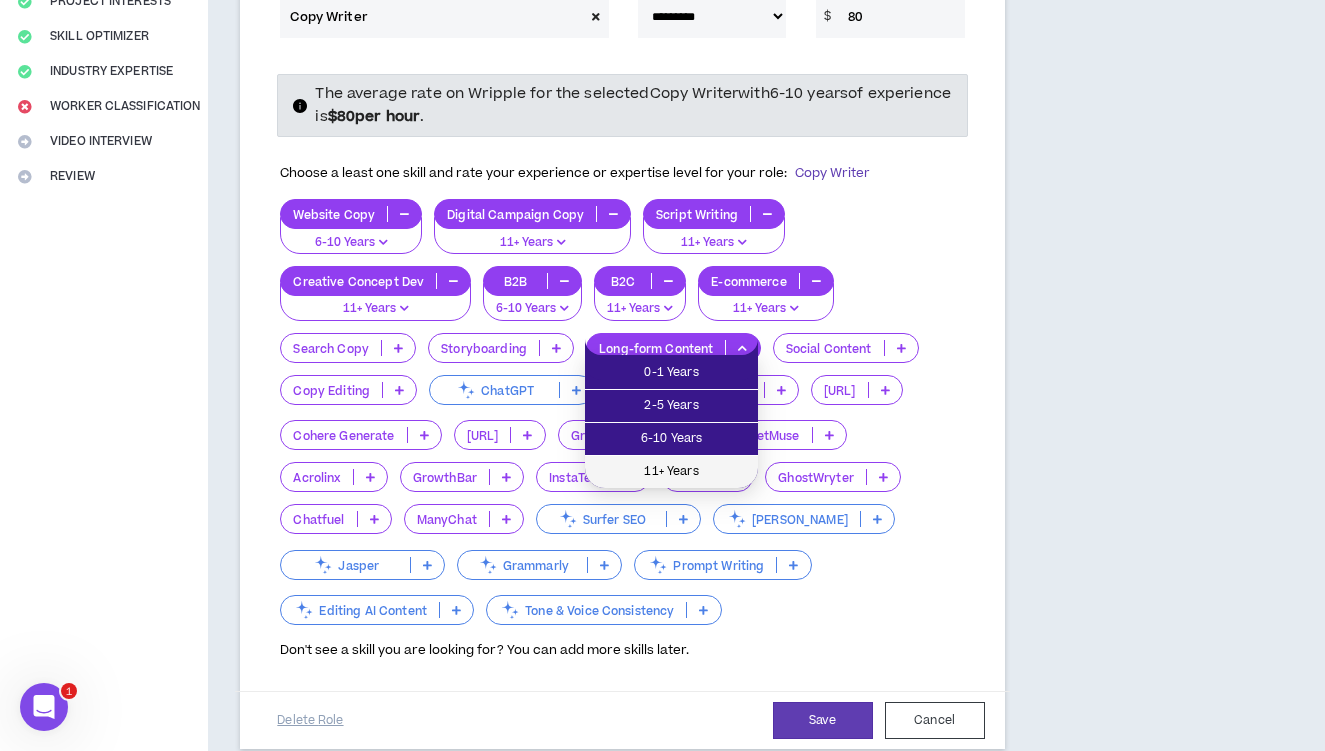 click on "11+ Years" at bounding box center [671, 472] 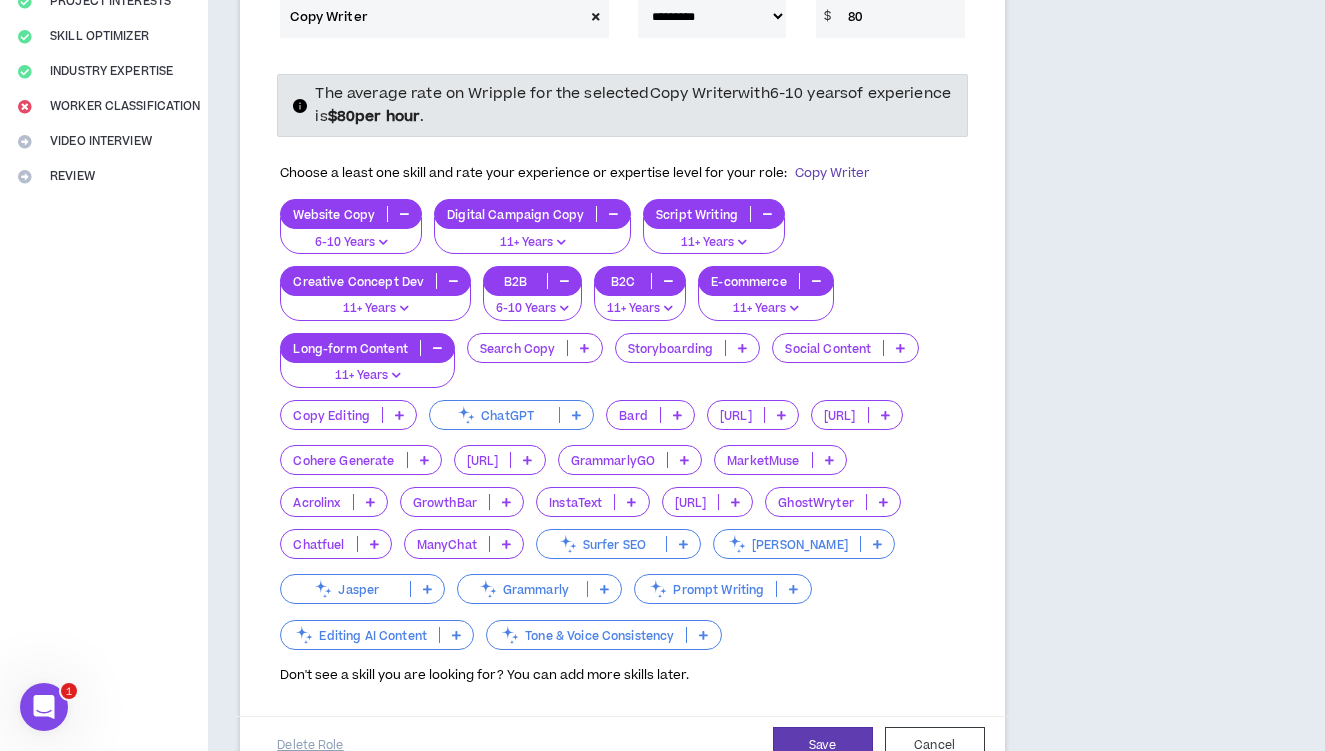 click on "Social Content" at bounding box center (828, 348) 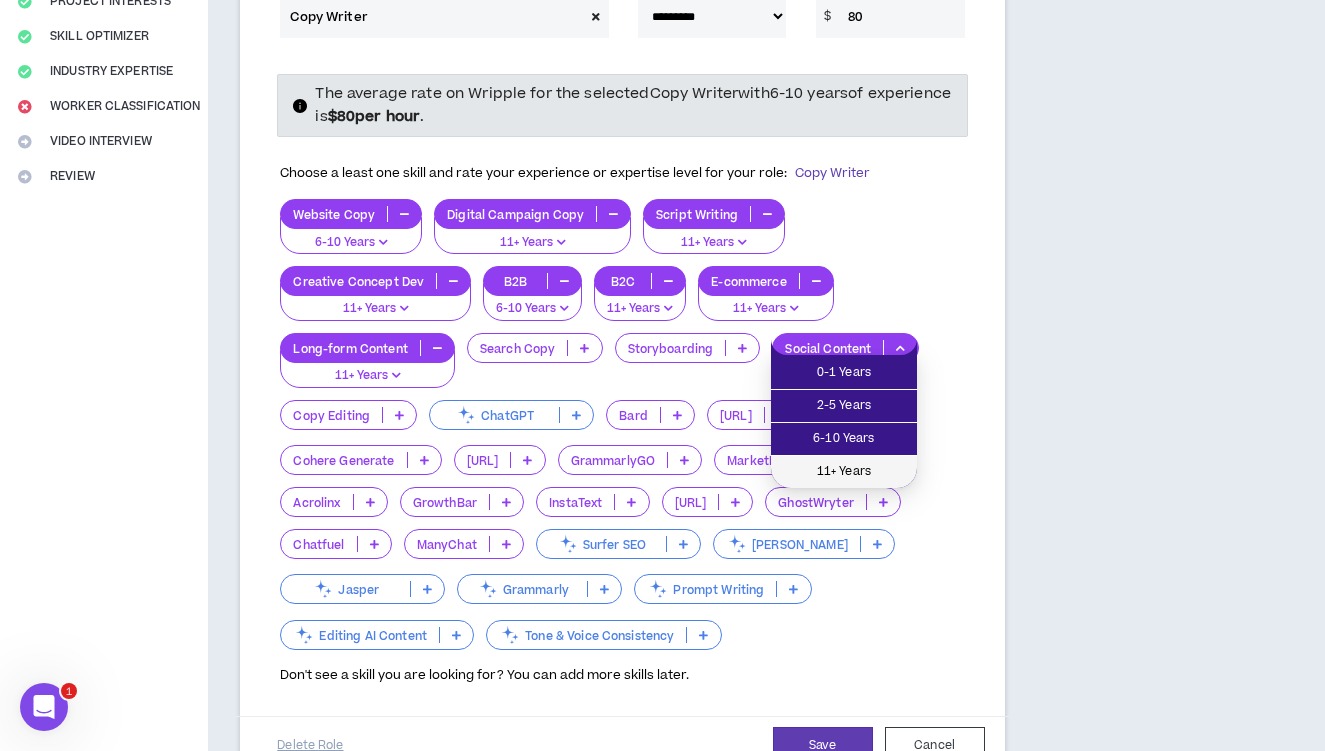click on "11+ Years" at bounding box center [844, 472] 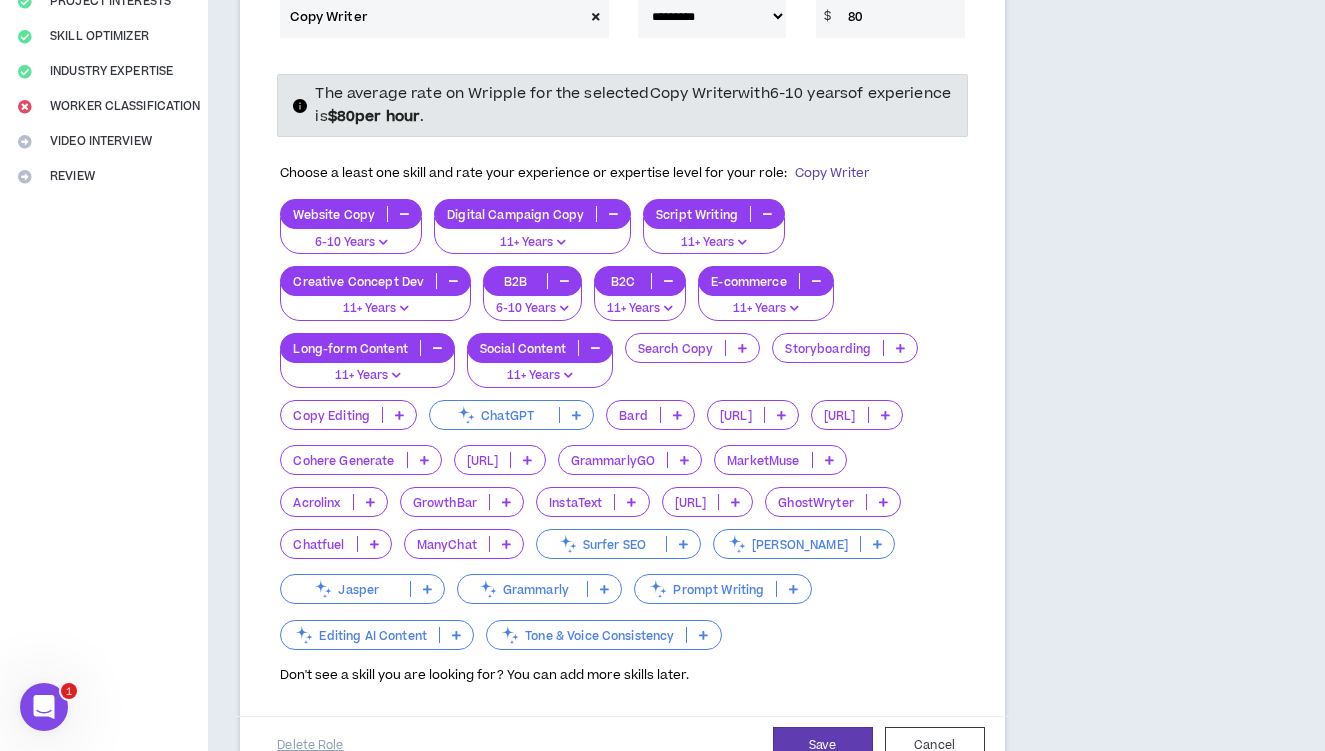 click on "Search Copy" at bounding box center (676, 348) 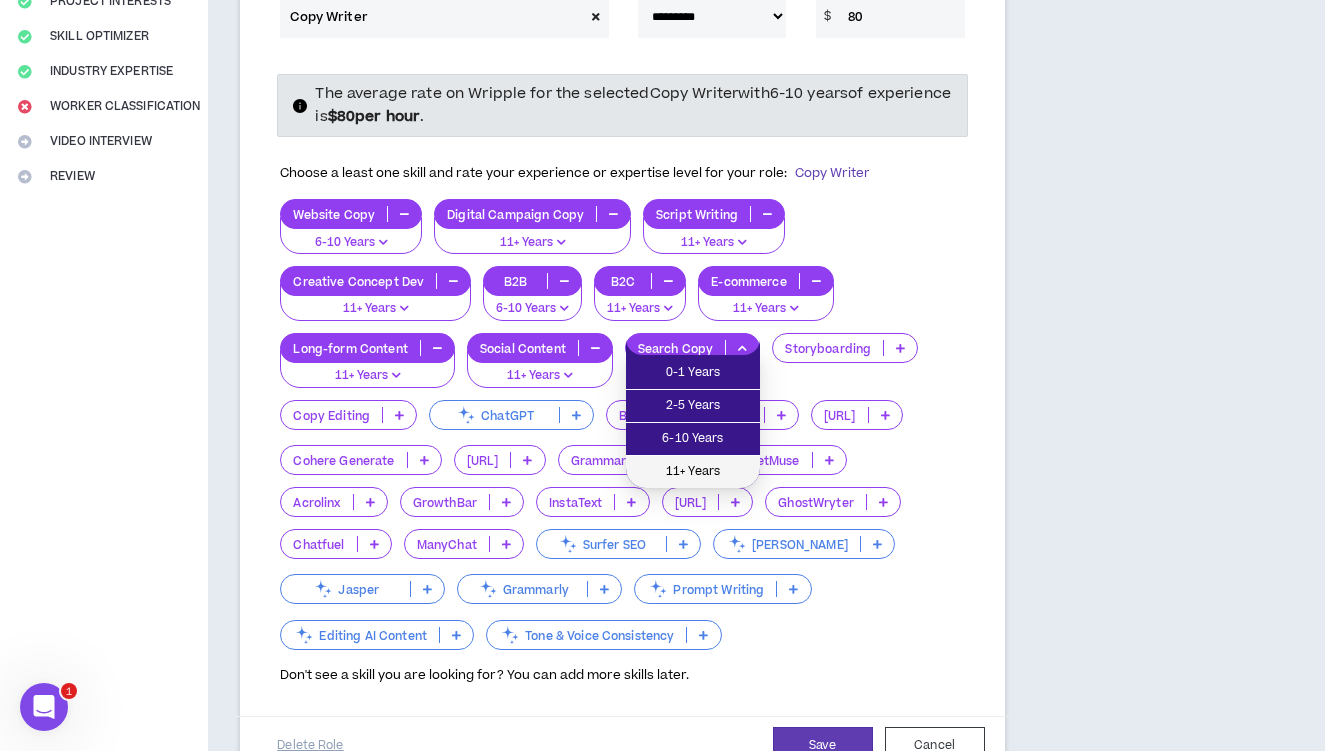 click on "11+ Years" at bounding box center [693, 472] 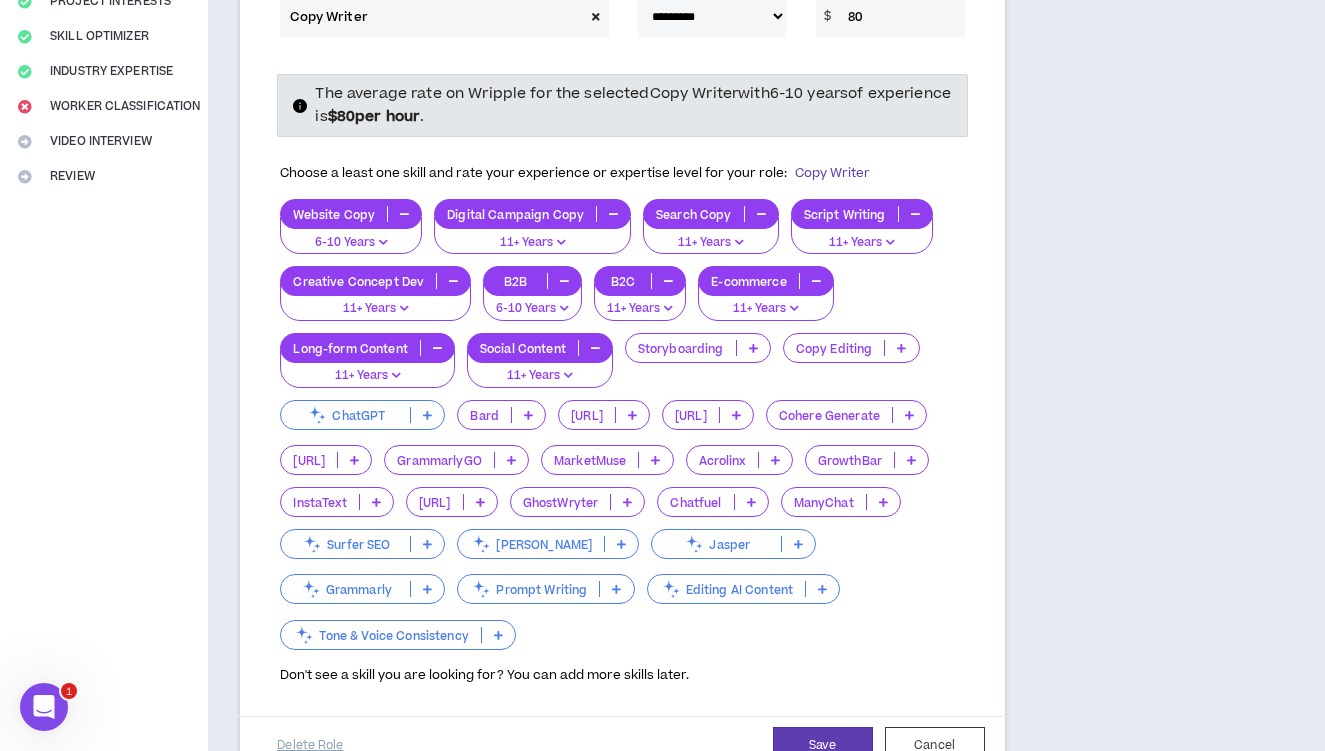 click on "Storyboarding" at bounding box center (698, 348) 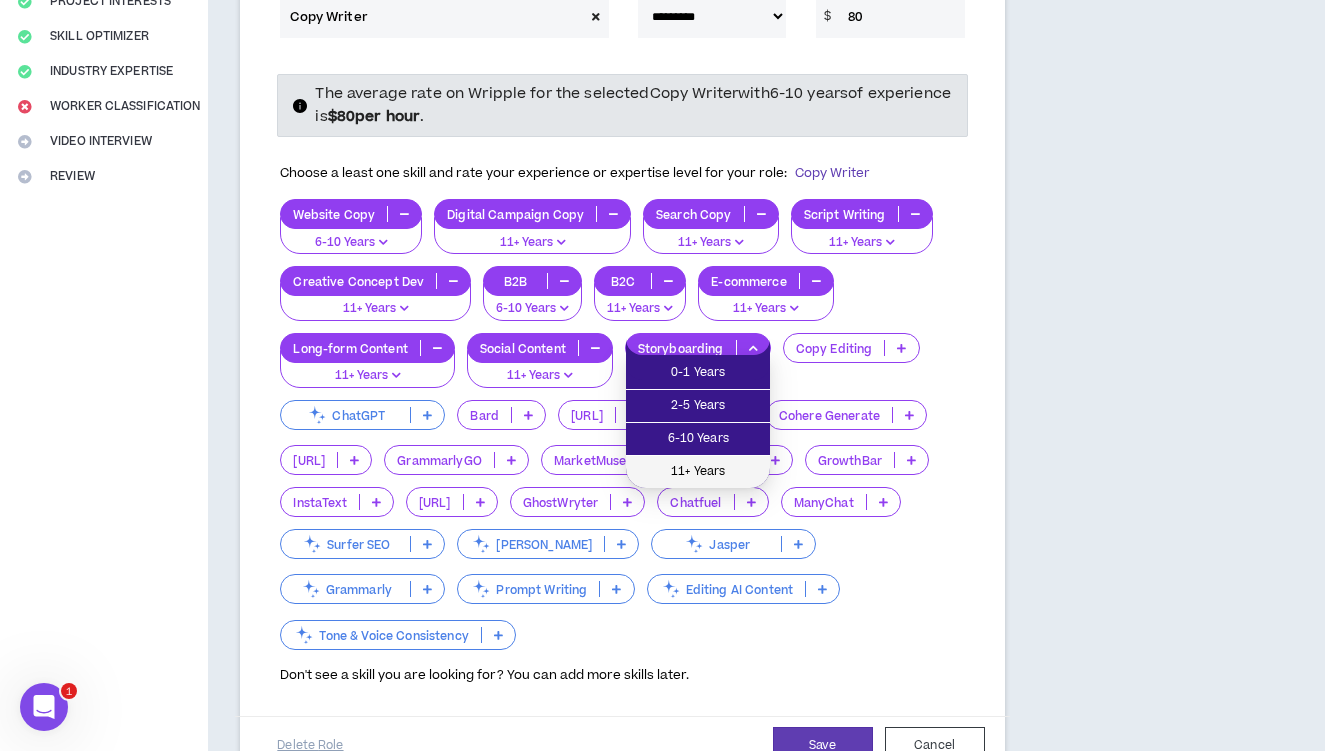 click on "11+ Years" at bounding box center [698, 472] 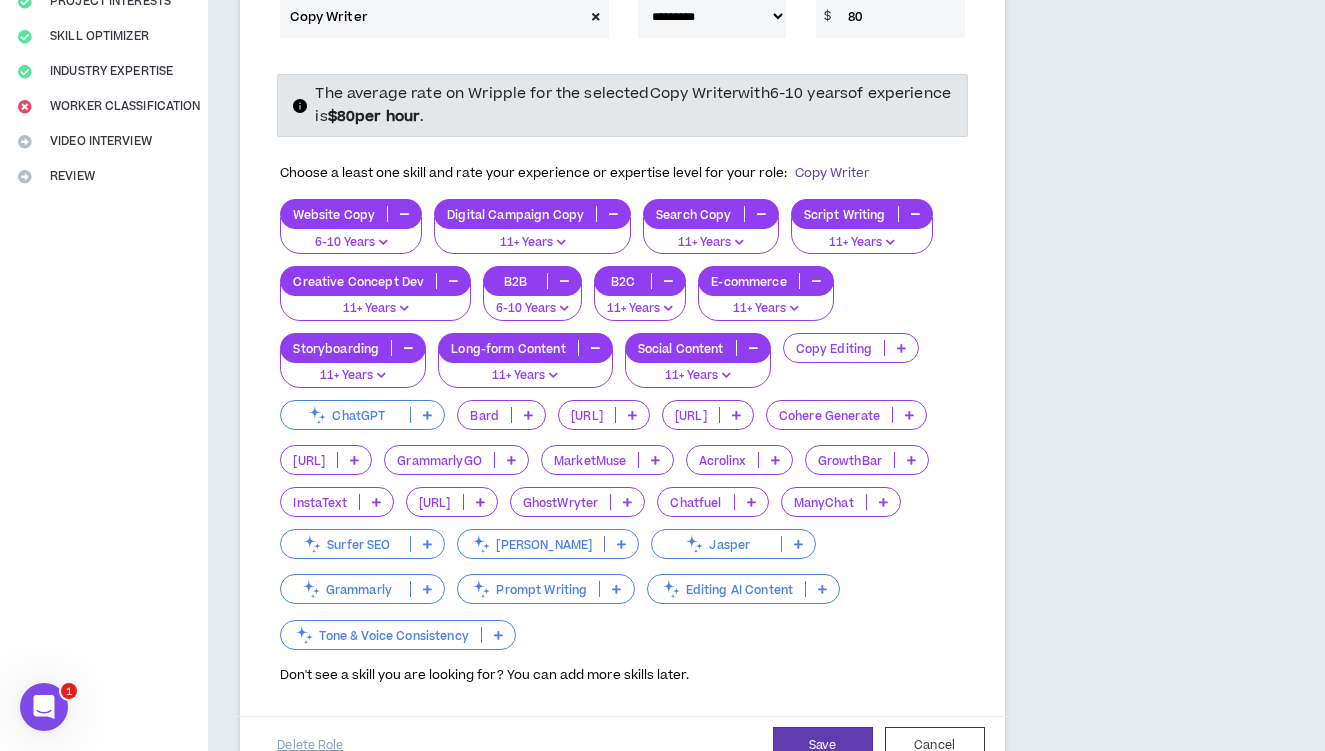 click on "Copy Editing" at bounding box center (834, 348) 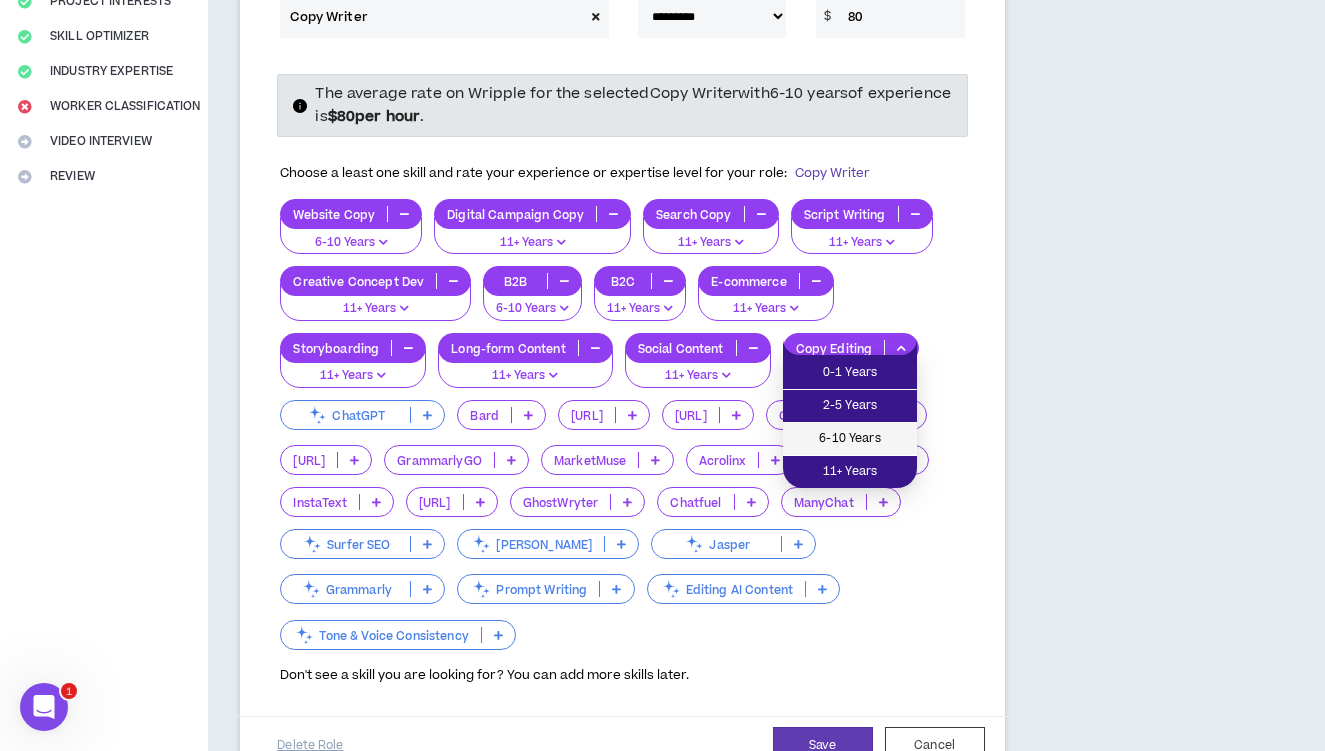 click on "6-10 Years" at bounding box center [850, 439] 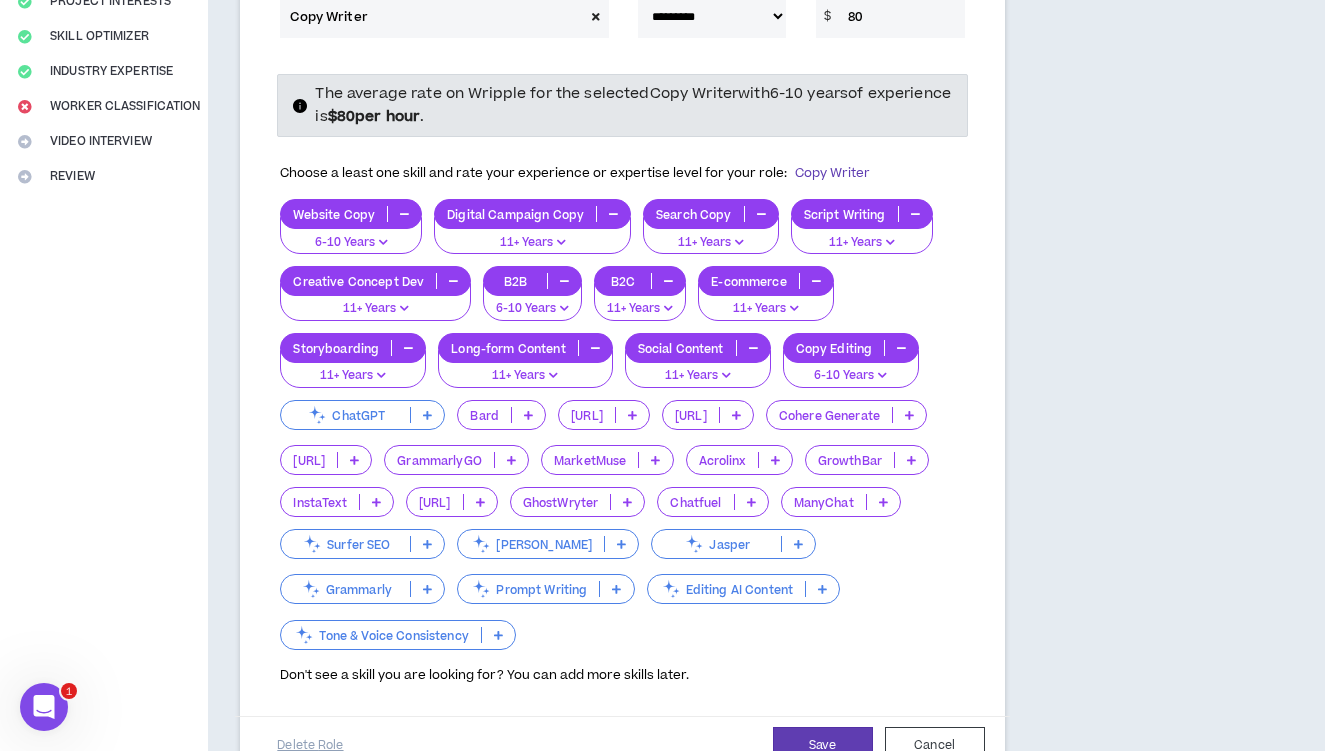 click on "ChatGPT" at bounding box center [345, 415] 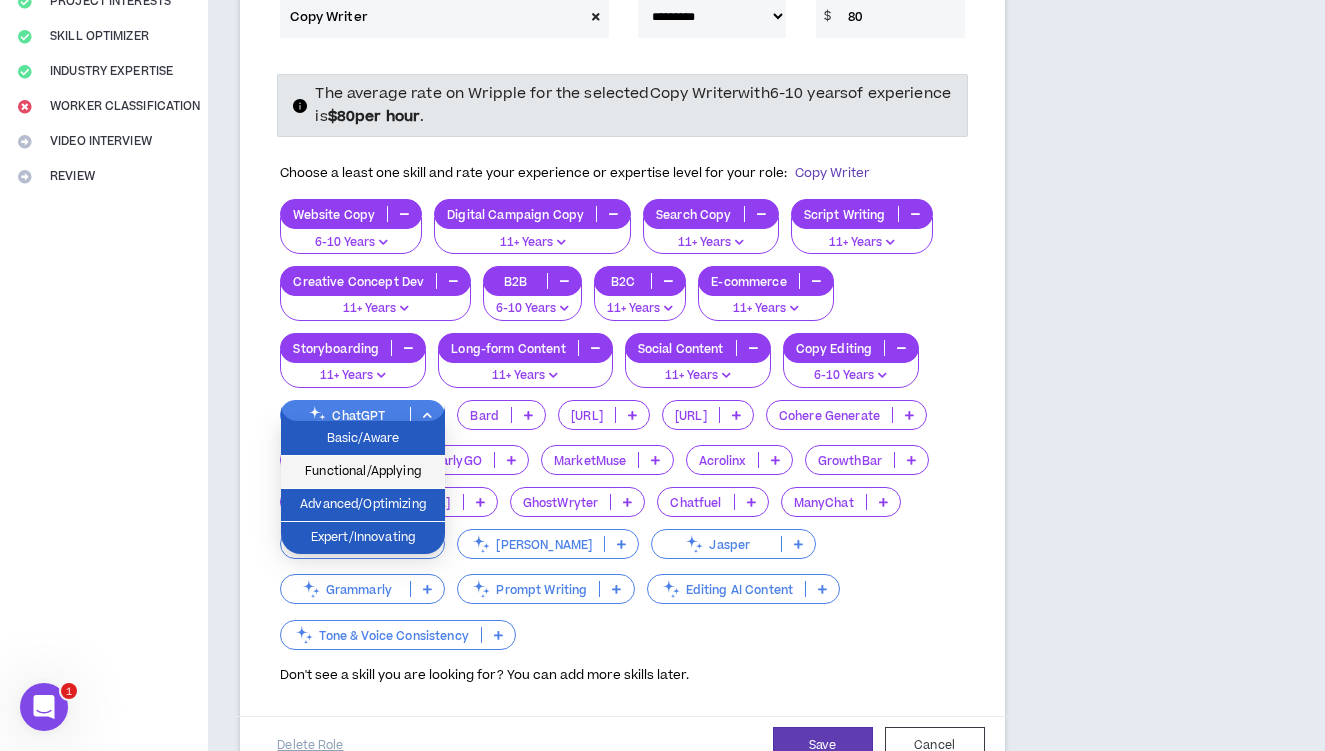 click on "Functional/Applying" at bounding box center [363, 472] 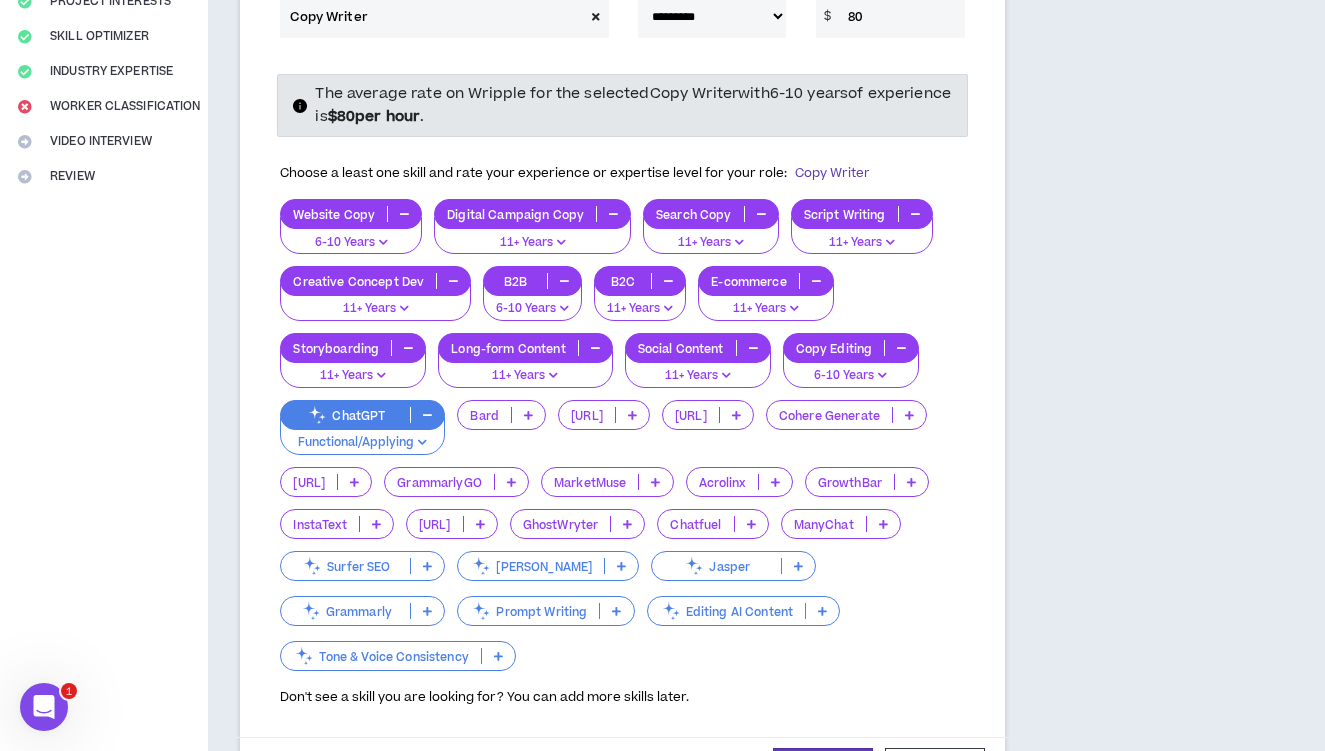 click on "Tone & Voice Consistency" at bounding box center (380, 656) 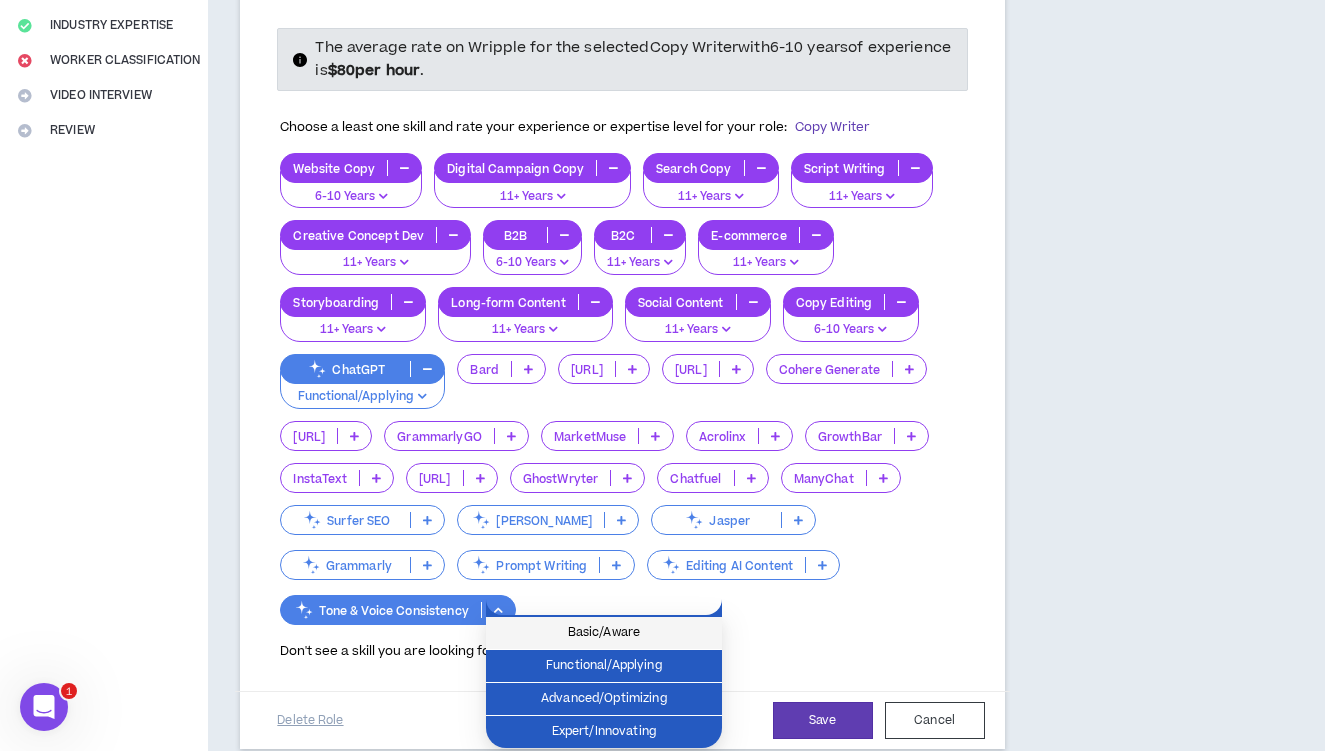 scroll, scrollTop: 411, scrollLeft: 0, axis: vertical 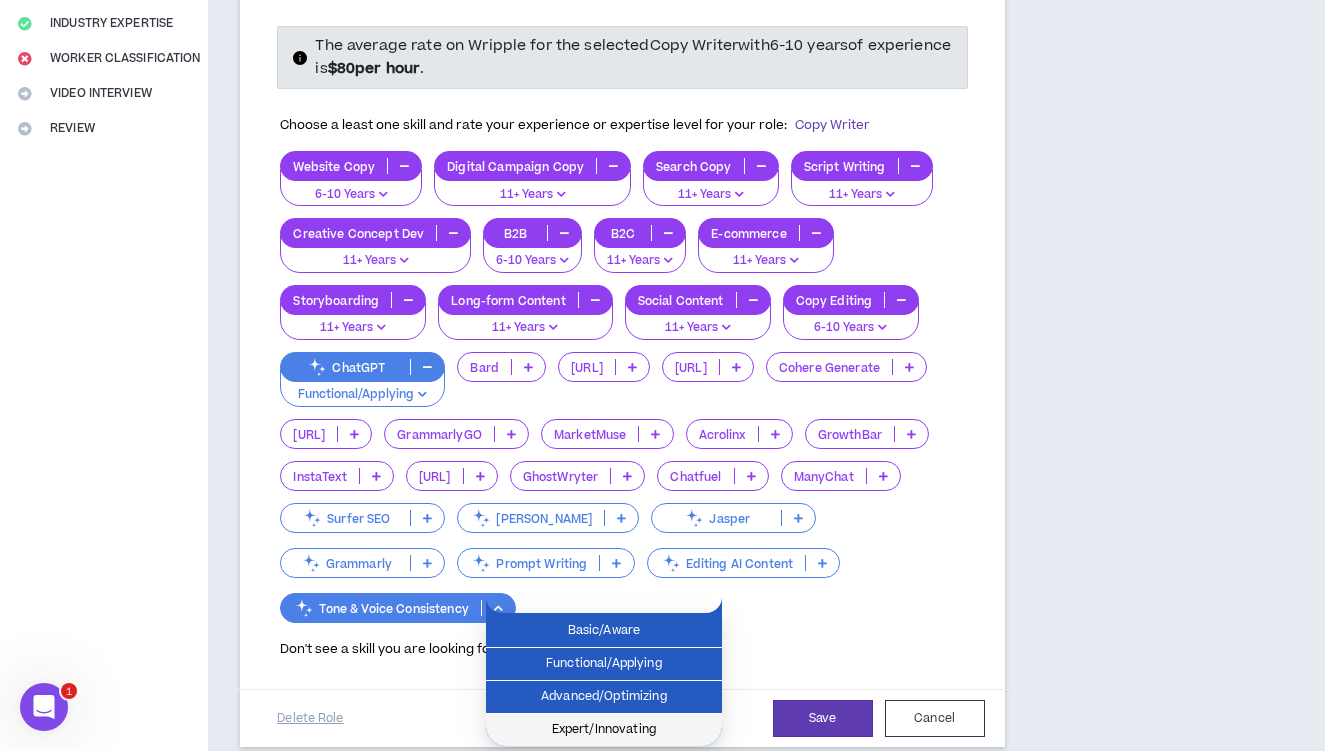 click on "Expert/Innovating" at bounding box center (604, 730) 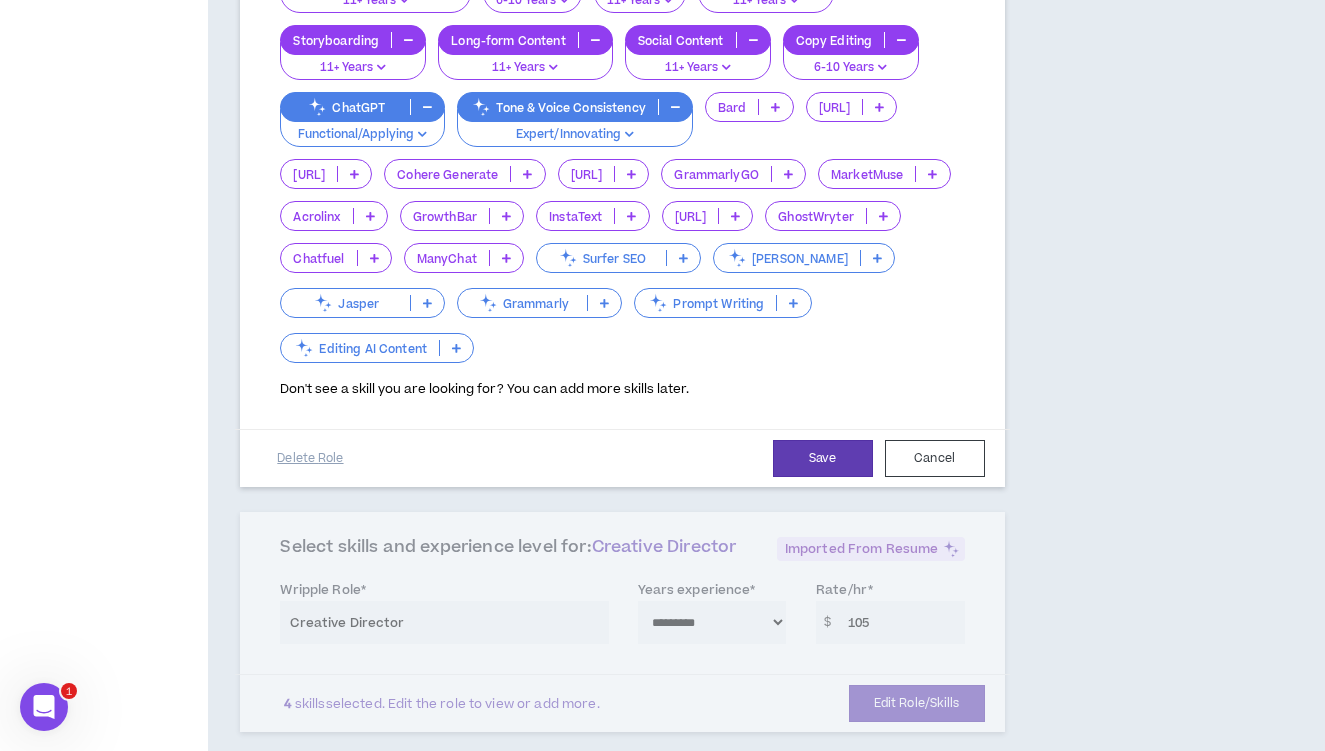 scroll, scrollTop: 697, scrollLeft: 0, axis: vertical 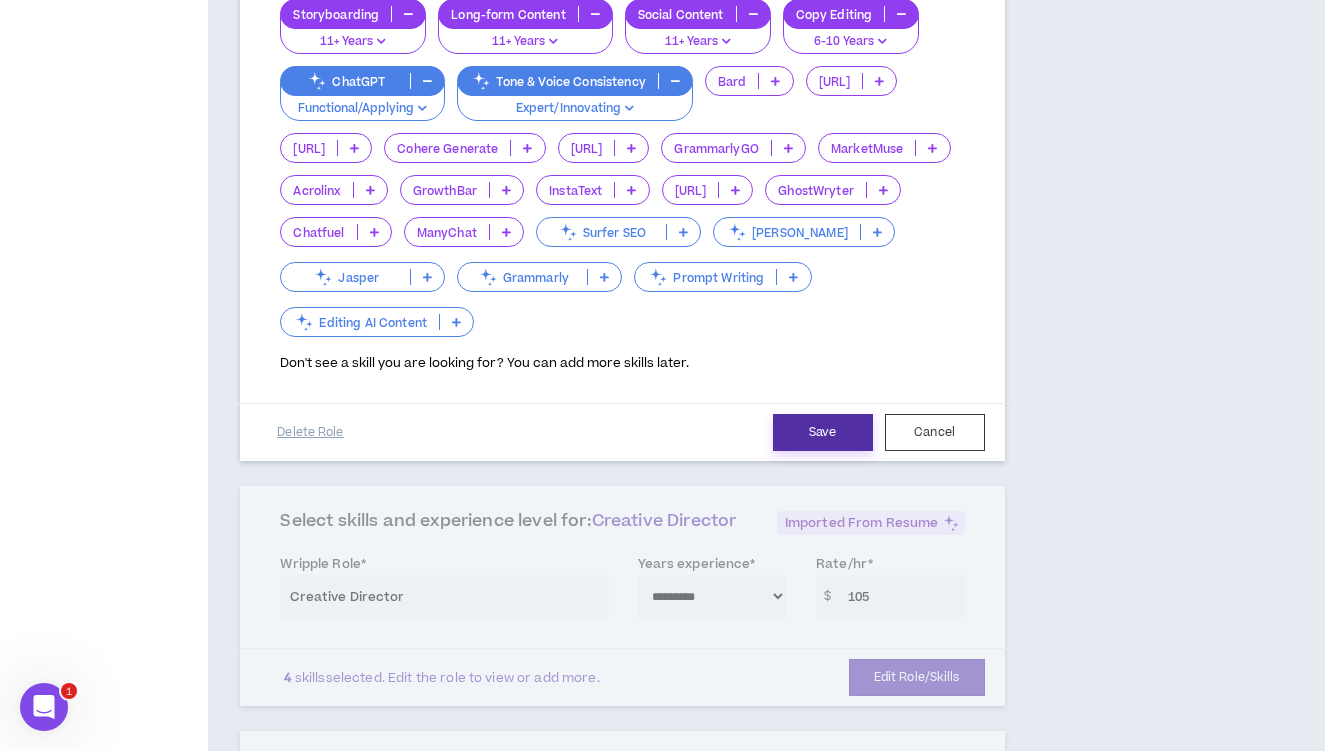 click on "Save" at bounding box center (823, 432) 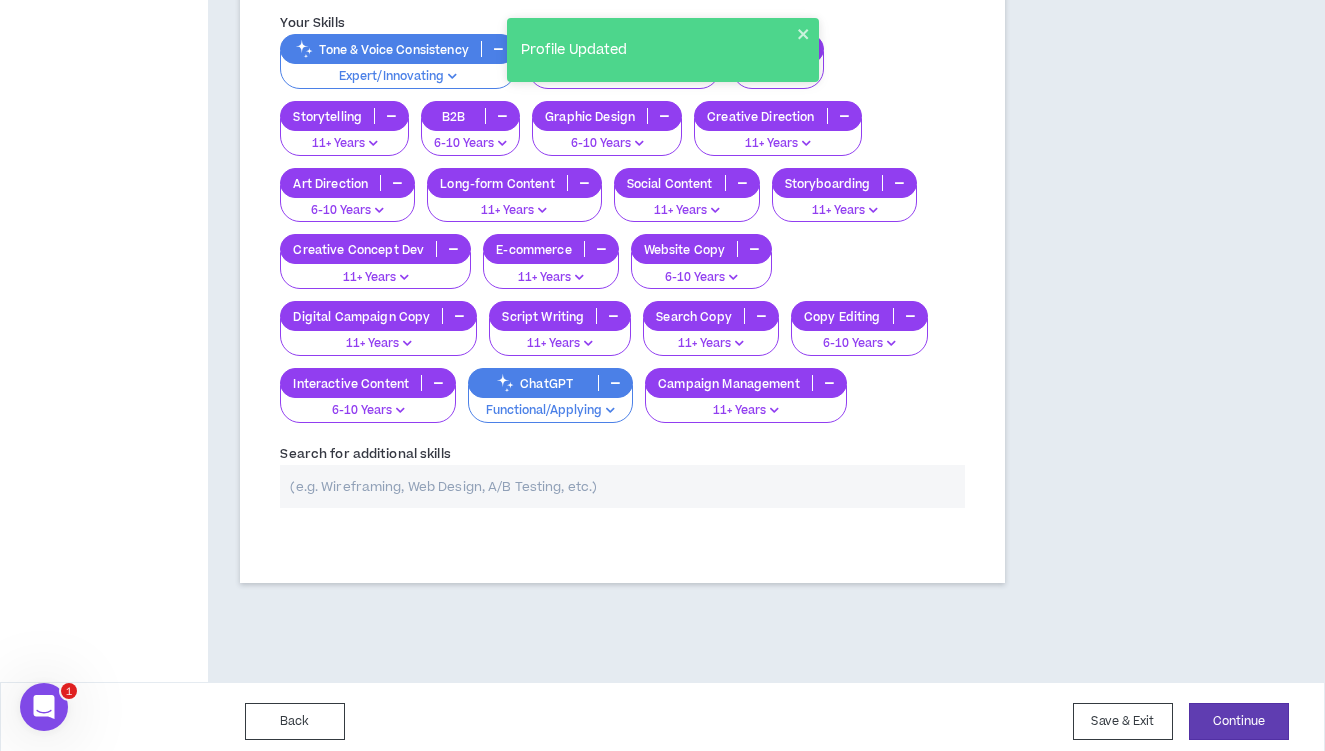 scroll, scrollTop: 940, scrollLeft: 0, axis: vertical 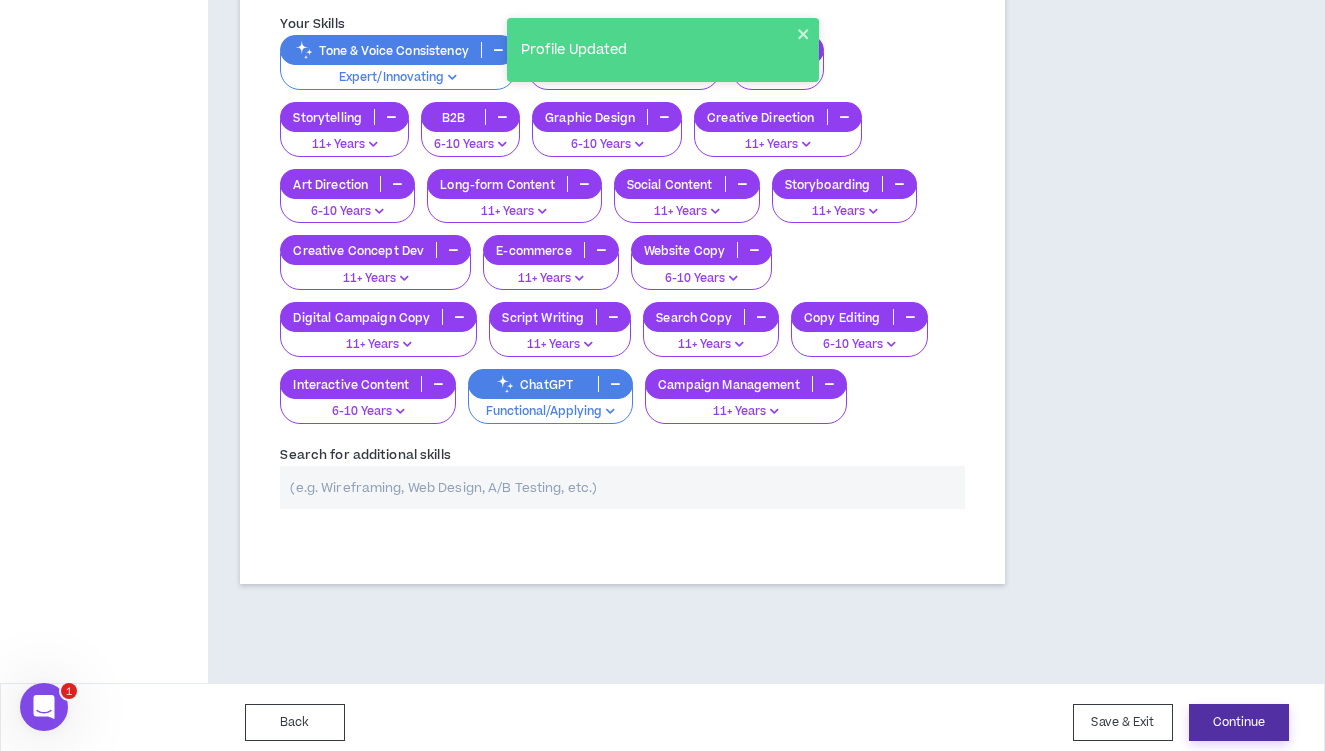 click on "Continue" at bounding box center [1239, 722] 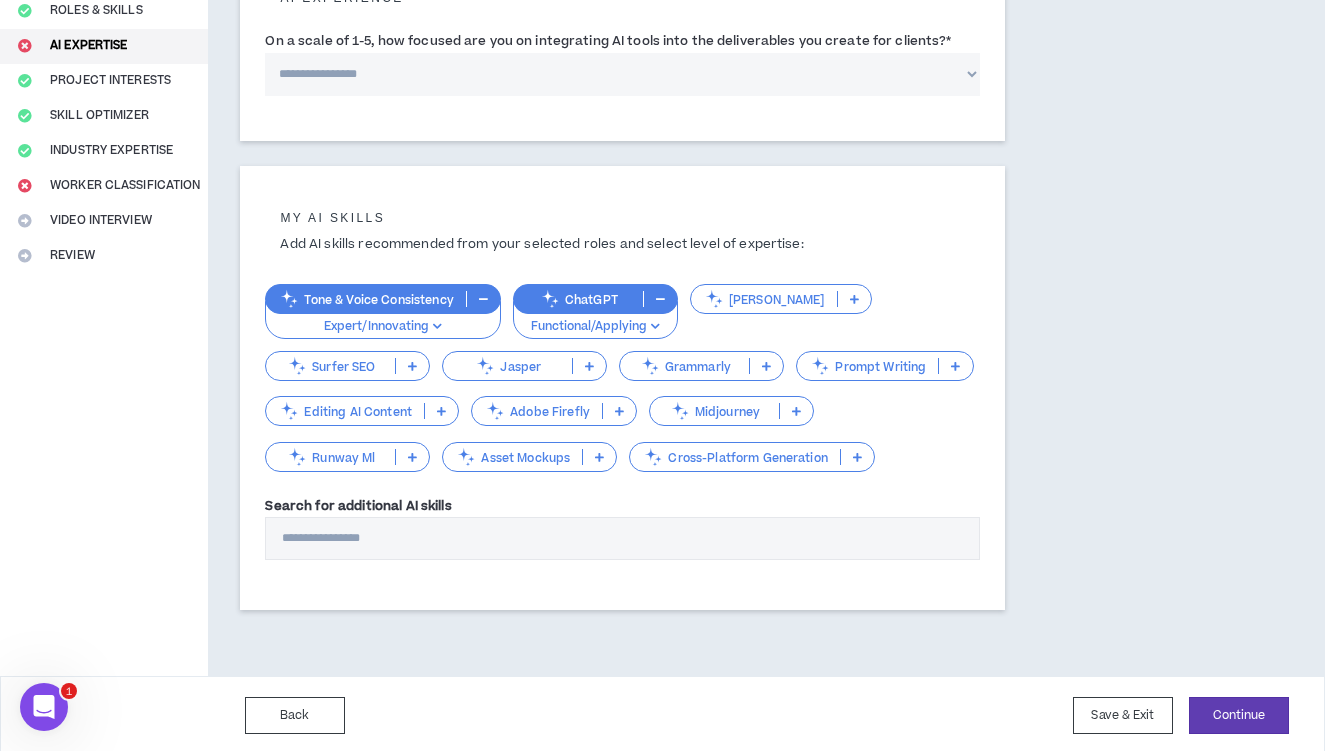 scroll, scrollTop: 283, scrollLeft: 0, axis: vertical 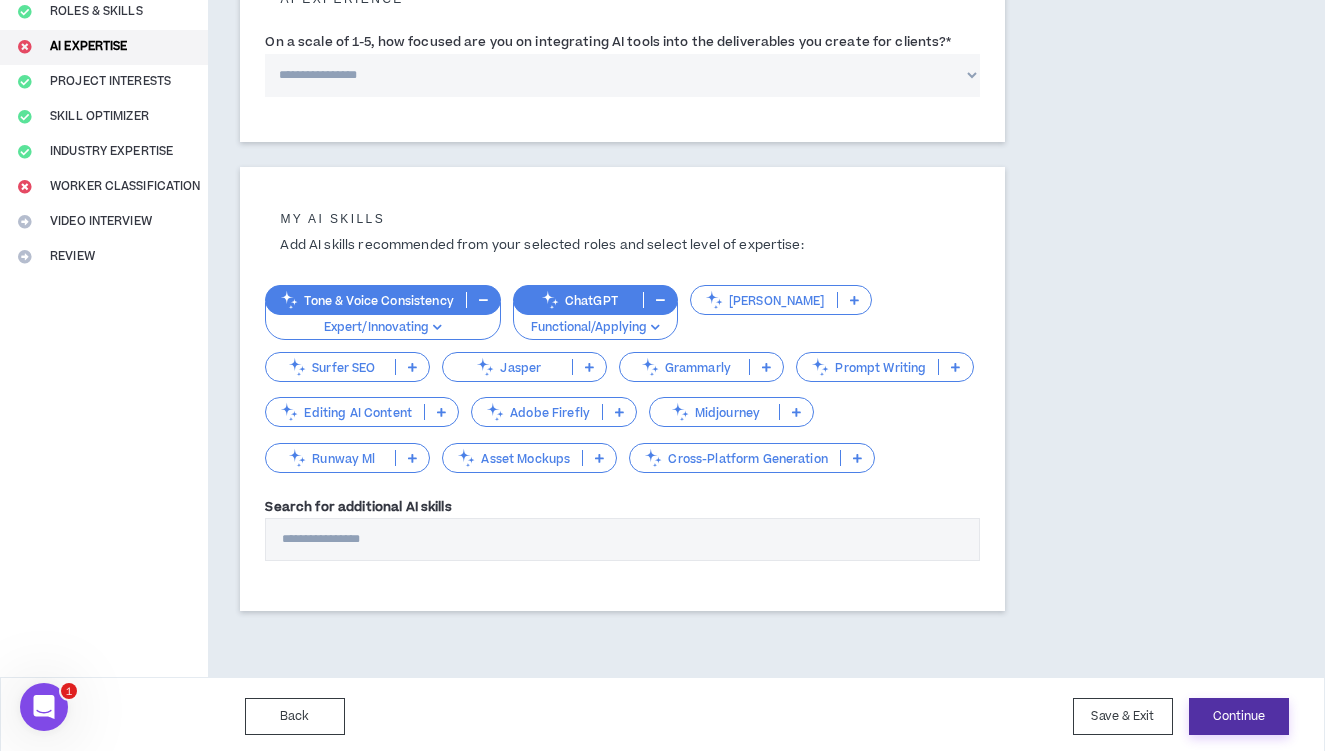 click on "Continue" at bounding box center [1239, 716] 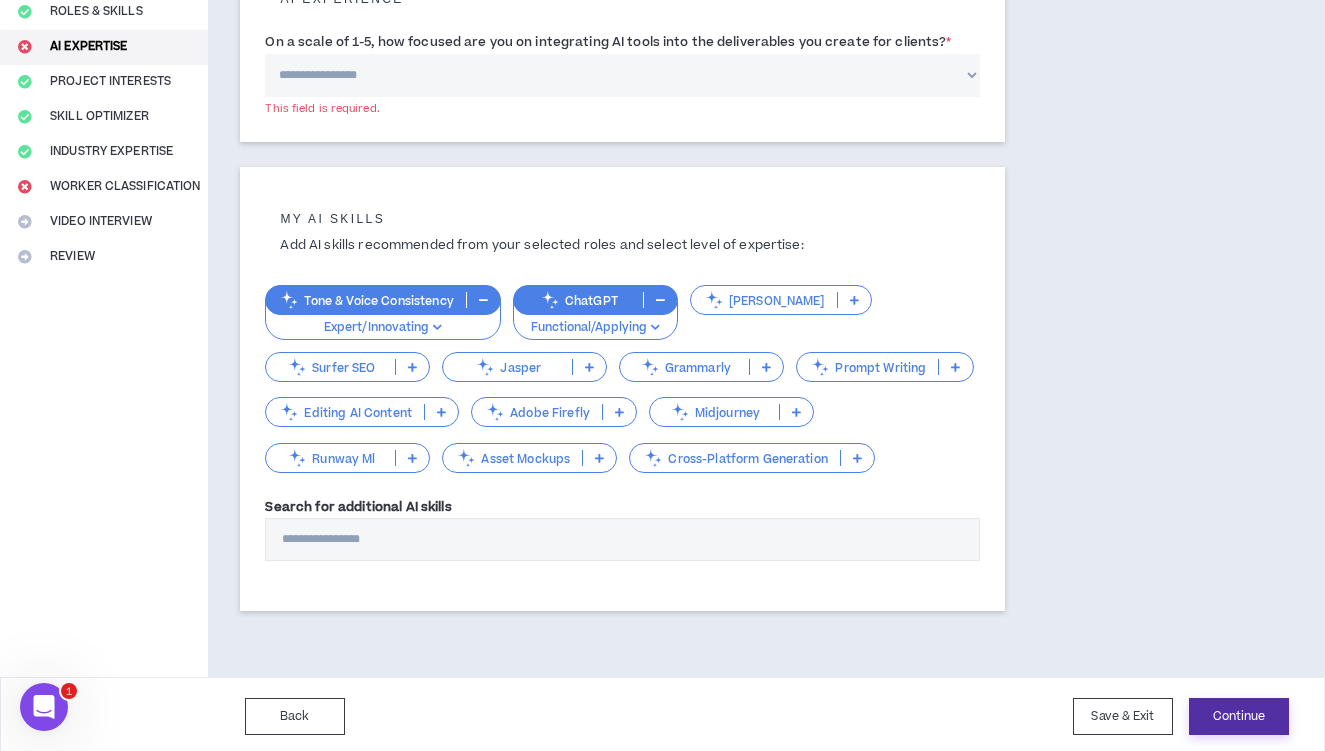 click on "Continue" at bounding box center (1239, 716) 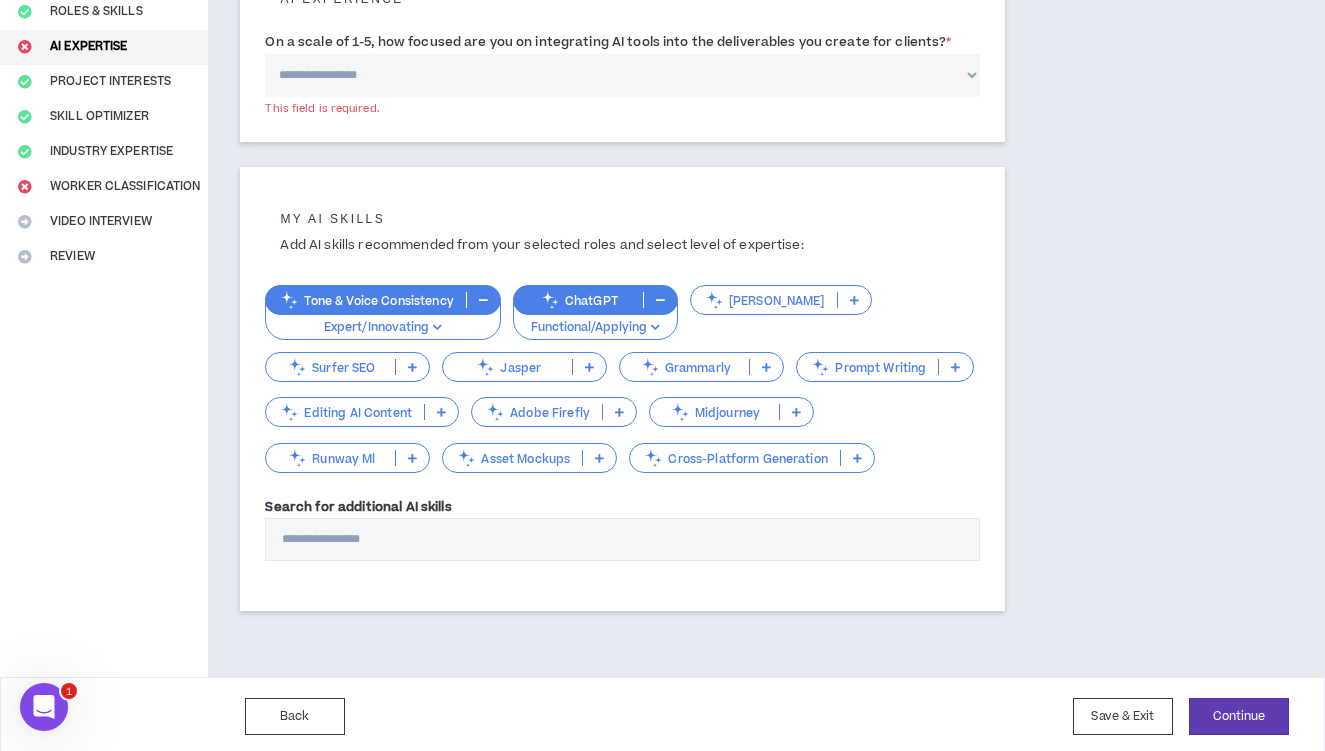 click at bounding box center [854, 300] 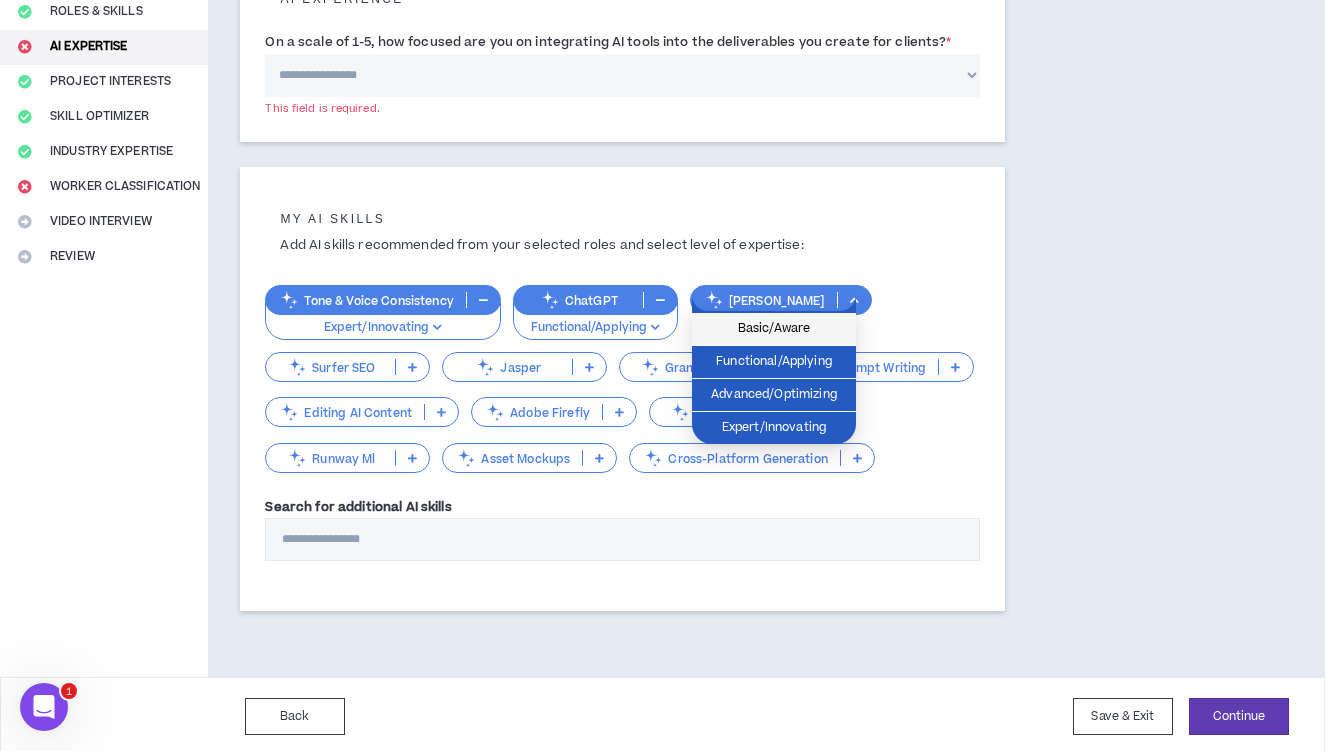 click on "Basic/Aware" at bounding box center [774, 329] 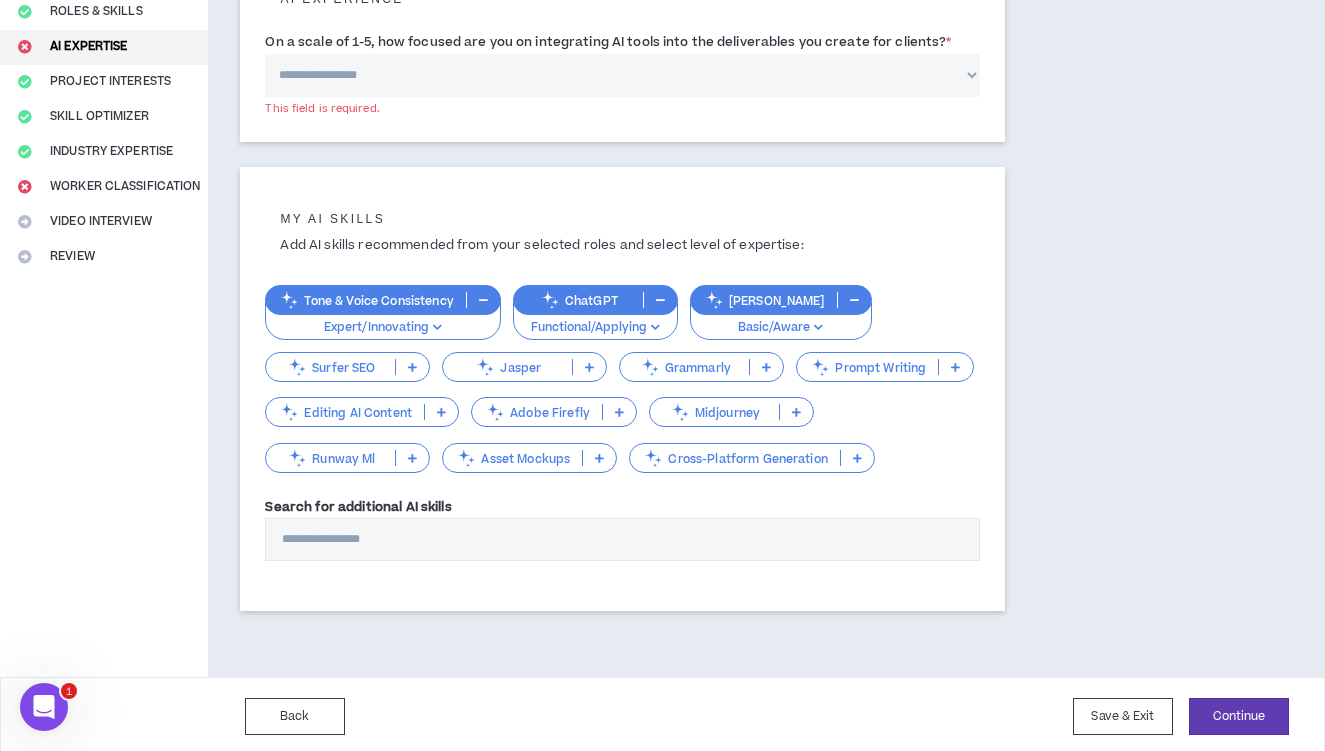 click at bounding box center (412, 367) 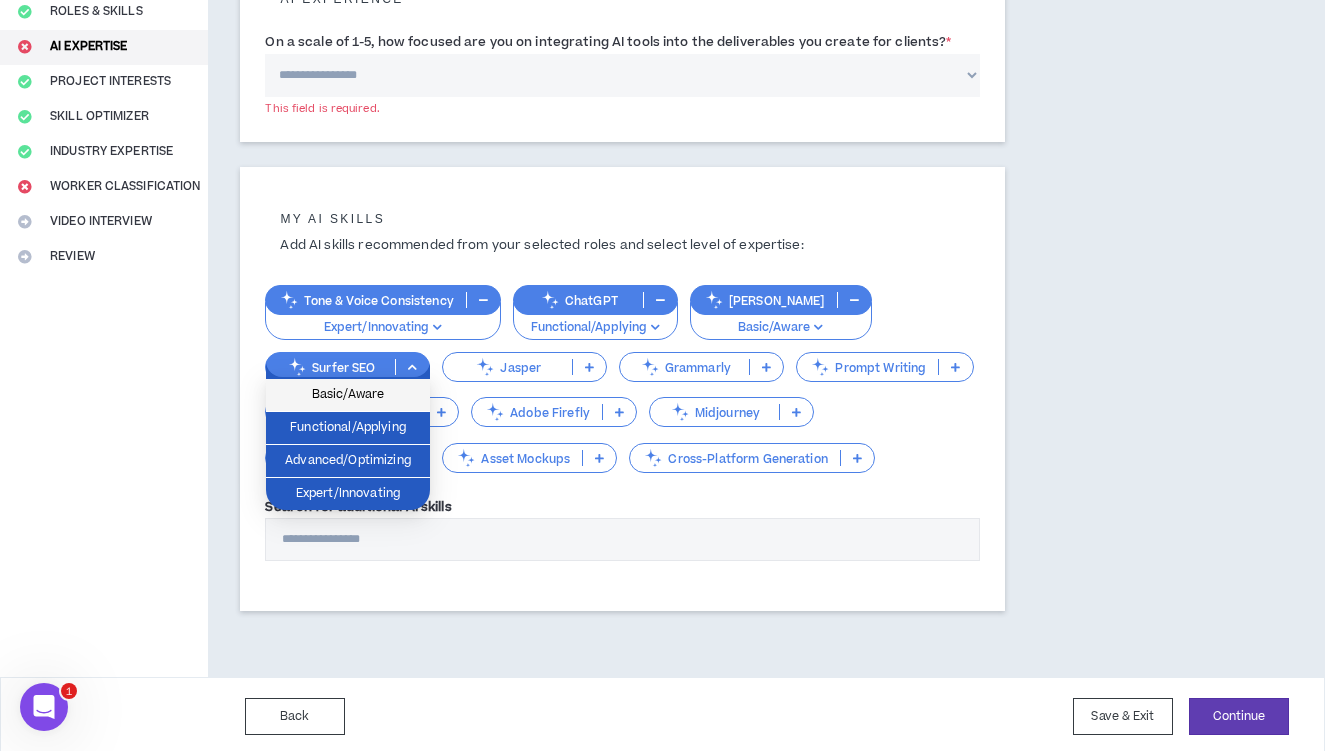 click on "Basic/Aware" at bounding box center [348, 395] 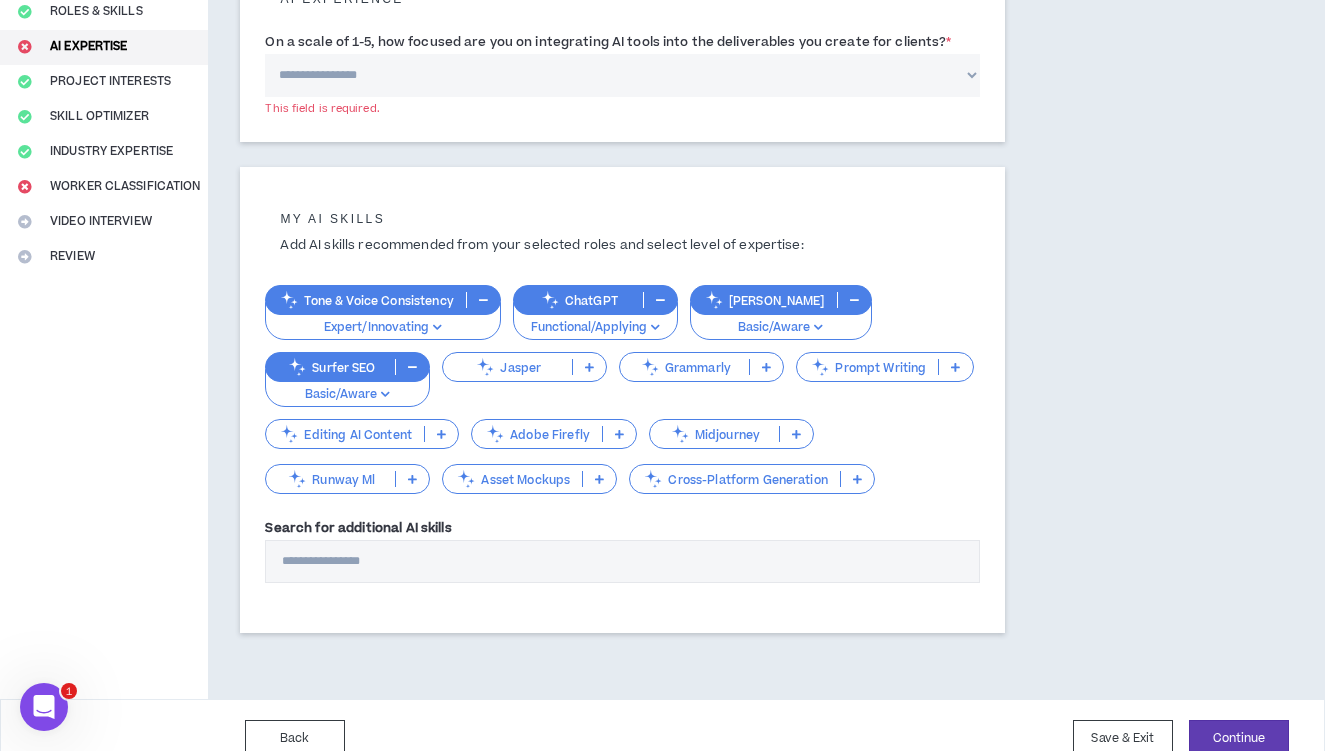 click on "Jasper" at bounding box center [507, 367] 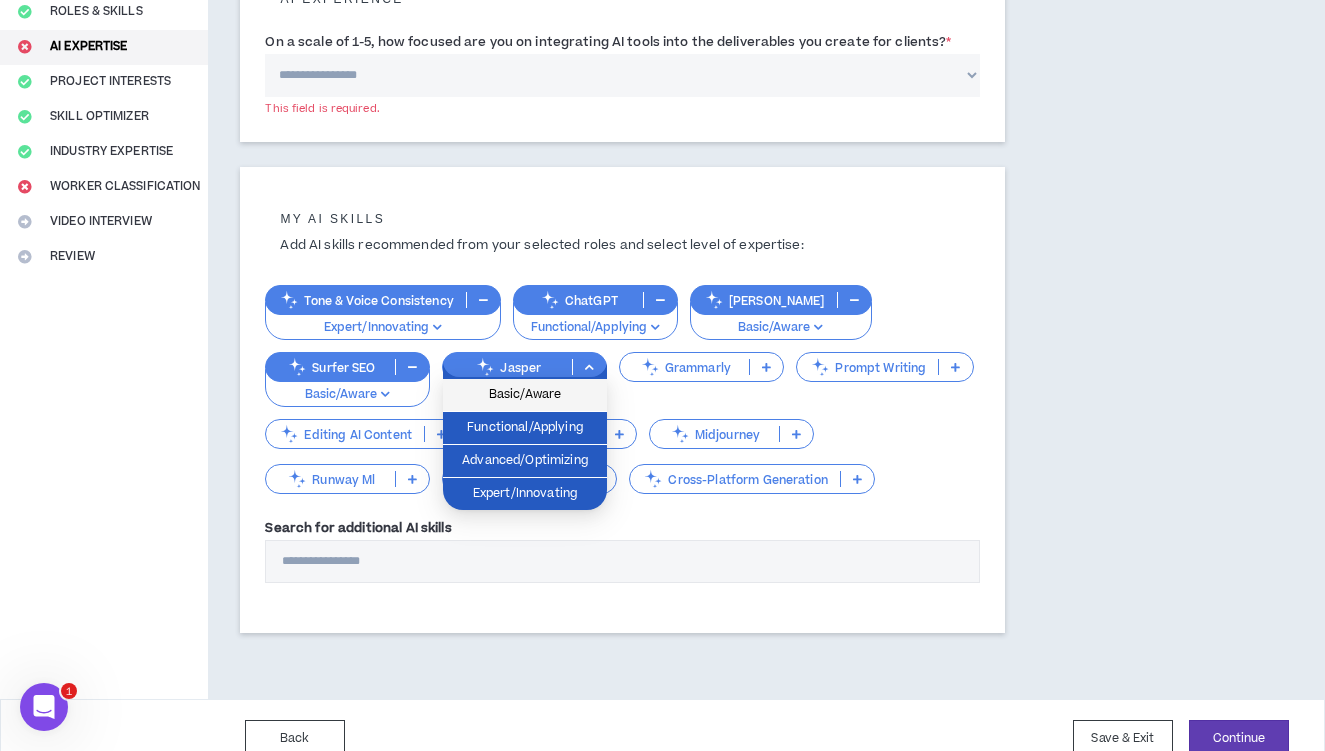 click on "Basic/Aware" at bounding box center [525, 395] 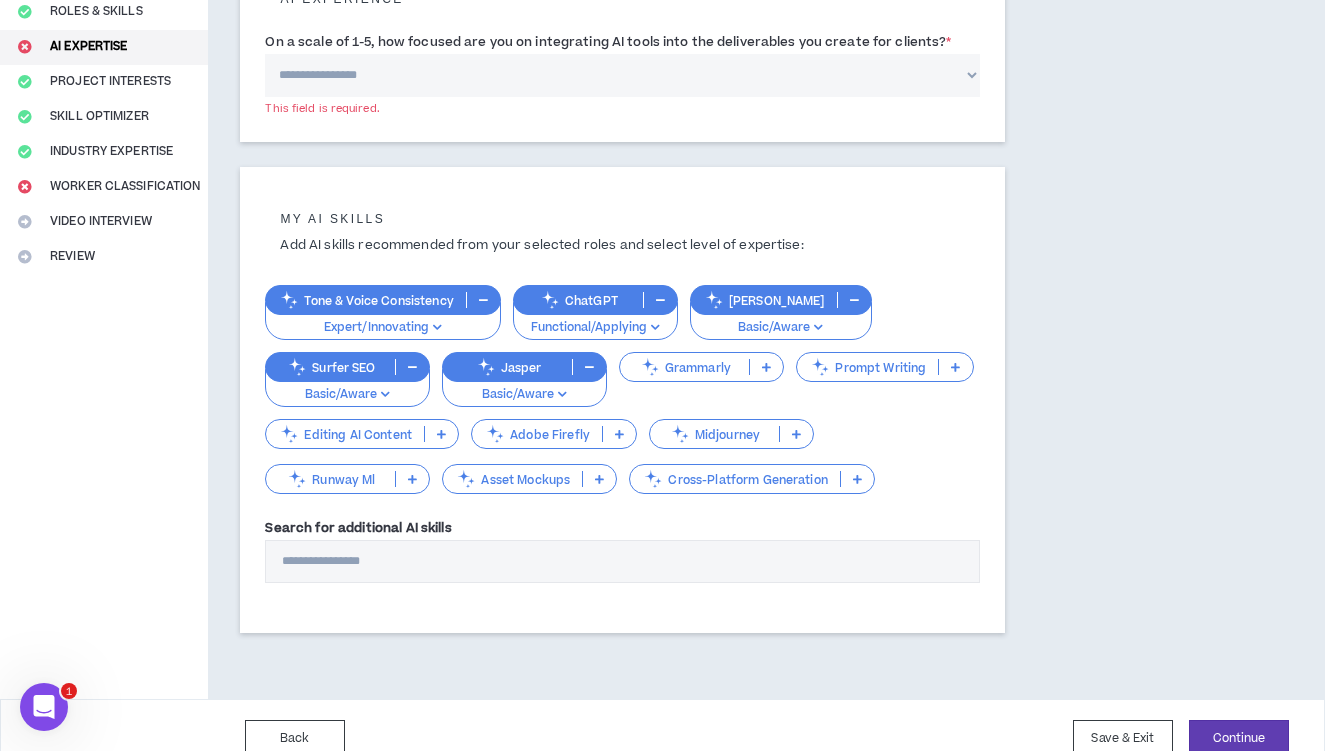 click on "Grammarly" at bounding box center (684, 367) 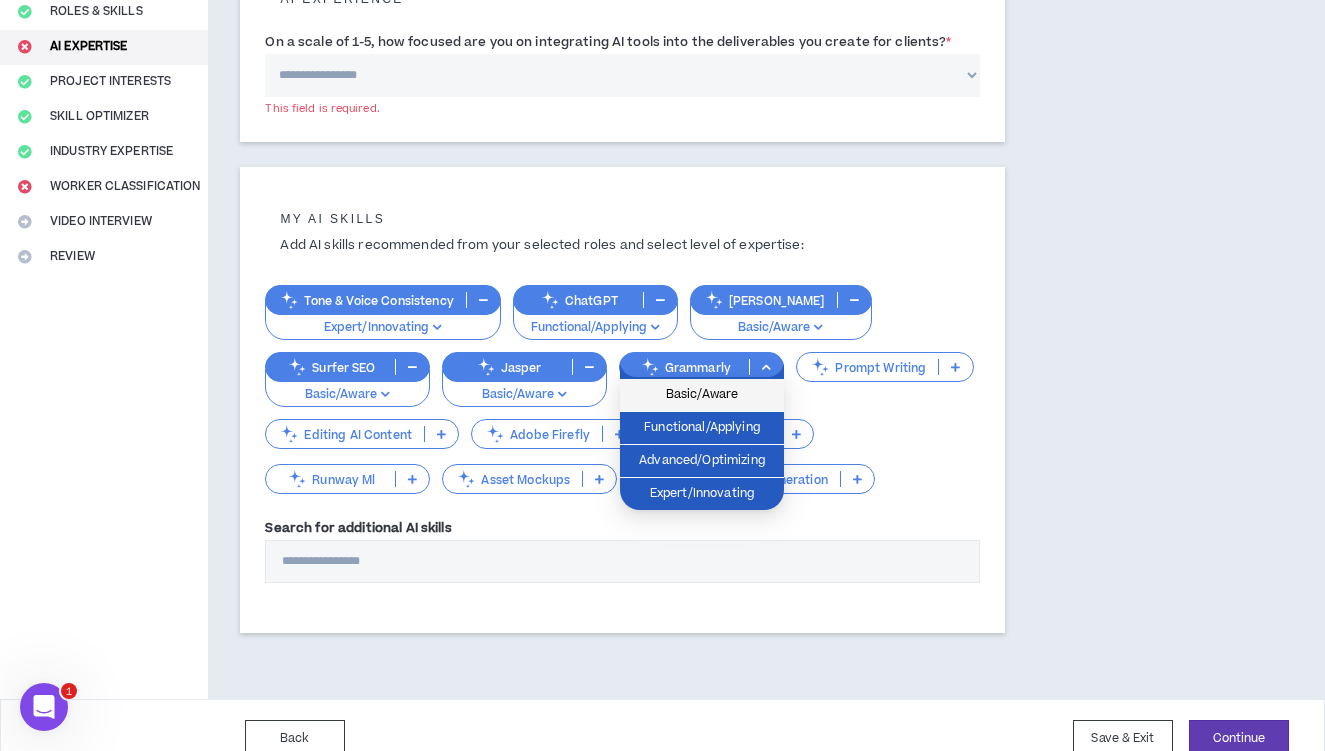 click on "Basic/Aware" at bounding box center [702, 395] 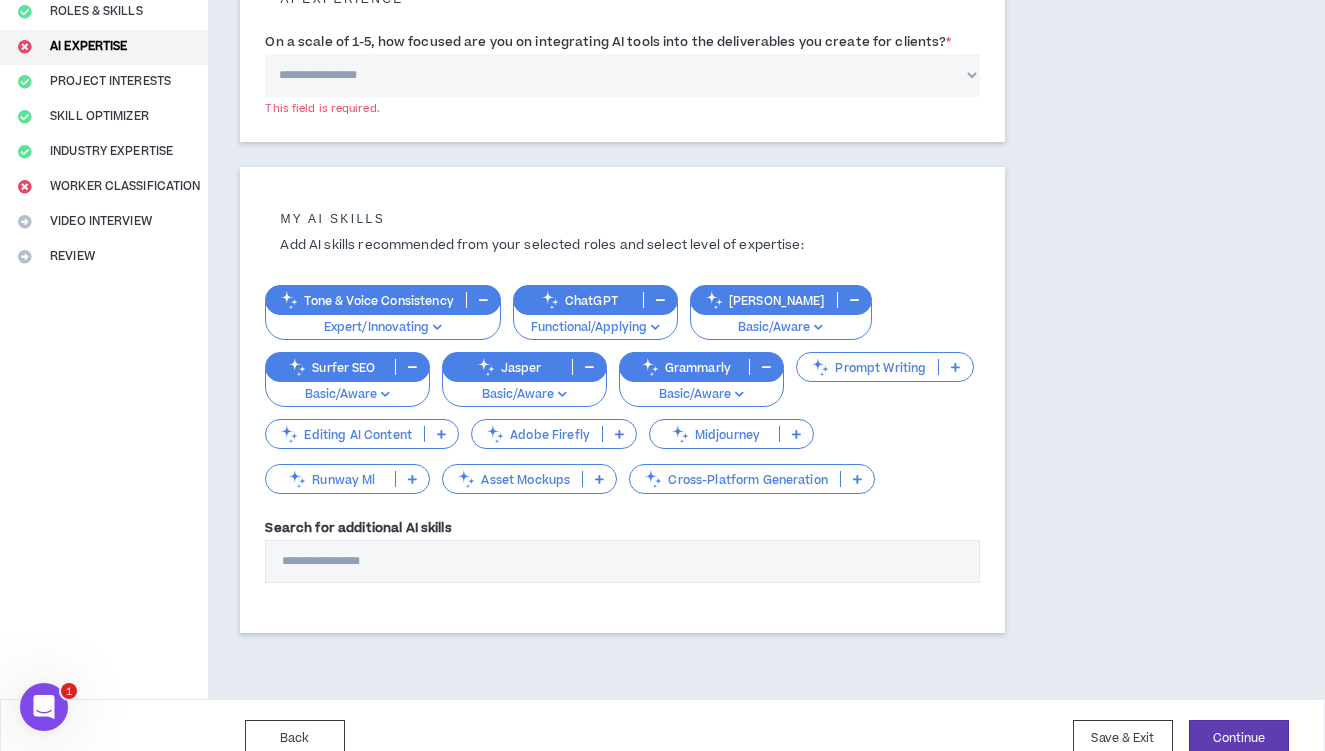 click 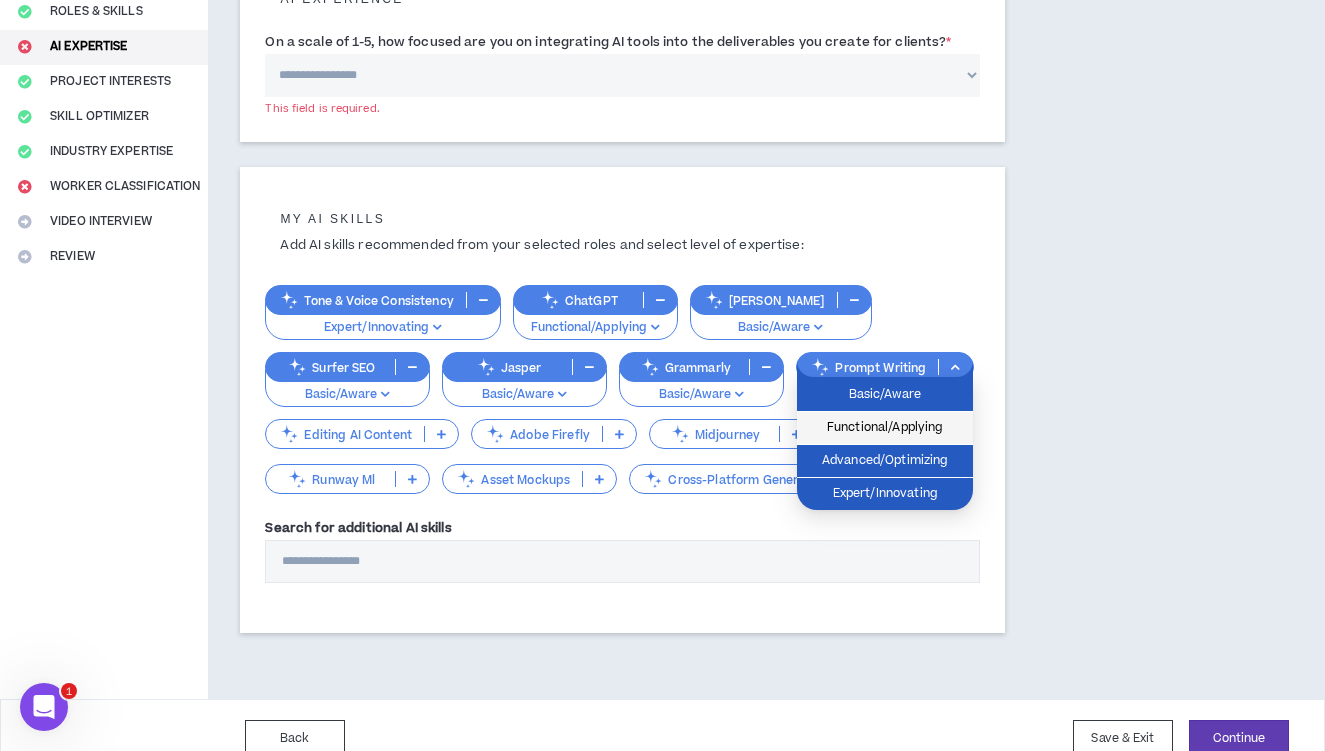 click on "Functional/Applying" at bounding box center (885, 428) 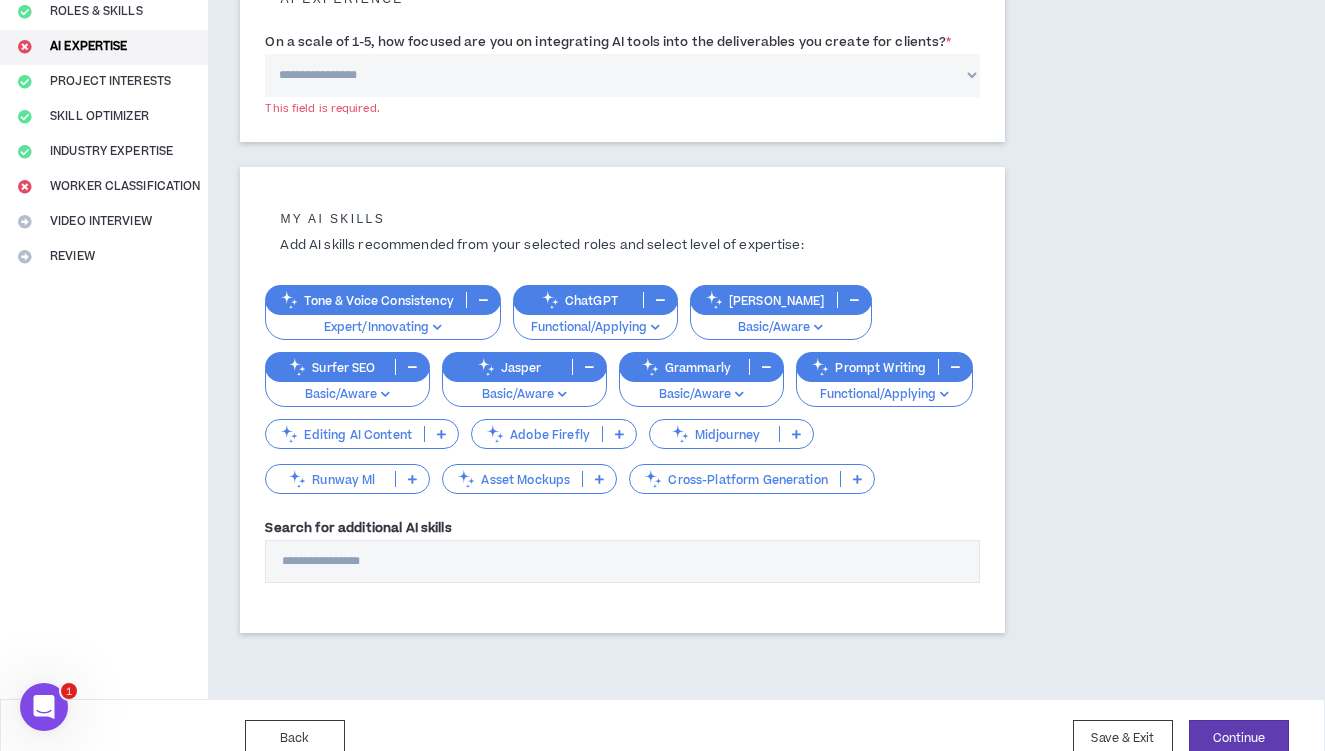 click on "Editing AI Content" at bounding box center (345, 434) 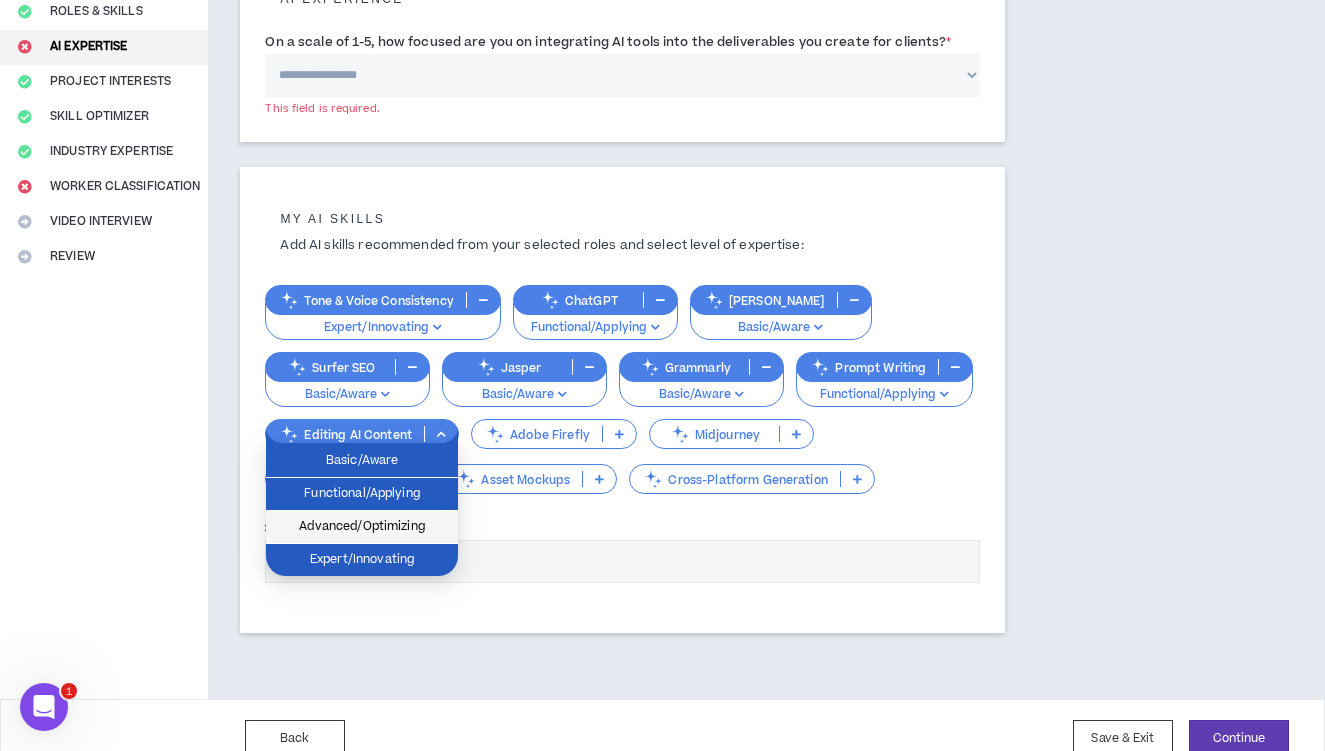click on "Advanced/Optimizing" at bounding box center [362, 527] 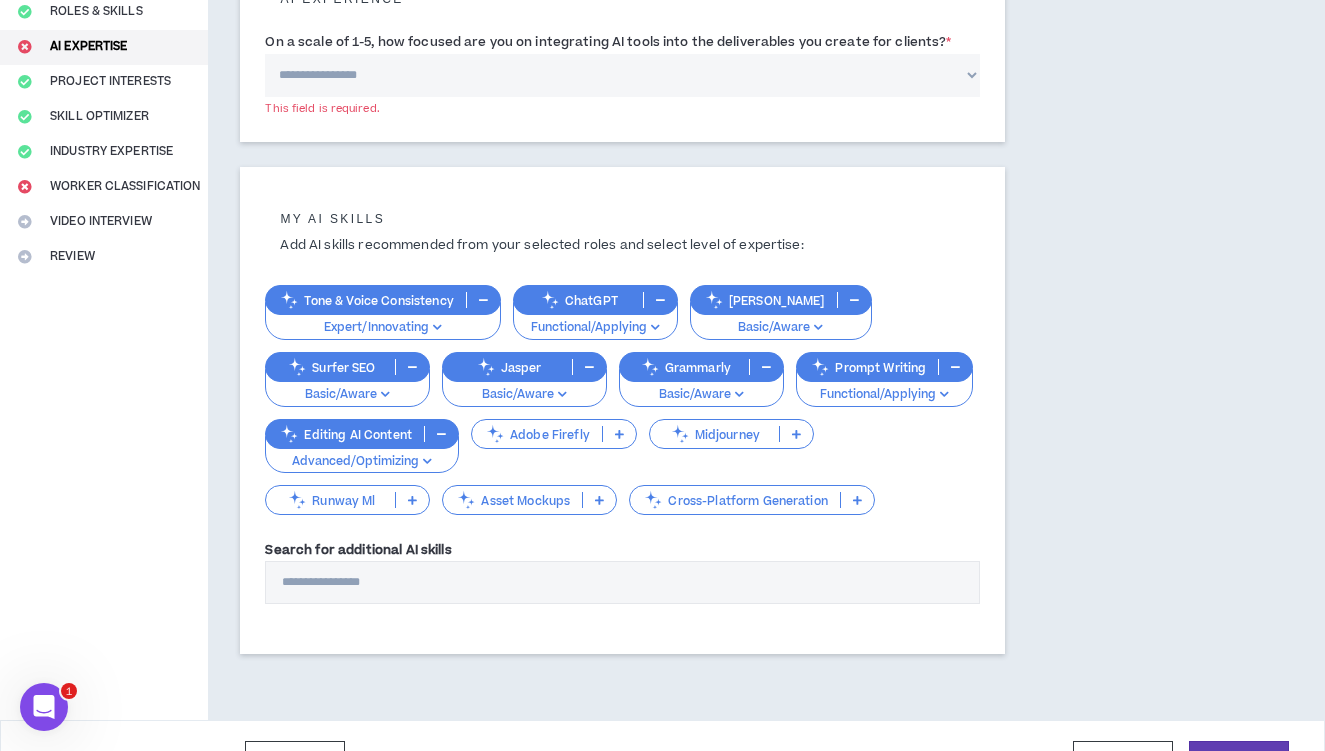 click on "Adobe Firefly" at bounding box center (537, 434) 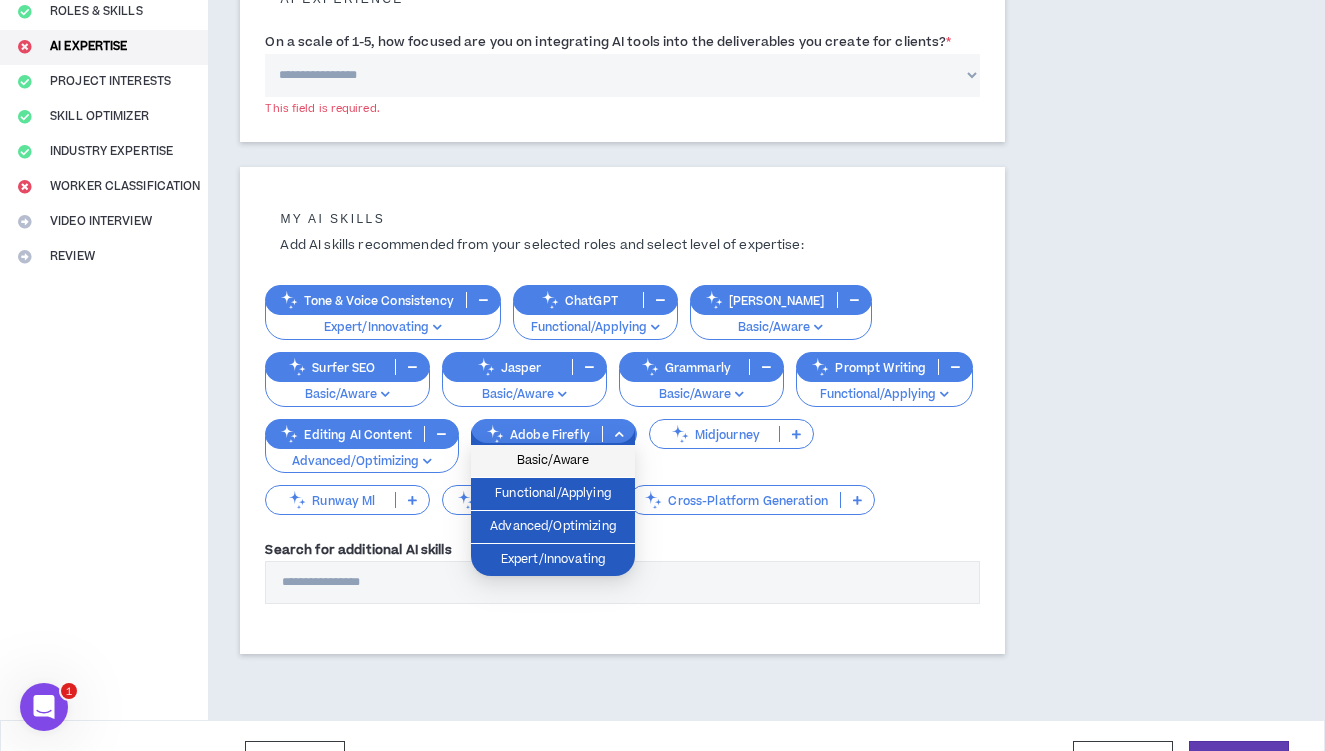 click on "Basic/Aware" at bounding box center (553, 461) 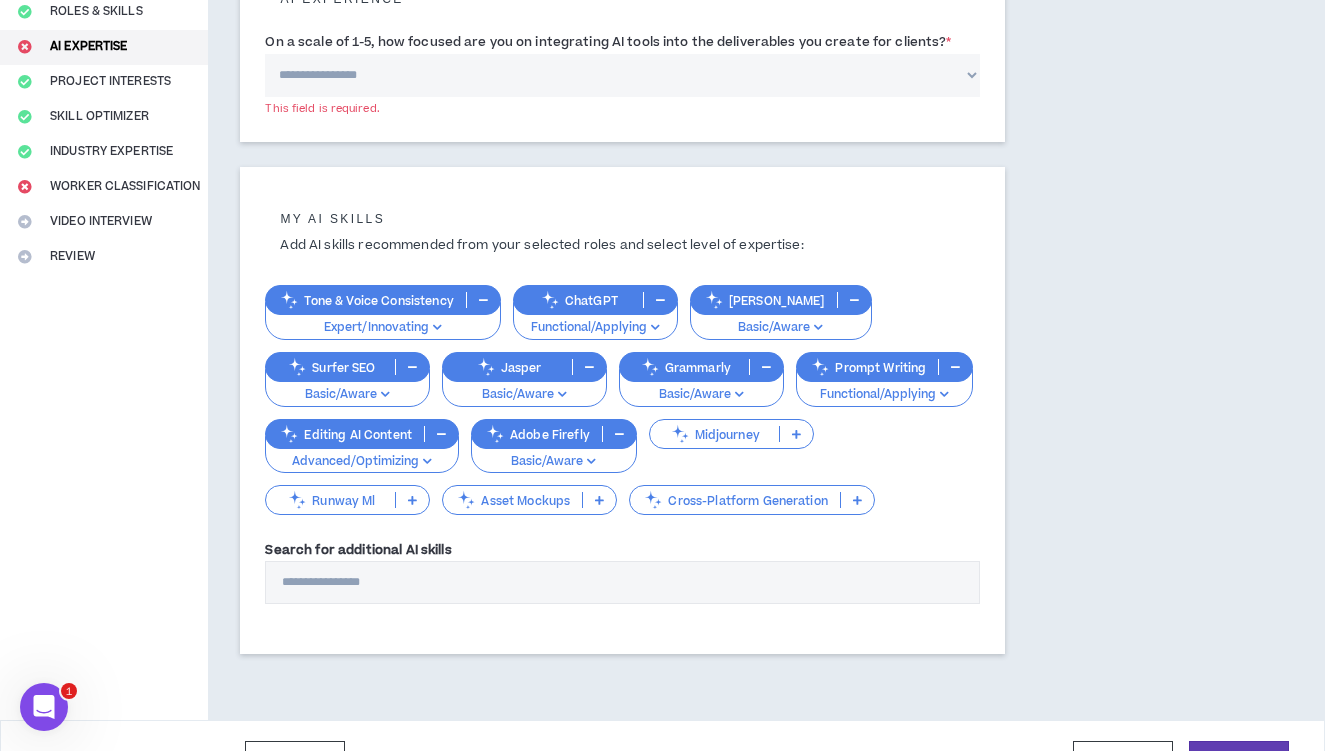 click on "Midjourney" at bounding box center [714, 434] 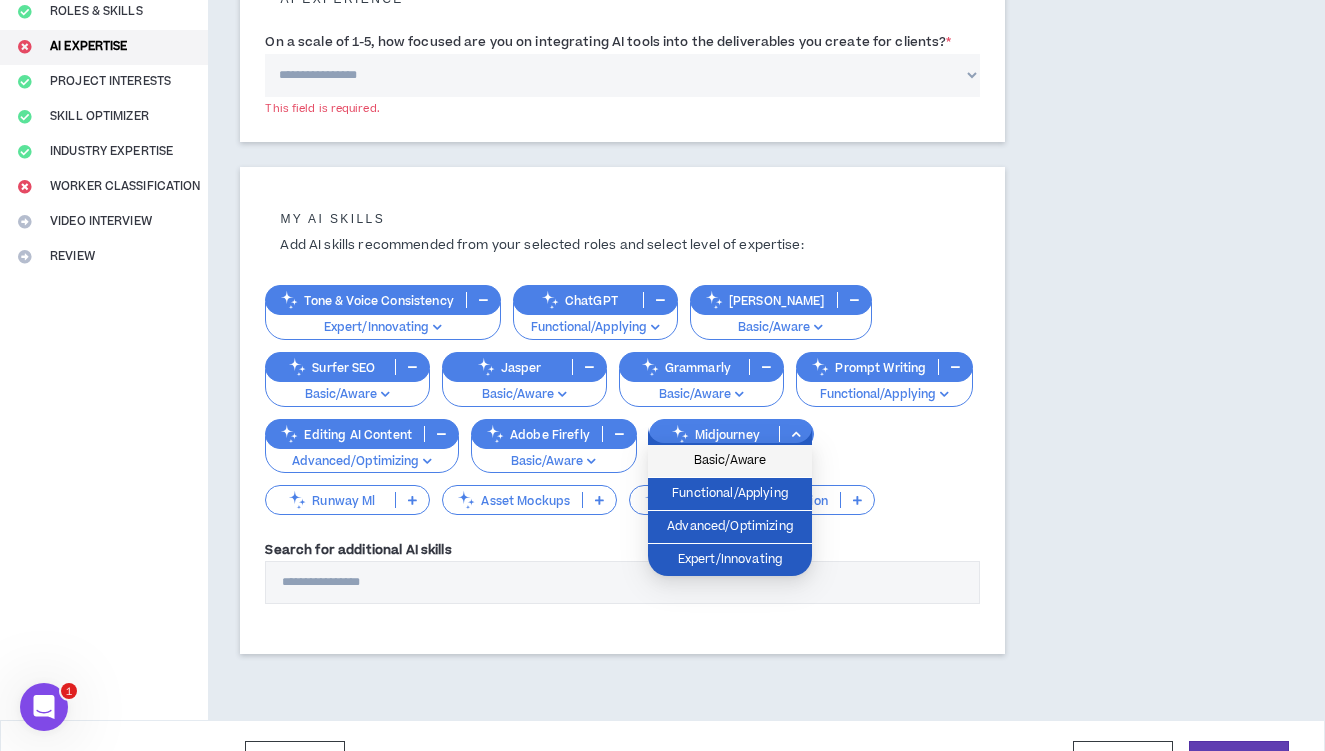 click on "Basic/Aware" at bounding box center [730, 461] 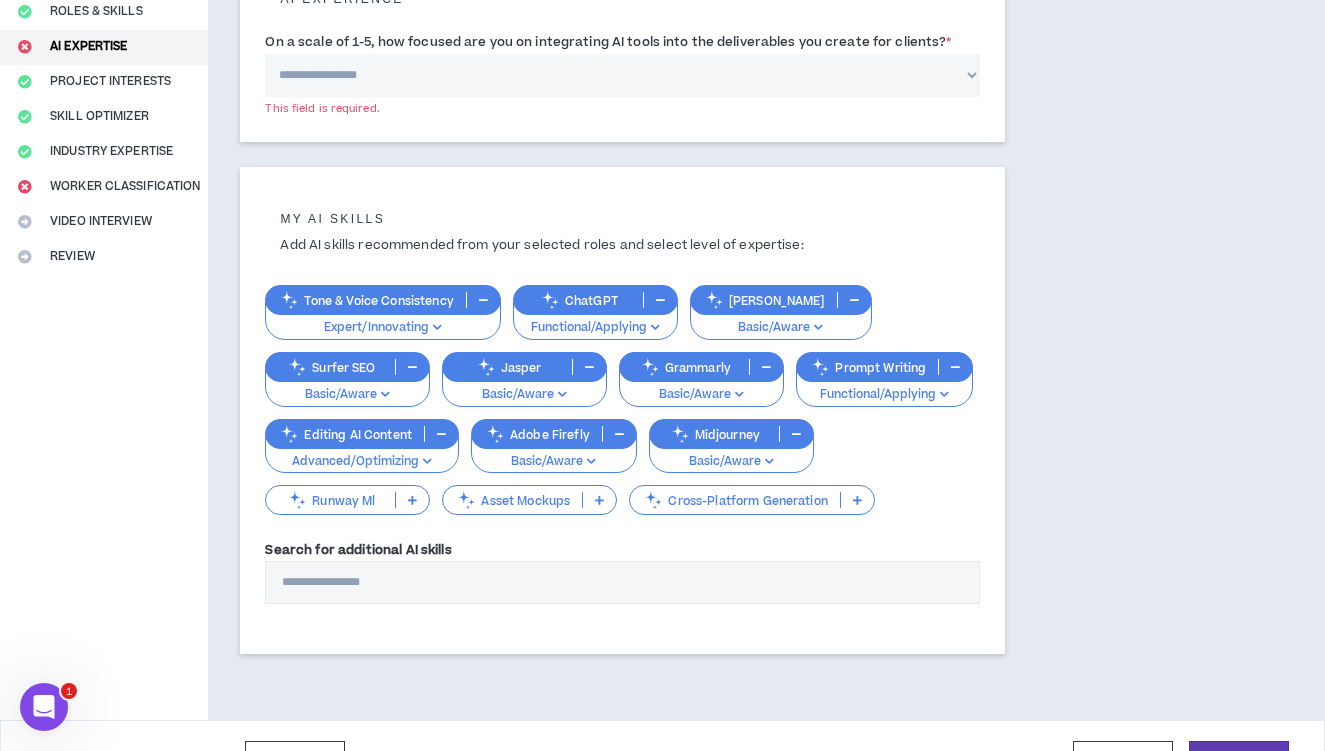 click on "Runway Ml" at bounding box center [330, 500] 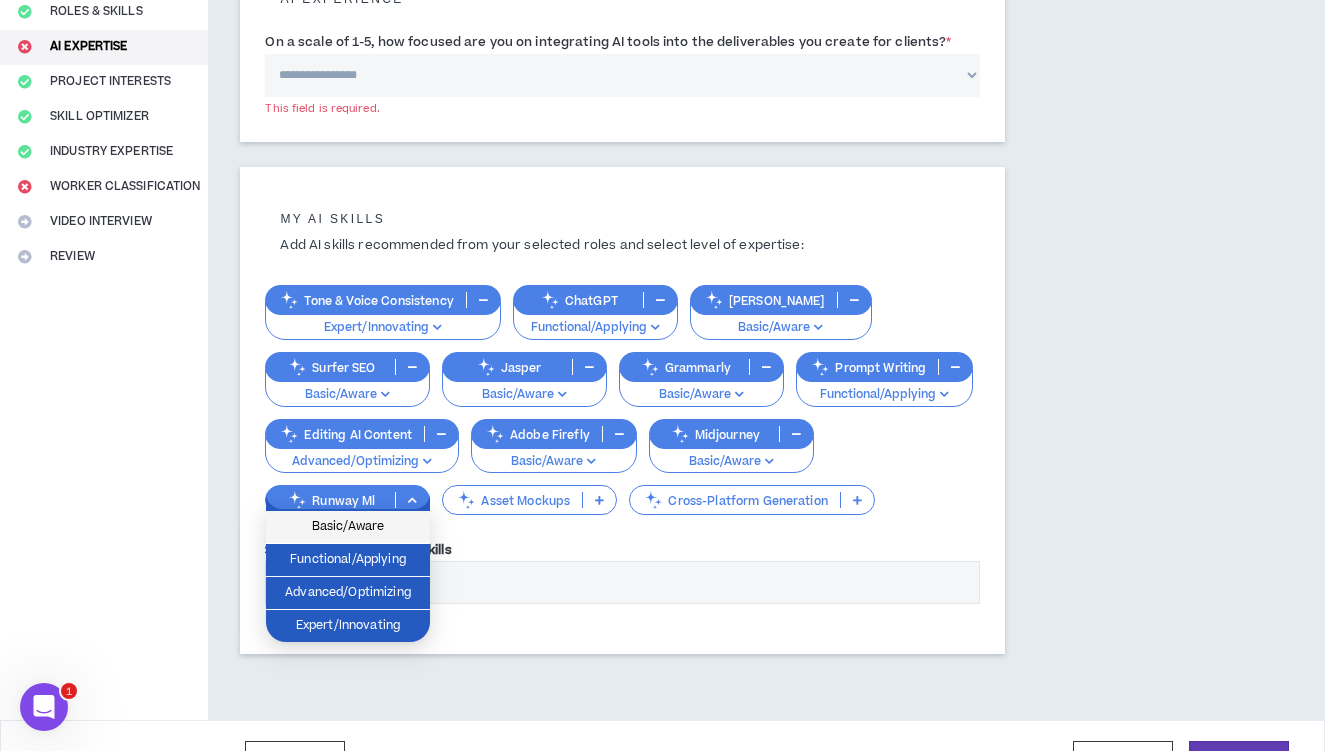 click on "Basic/Aware" at bounding box center (348, 527) 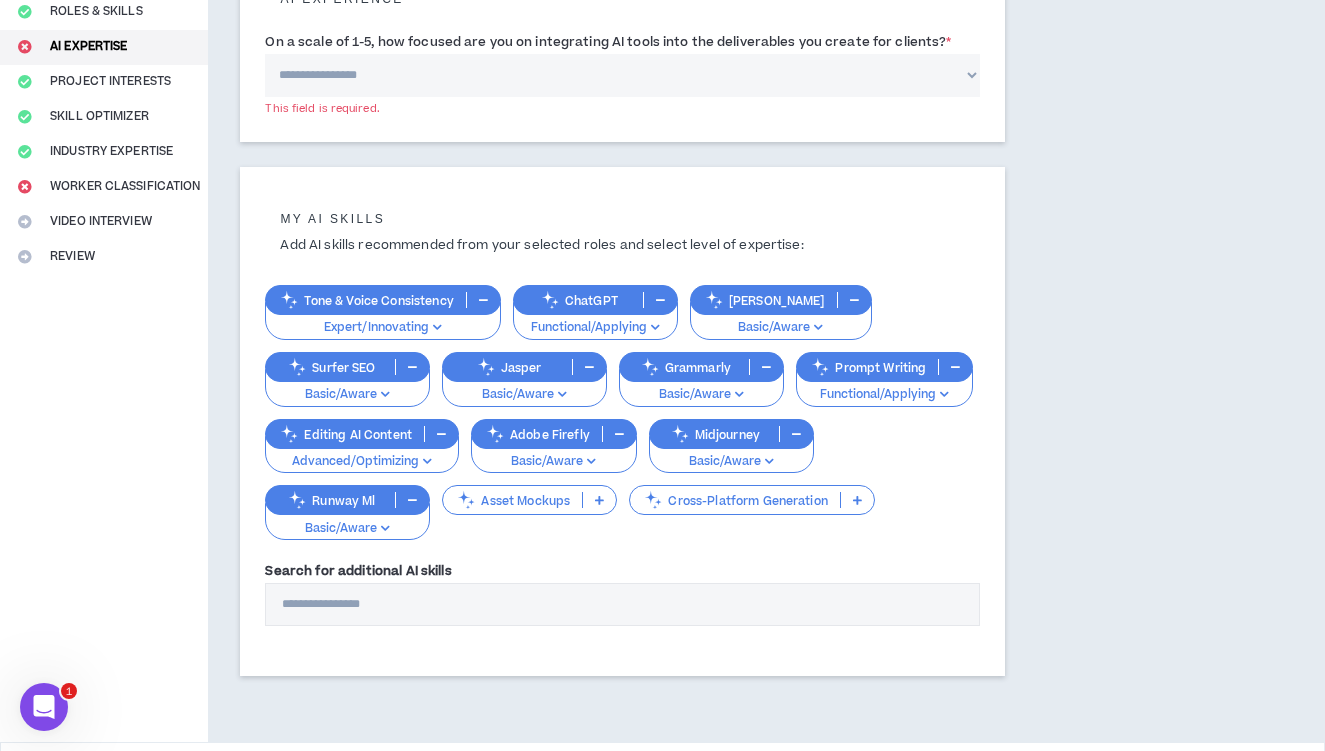 click on "Asset Mockups" at bounding box center (512, 500) 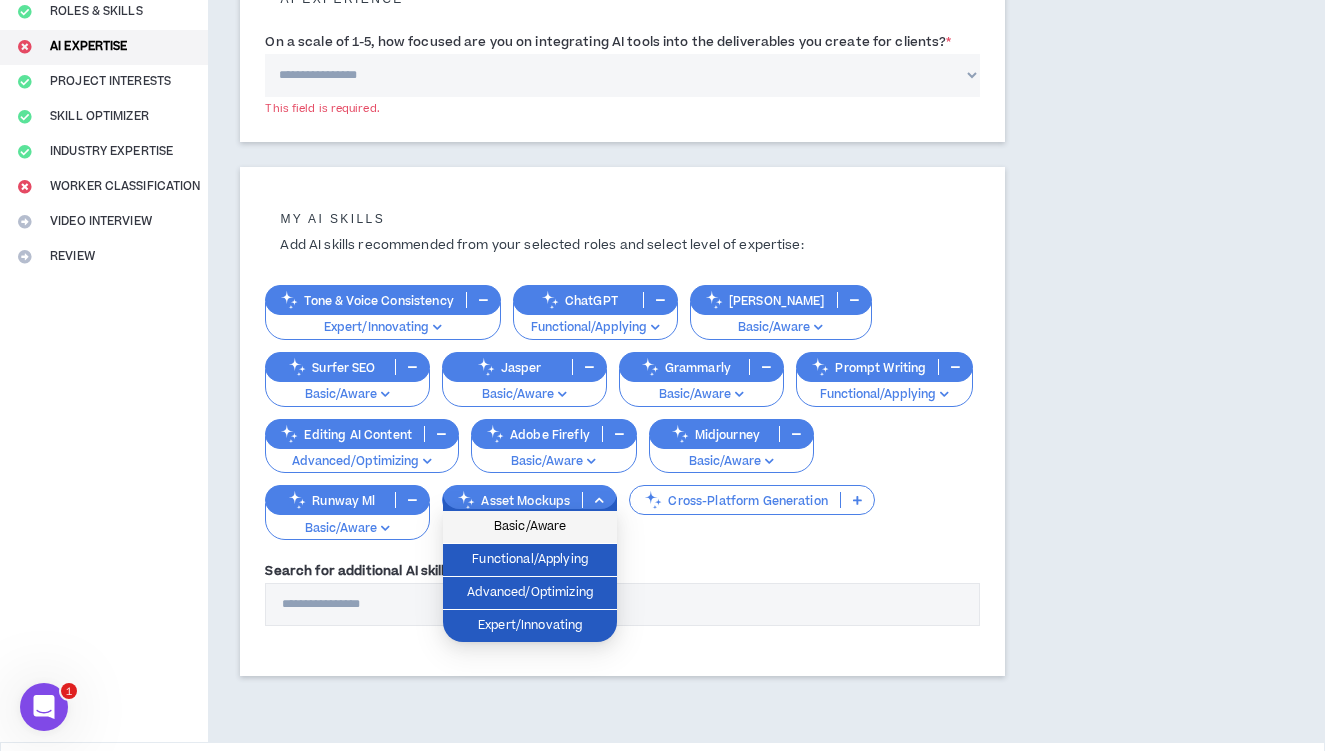 click on "Basic/Aware" at bounding box center (530, 527) 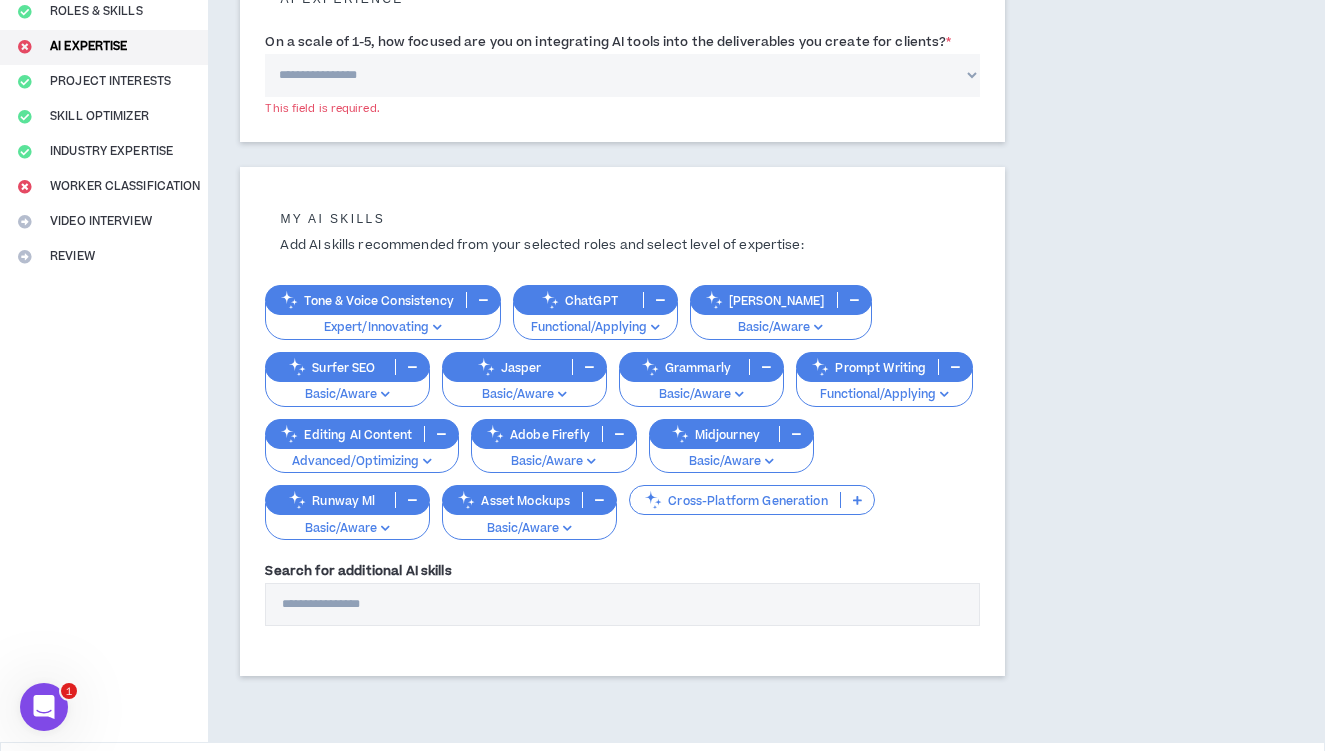 click on "Cross-Platform Generation" at bounding box center [735, 500] 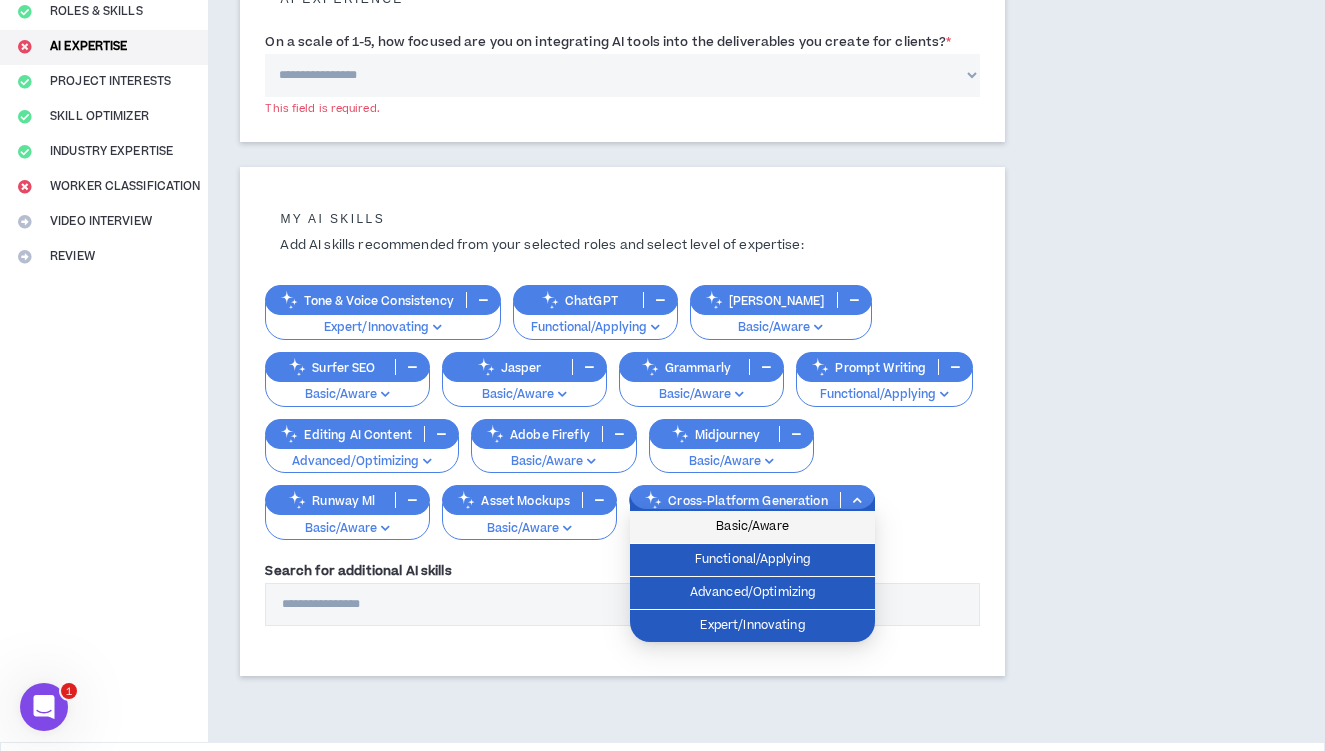 click on "Basic/Aware" at bounding box center [752, 527] 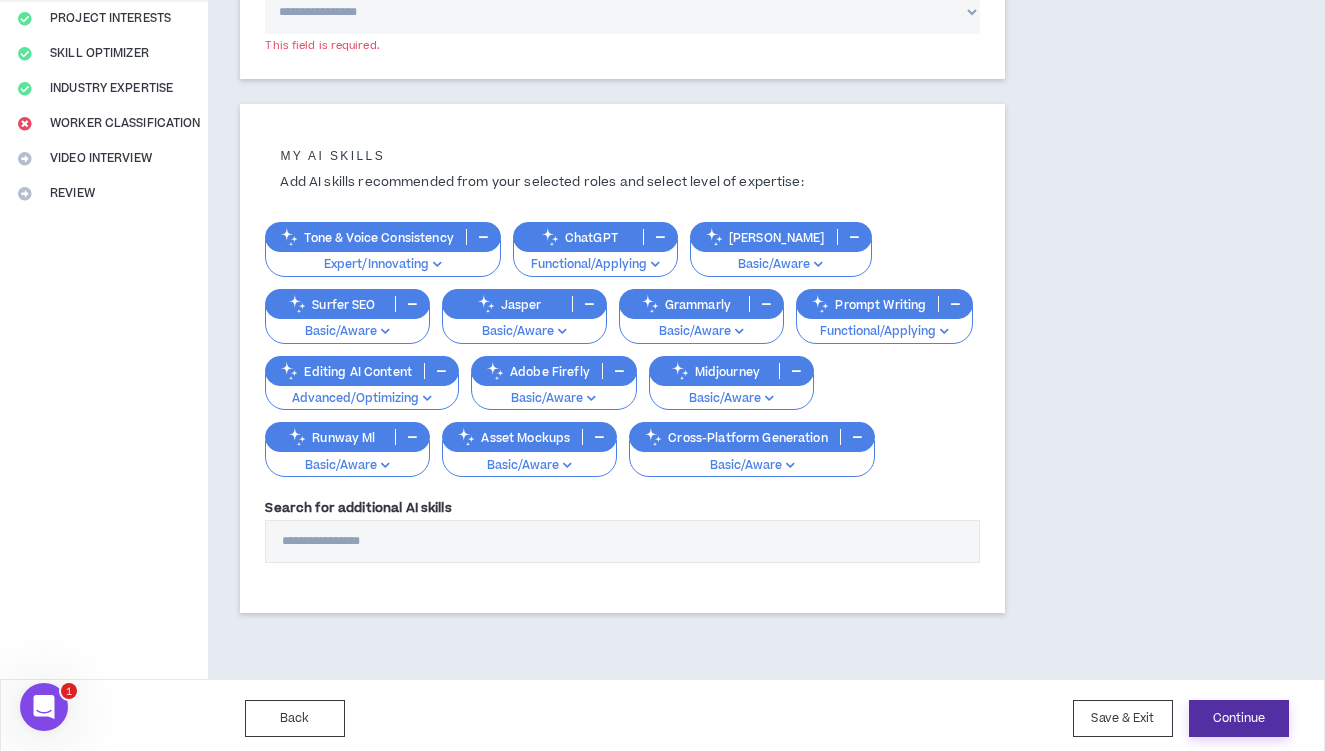click on "Continue" at bounding box center [1239, 718] 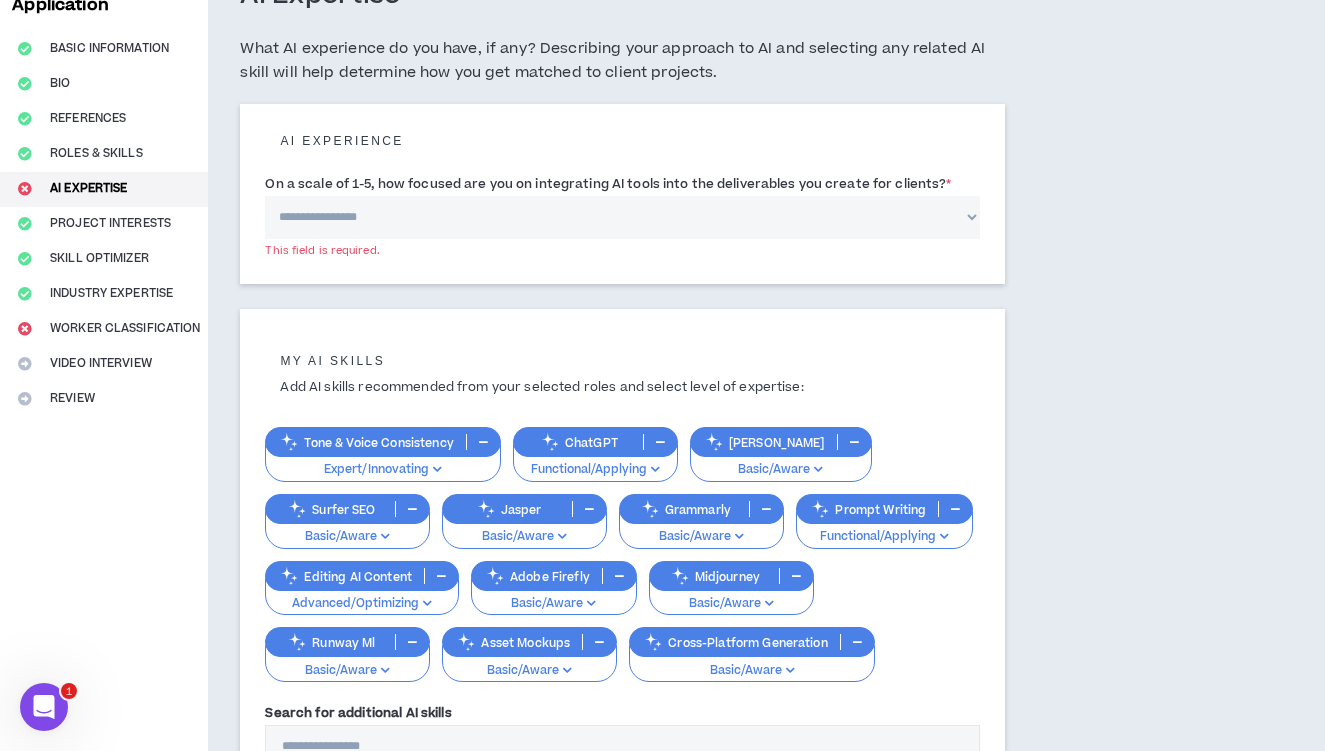 scroll, scrollTop: 133, scrollLeft: 0, axis: vertical 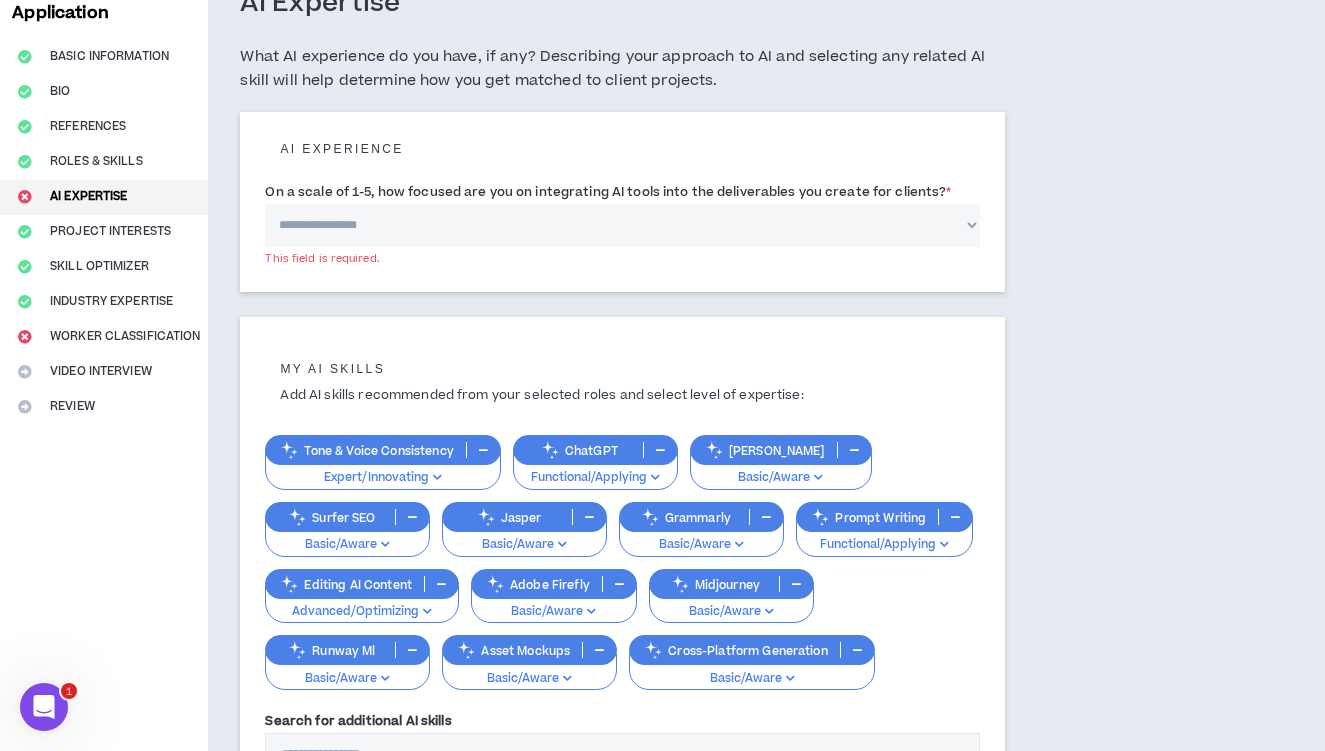 select on "*" 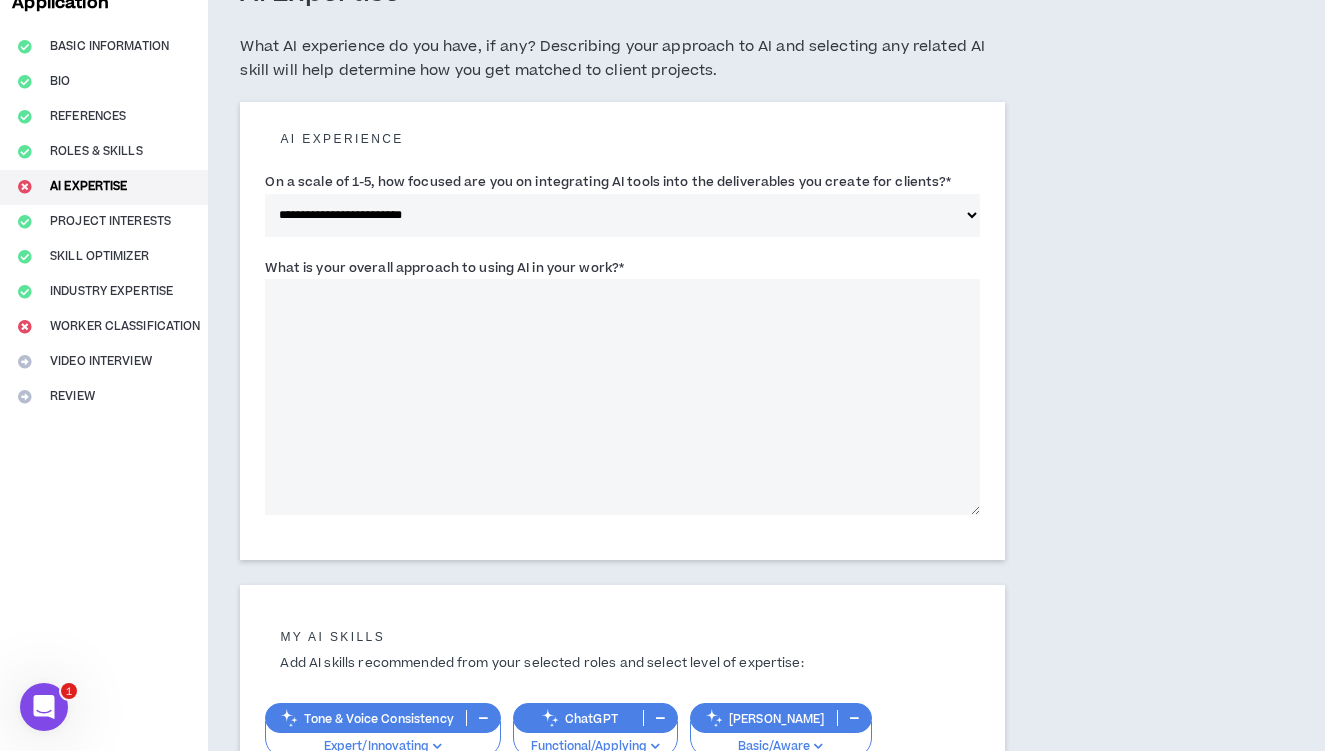 scroll, scrollTop: 143, scrollLeft: 0, axis: vertical 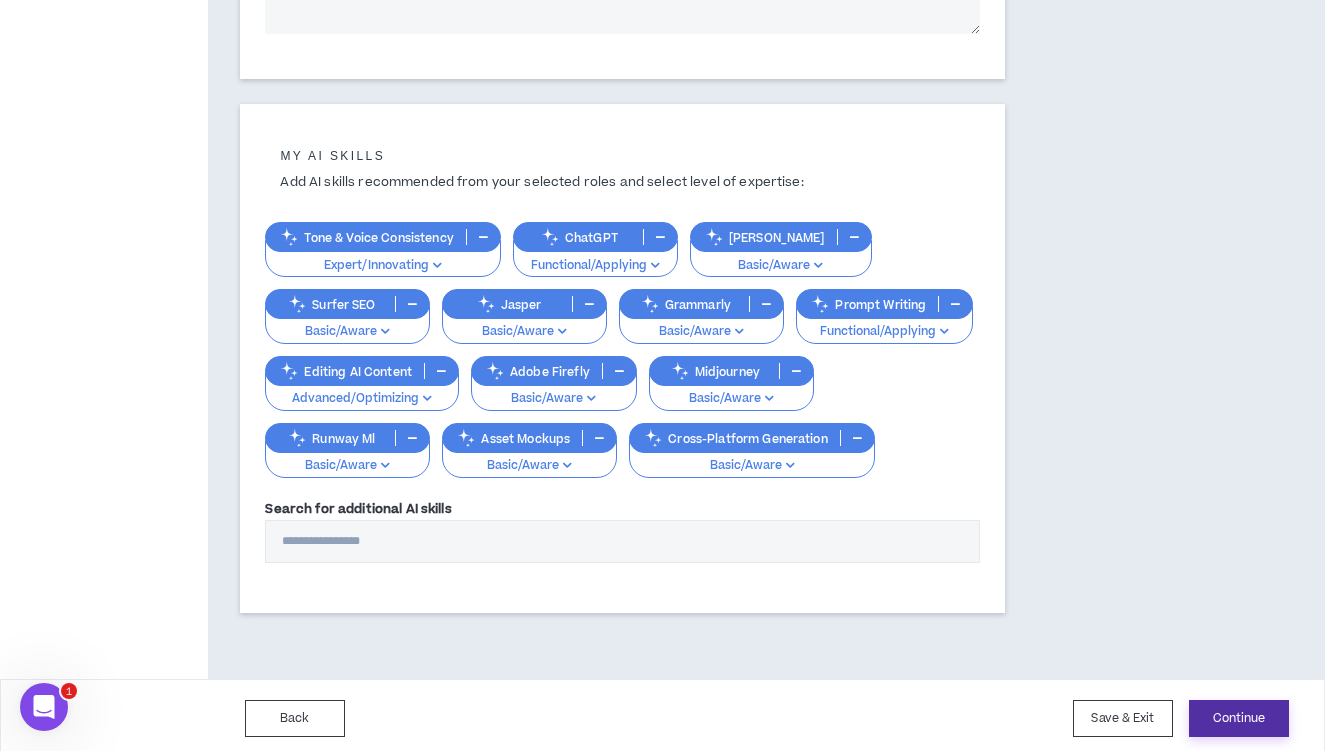 type on "**********" 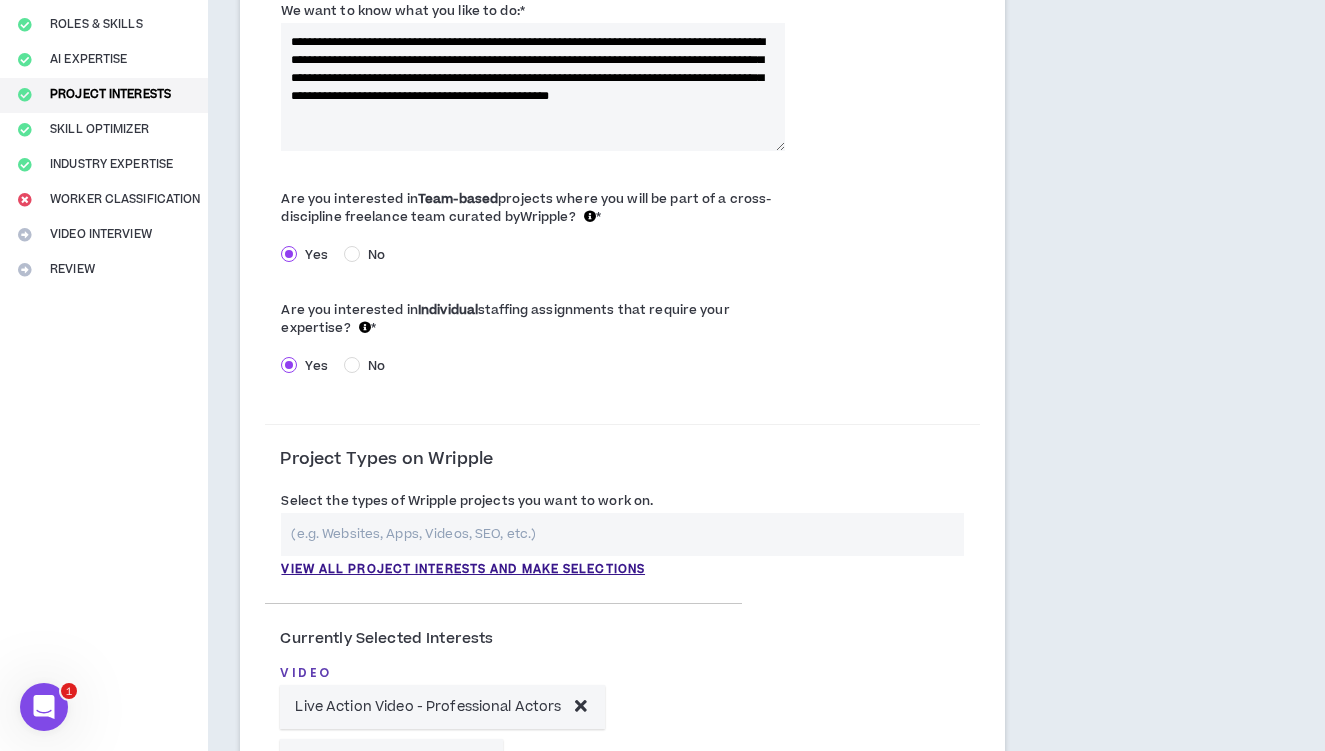 scroll, scrollTop: 322, scrollLeft: 0, axis: vertical 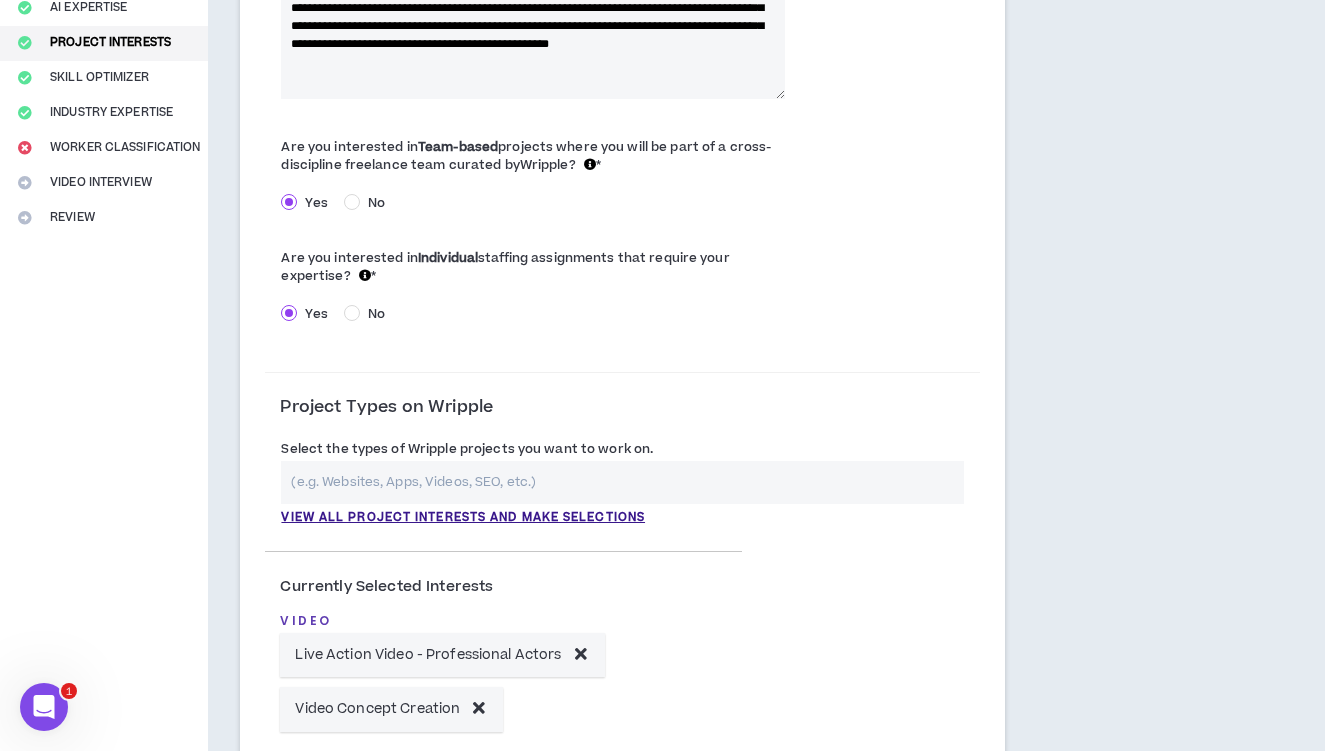 click at bounding box center [622, 482] 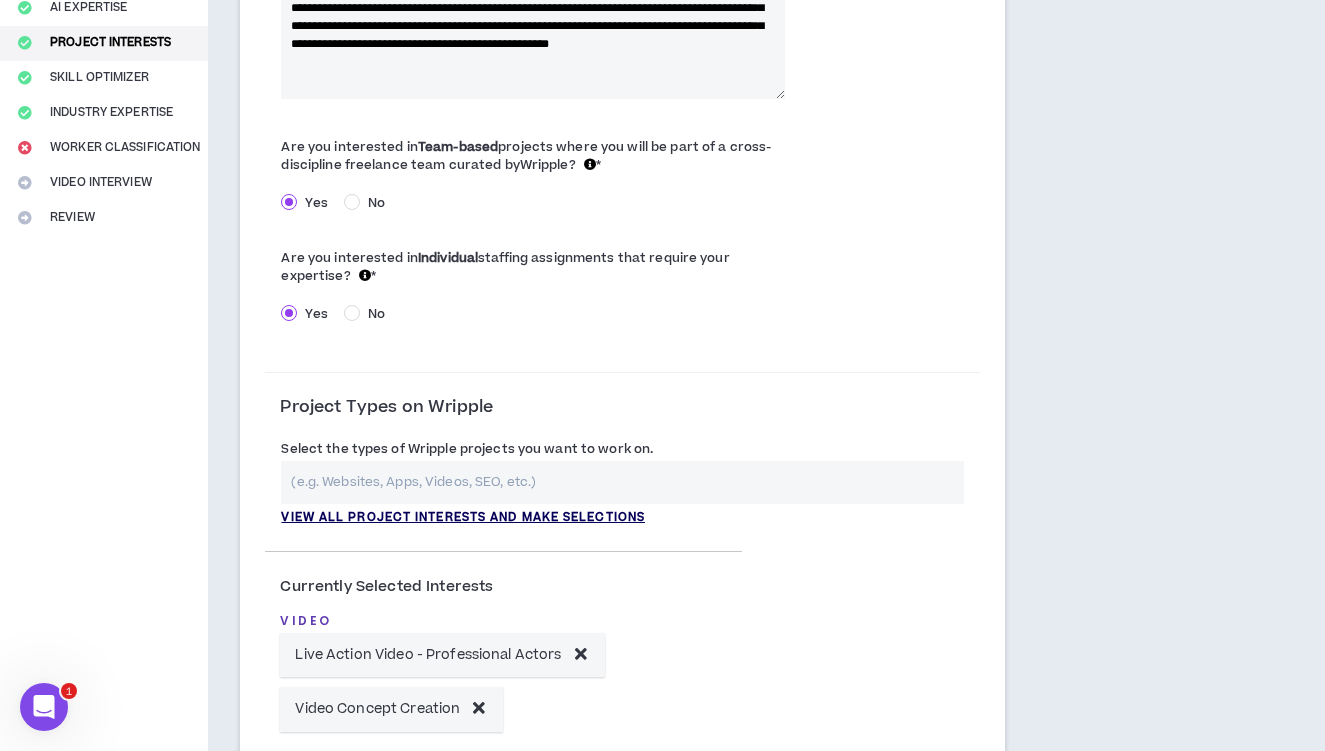 click on "View all project interests and make selections" at bounding box center (463, 518) 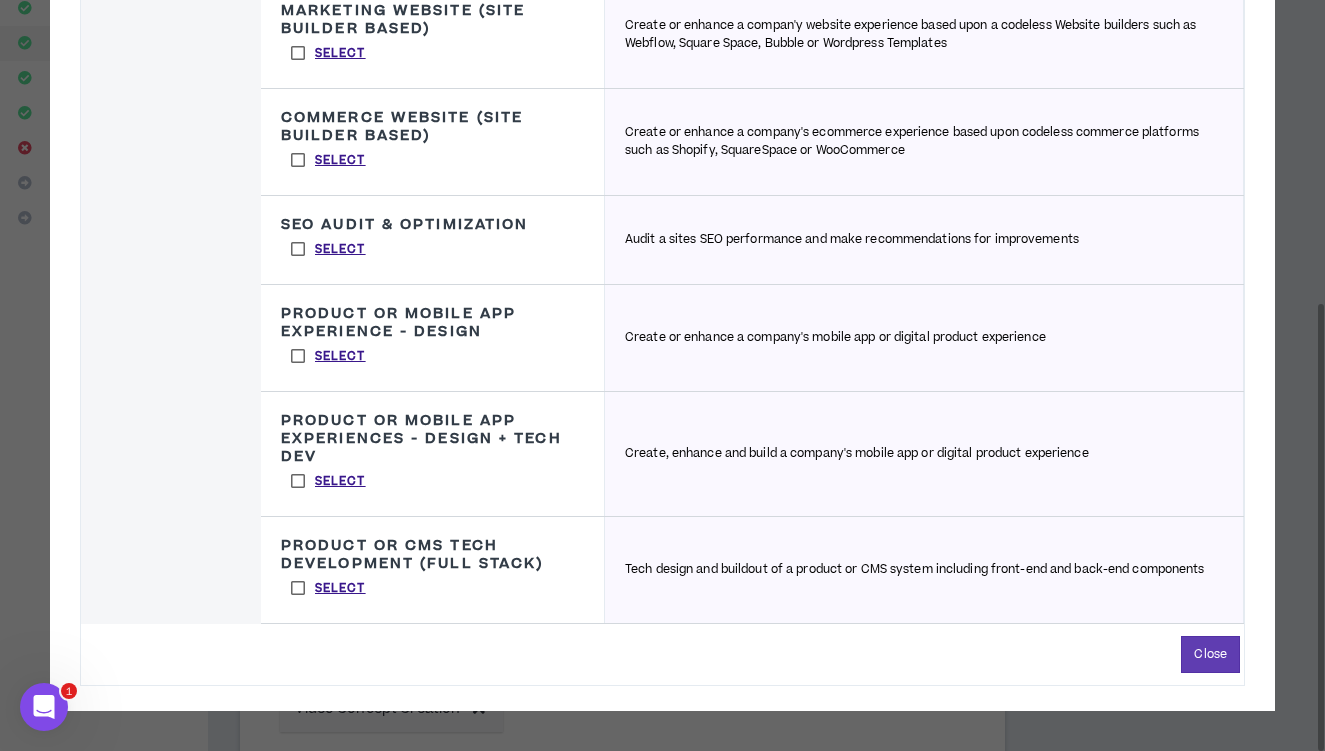 click on "Select" at bounding box center (328, 160) 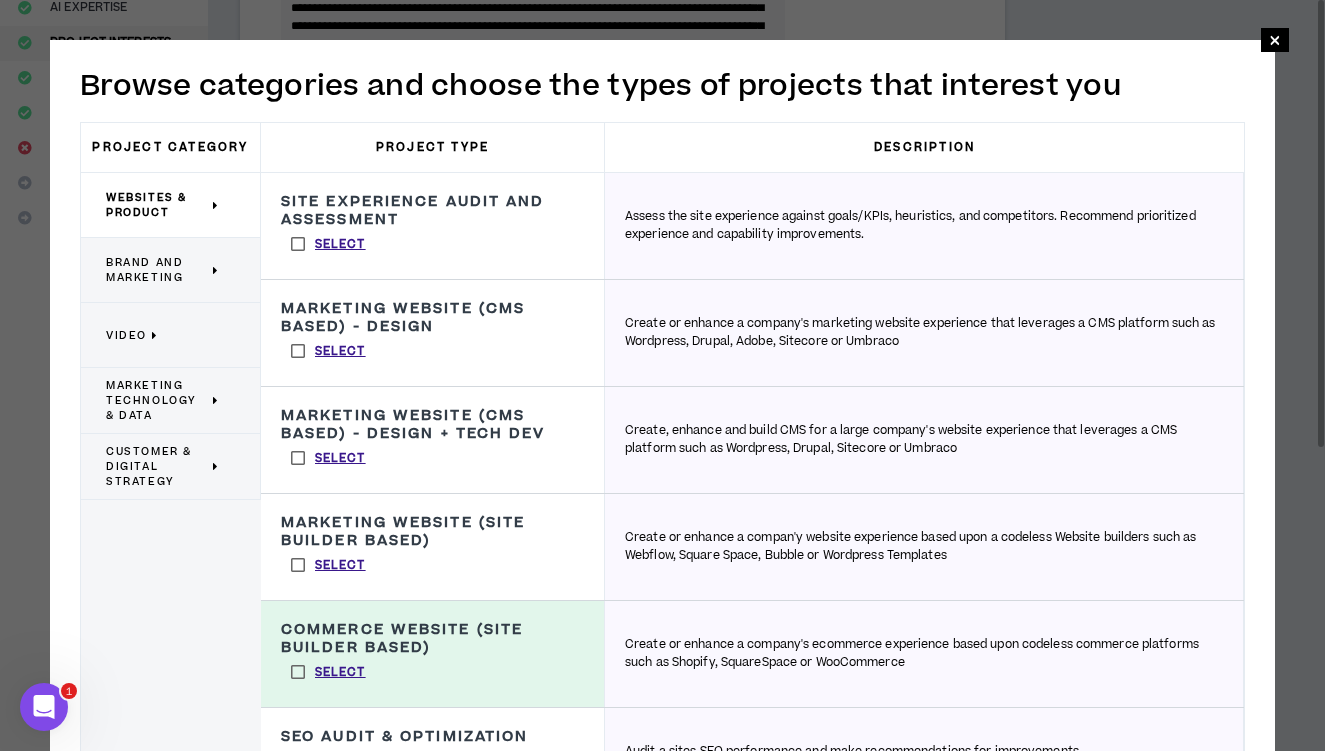 click on "Select" at bounding box center (328, 244) 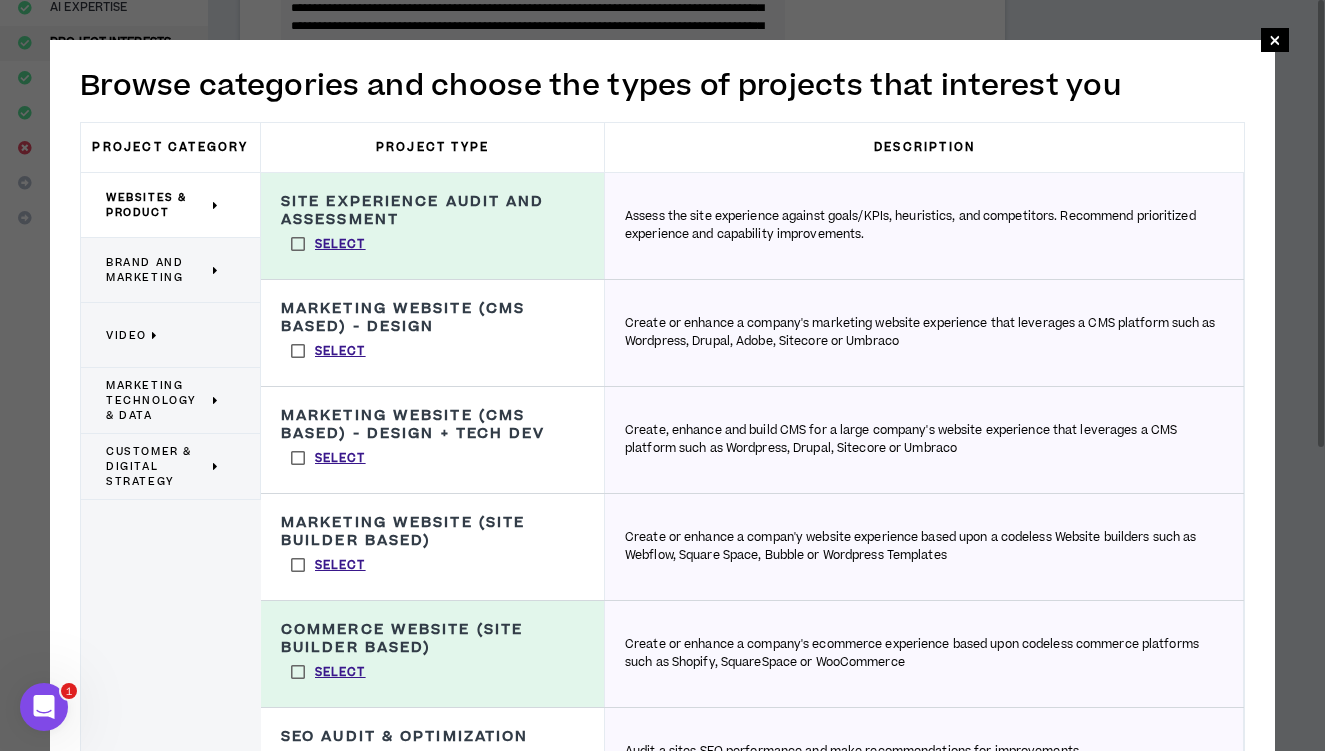 click on "Select" at bounding box center (328, 351) 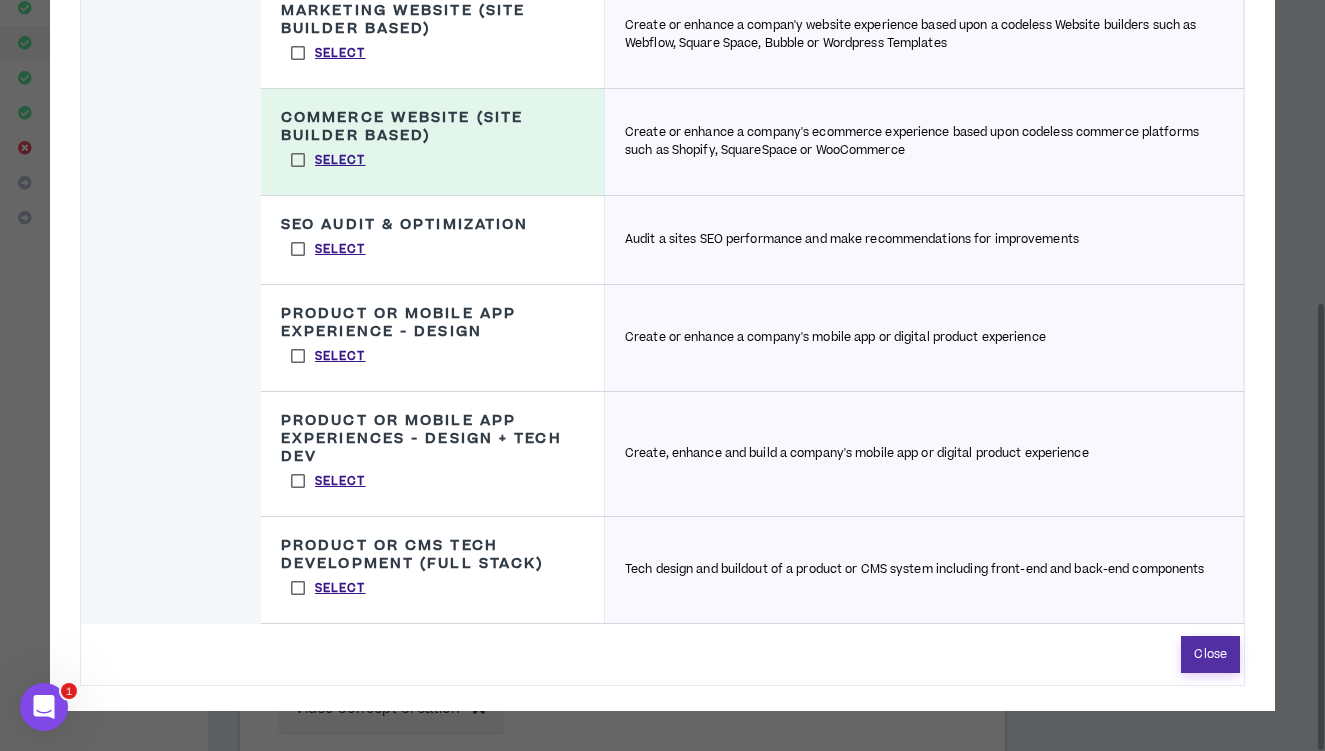 click on "Close" at bounding box center [1210, 654] 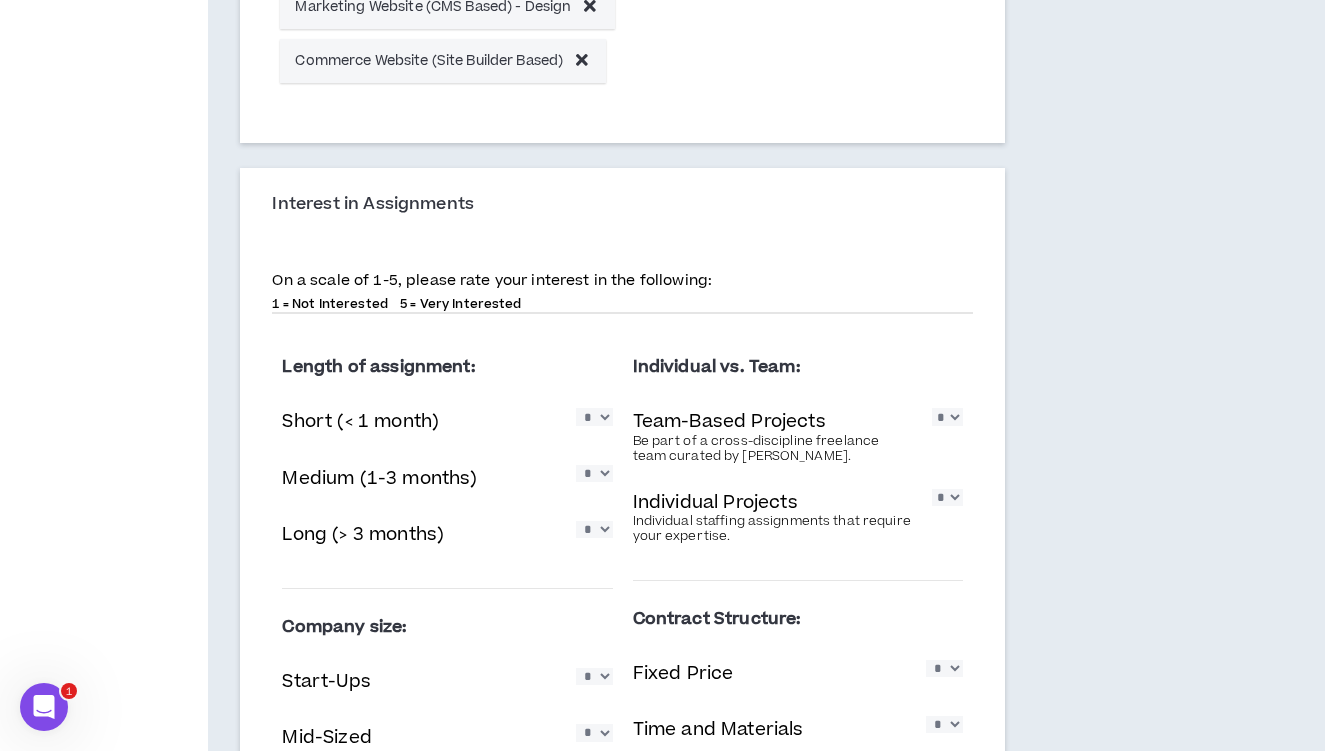scroll, scrollTop: 1186, scrollLeft: 0, axis: vertical 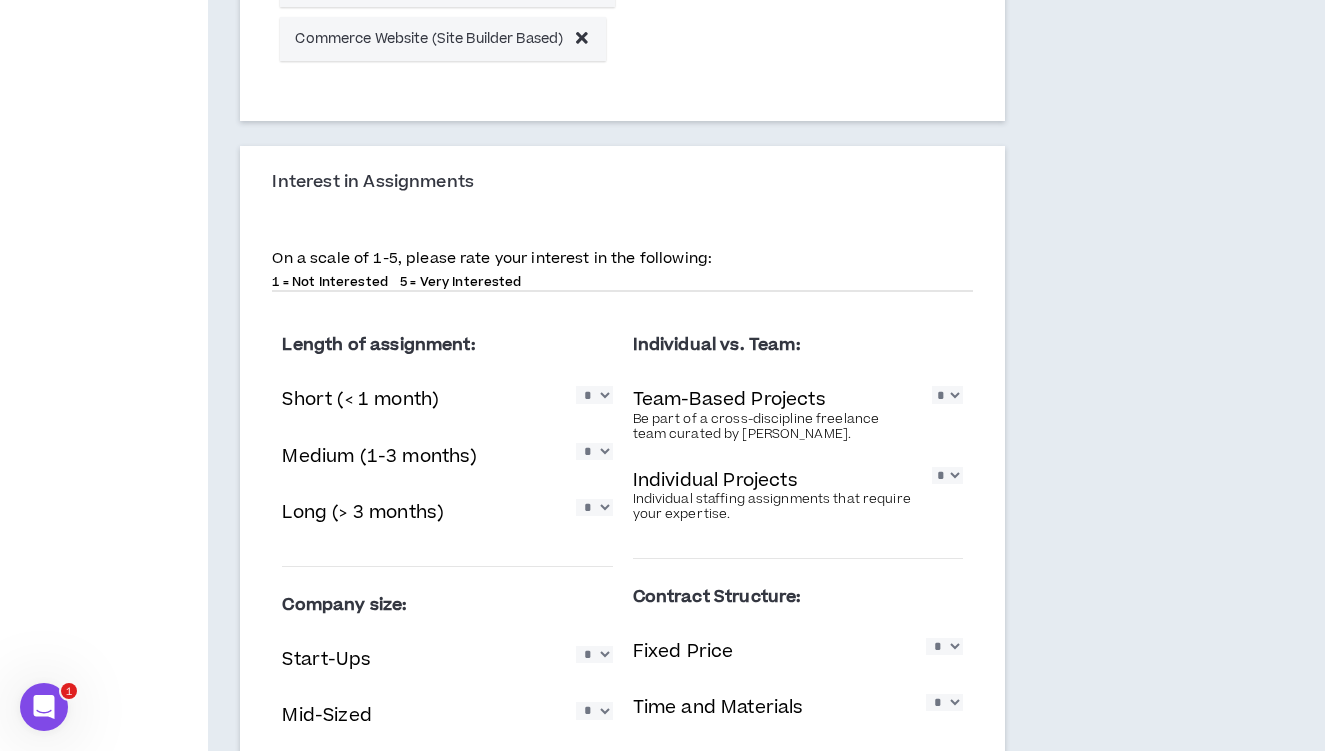 select on "*" 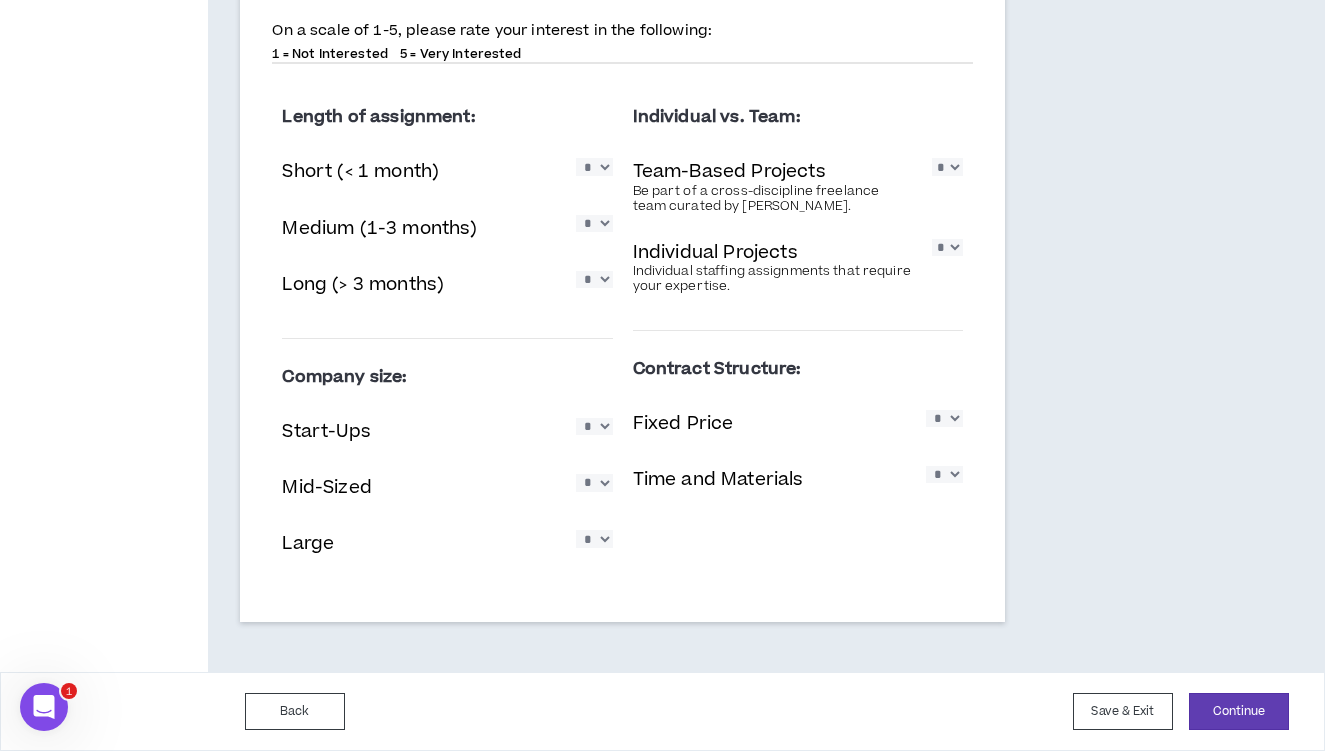 scroll, scrollTop: 1434, scrollLeft: 0, axis: vertical 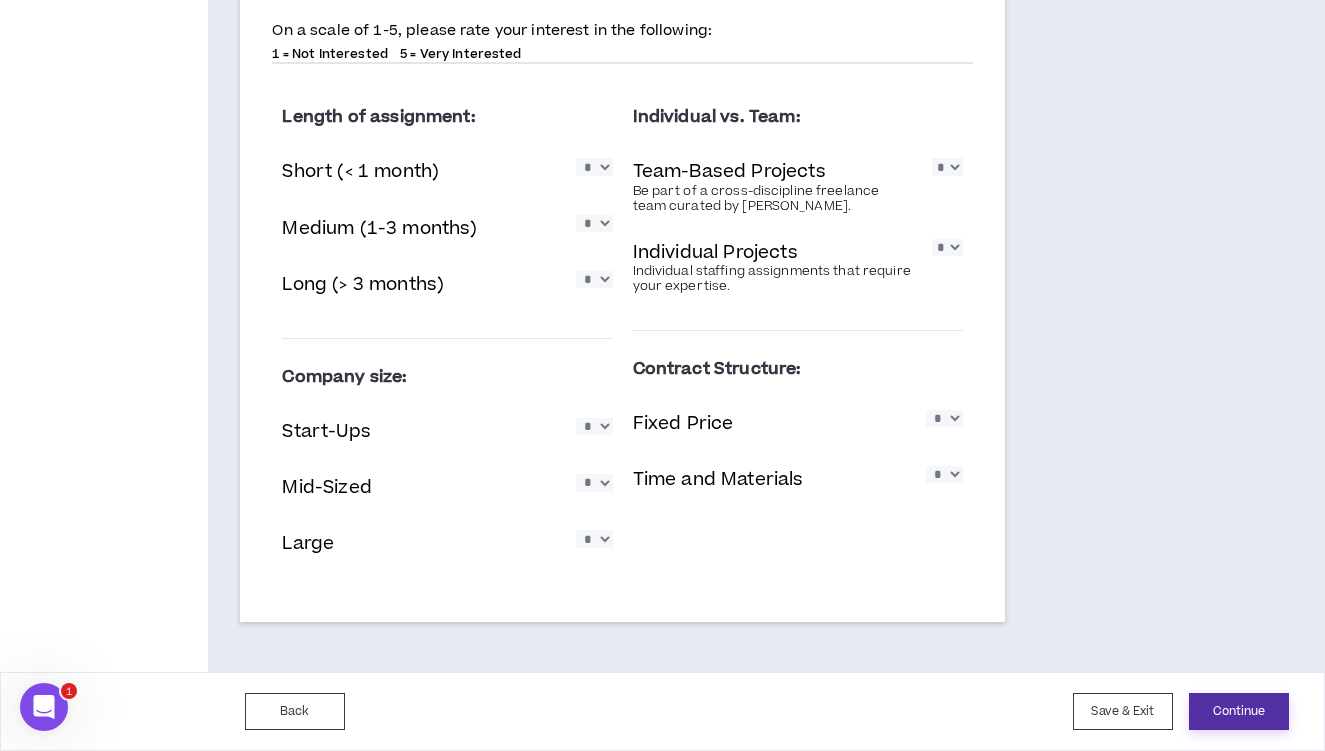 click on "Continue" at bounding box center (1239, 711) 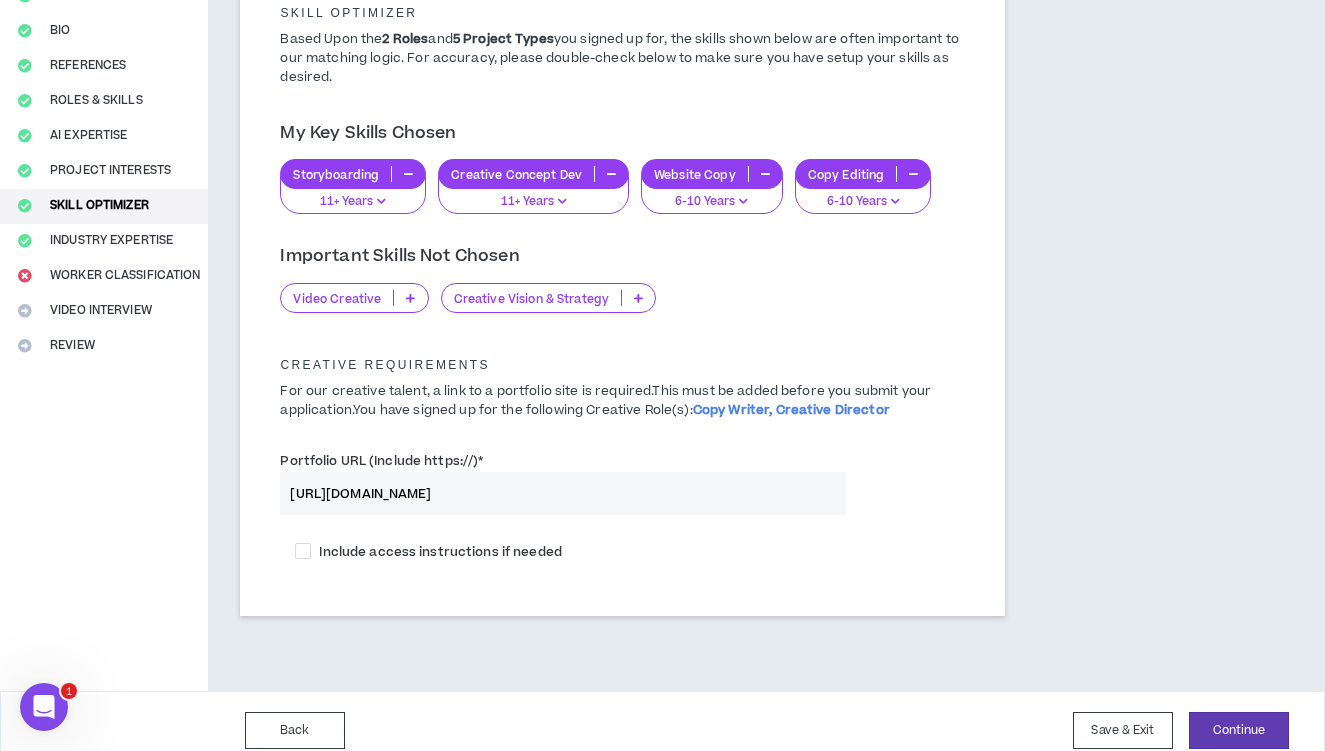 scroll, scrollTop: 202, scrollLeft: 0, axis: vertical 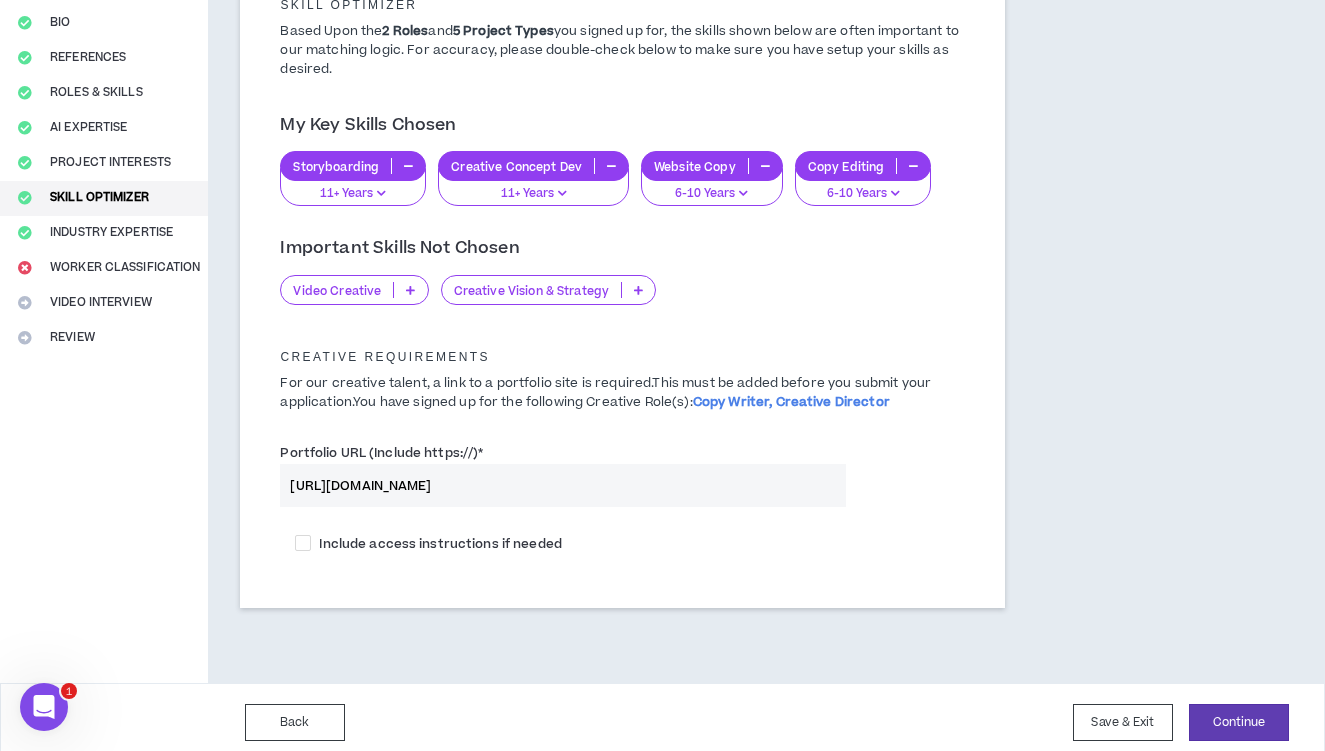 click at bounding box center [410, 290] 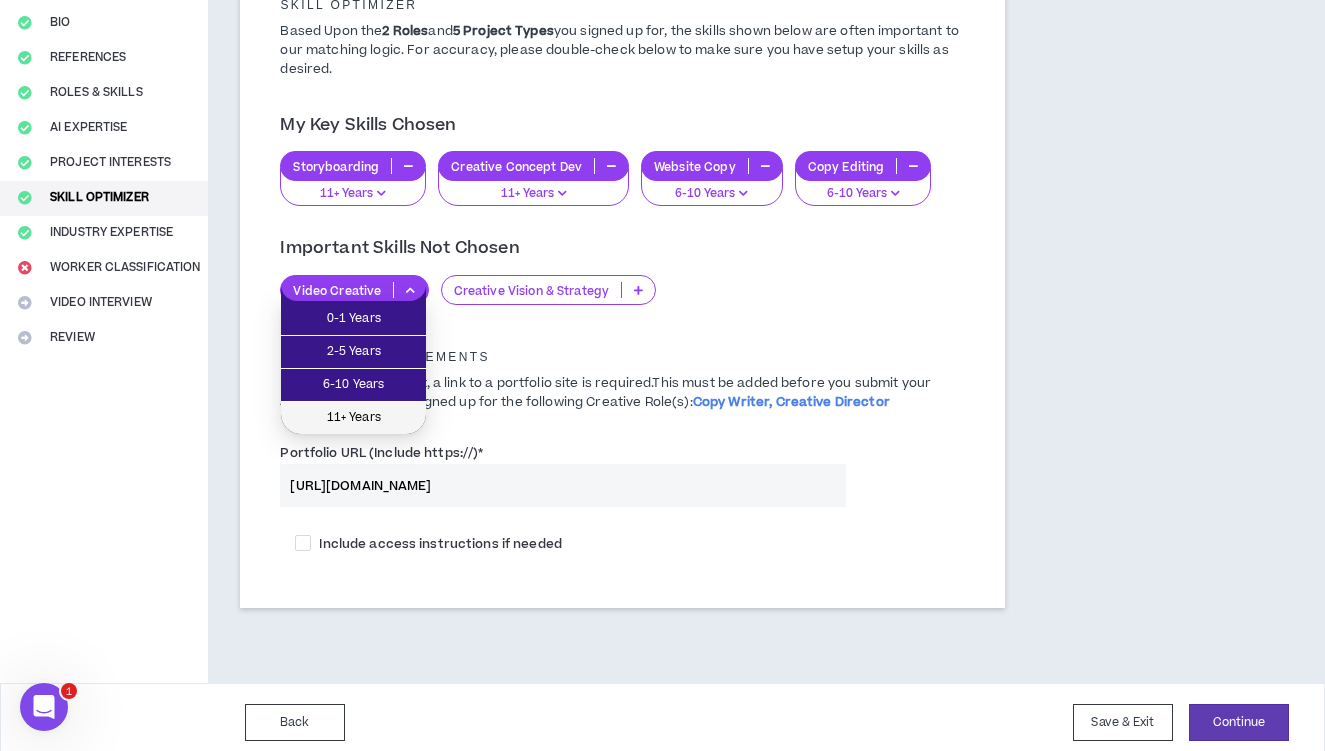 click on "11+ Years" at bounding box center [353, 418] 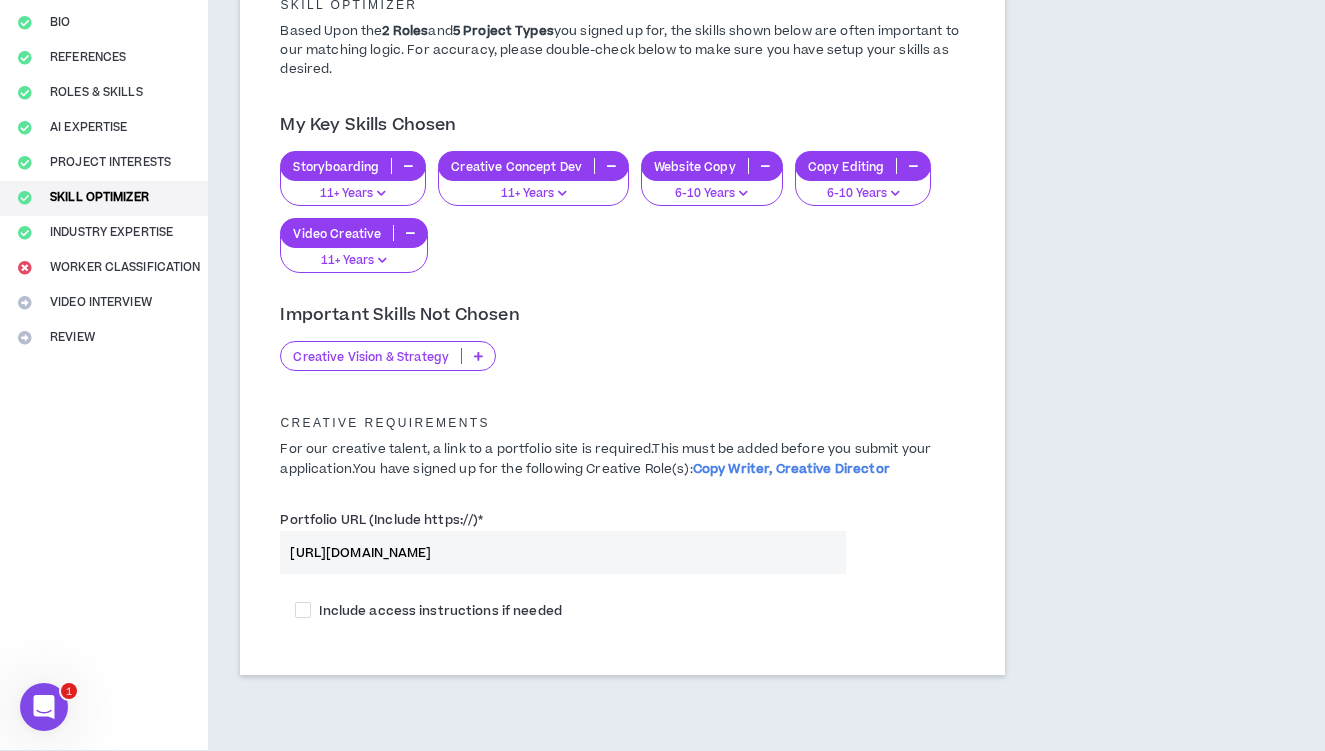 click at bounding box center (478, 356) 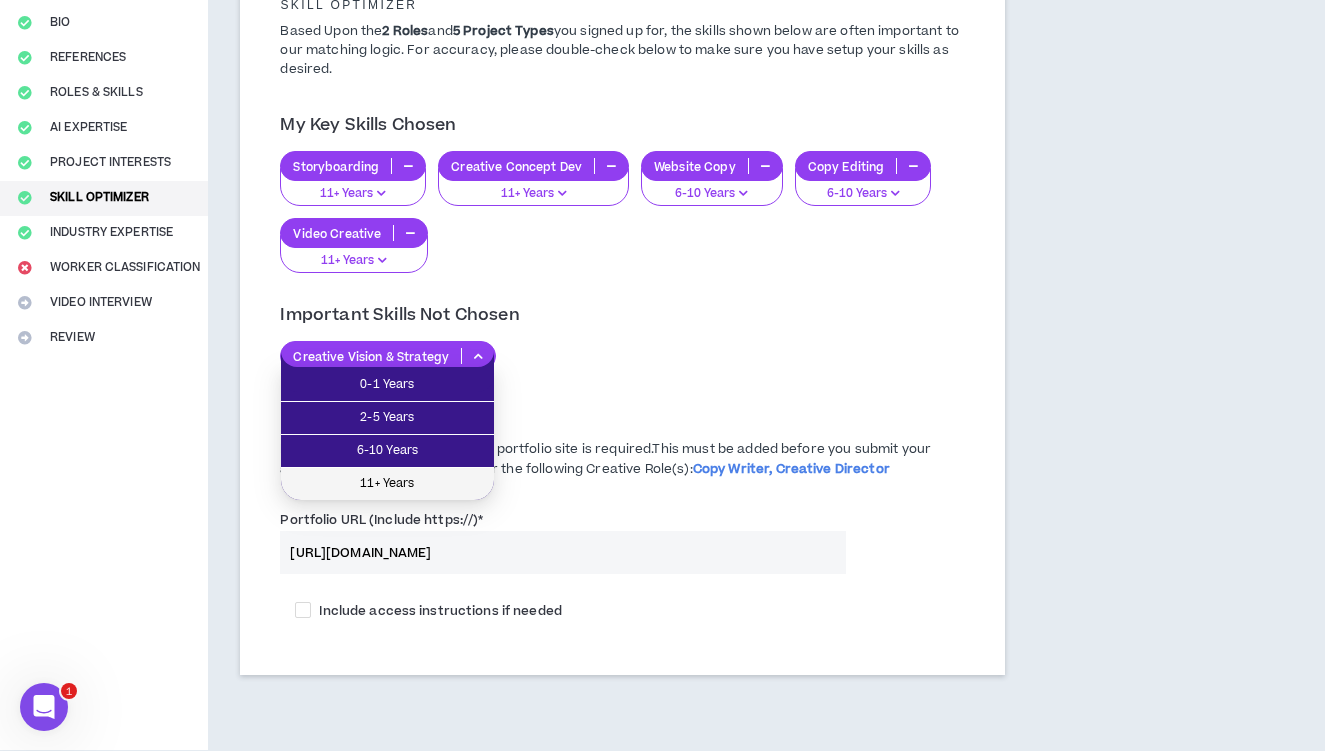 click on "11+ Years" at bounding box center [387, 484] 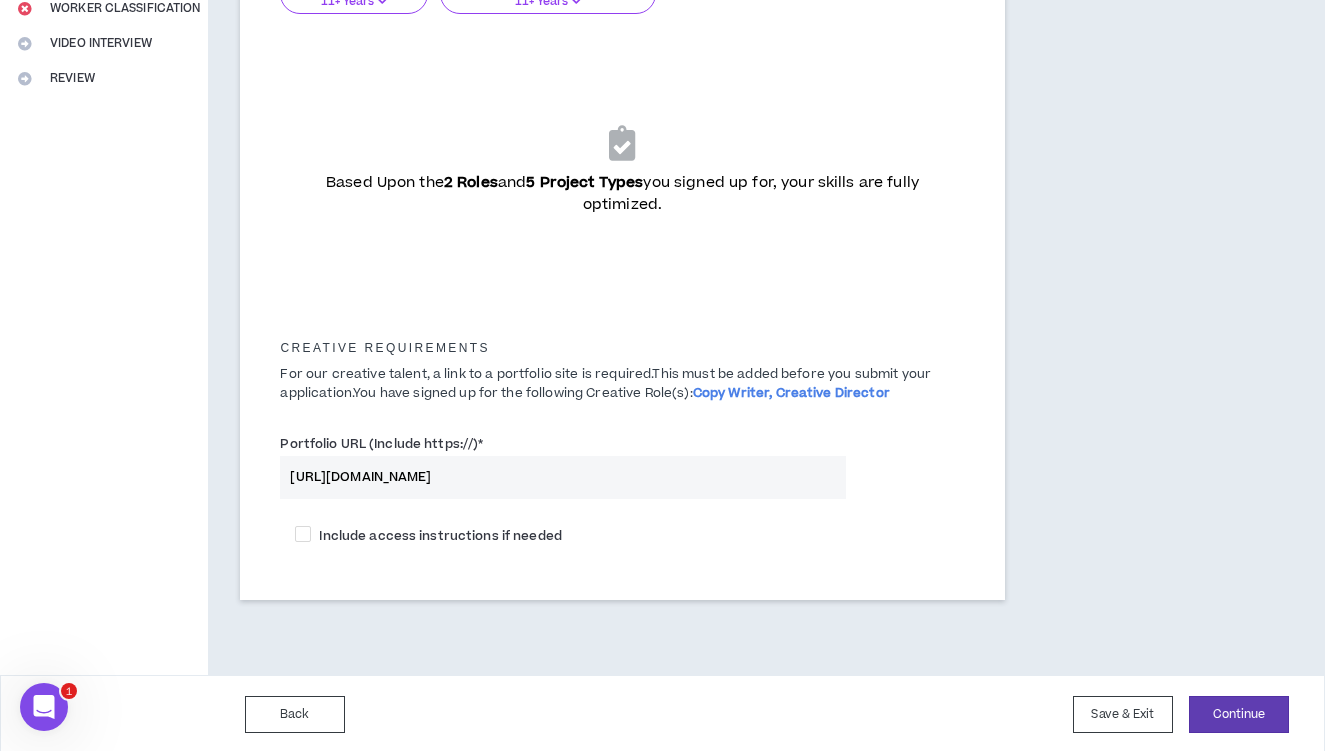 scroll, scrollTop: 460, scrollLeft: 0, axis: vertical 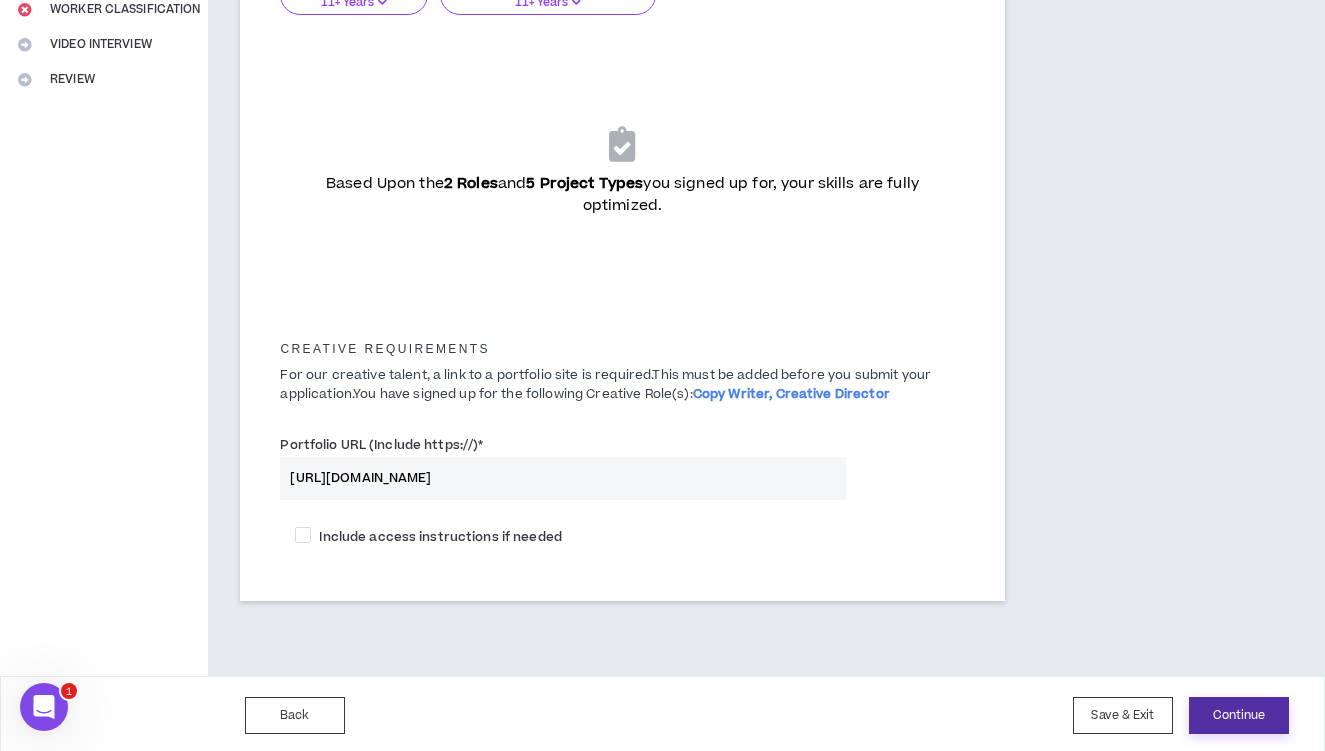 click on "Continue" at bounding box center (1239, 715) 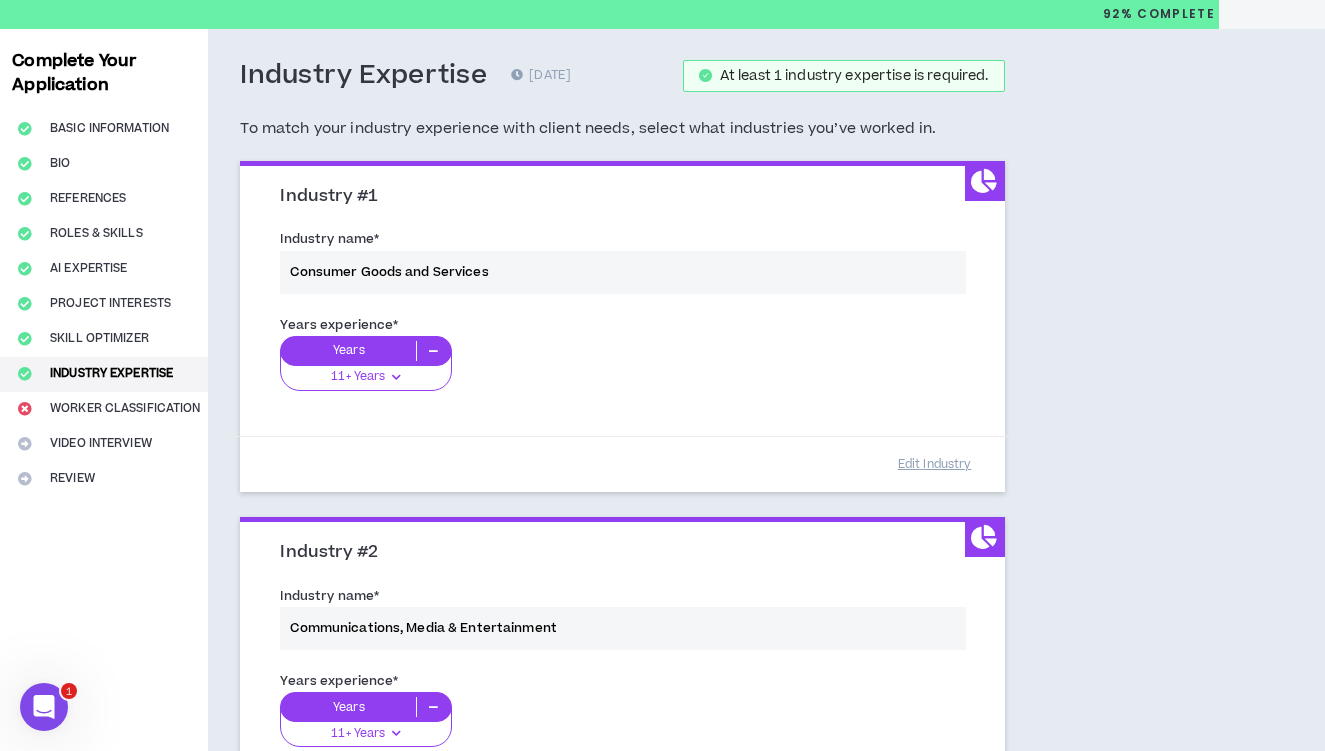 scroll, scrollTop: 0, scrollLeft: 0, axis: both 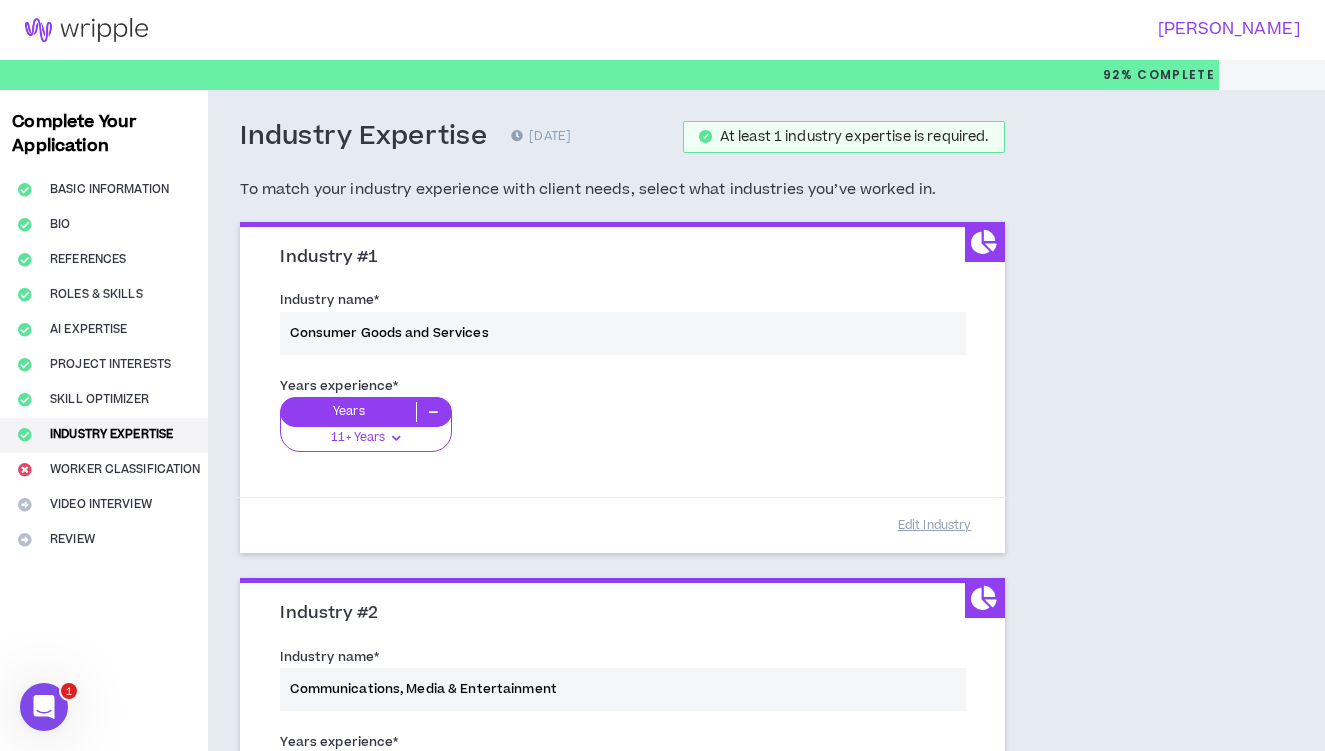 click on "Industry name  * Consumer Goods and Services" at bounding box center [622, 326] 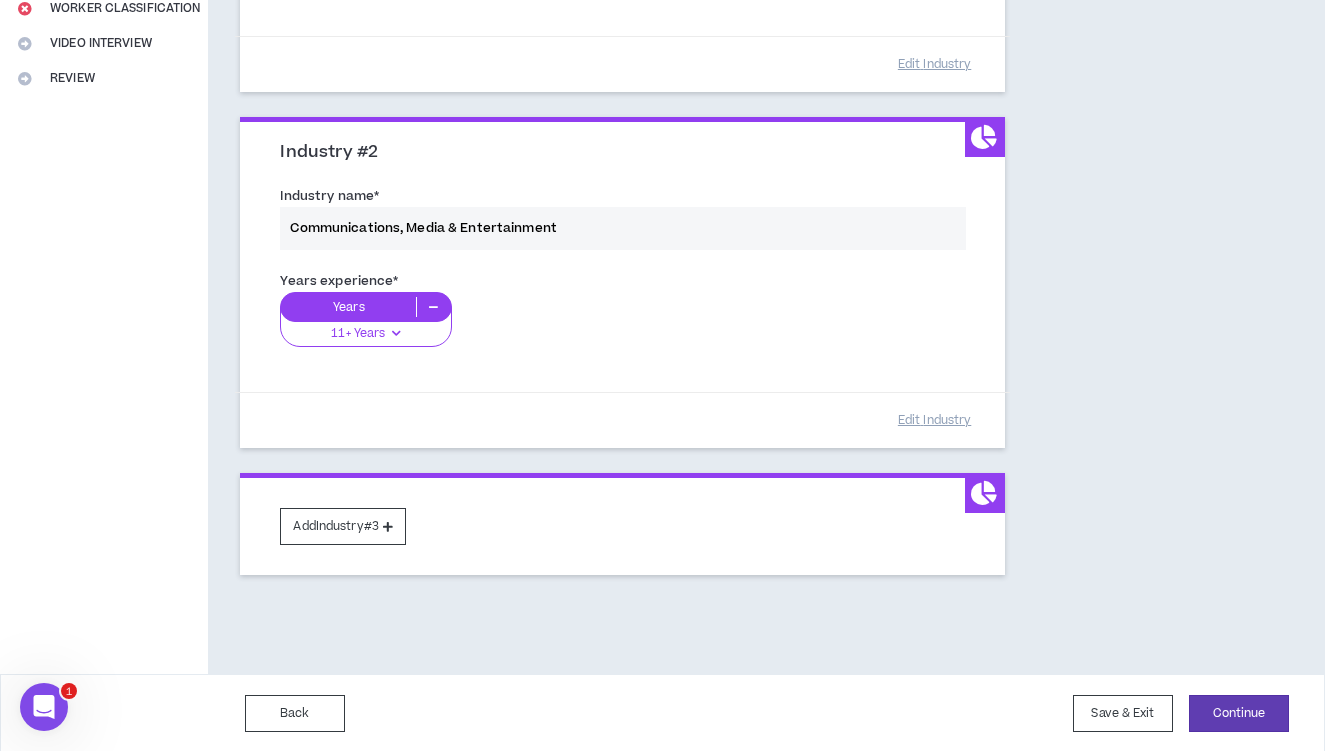 scroll, scrollTop: 459, scrollLeft: 0, axis: vertical 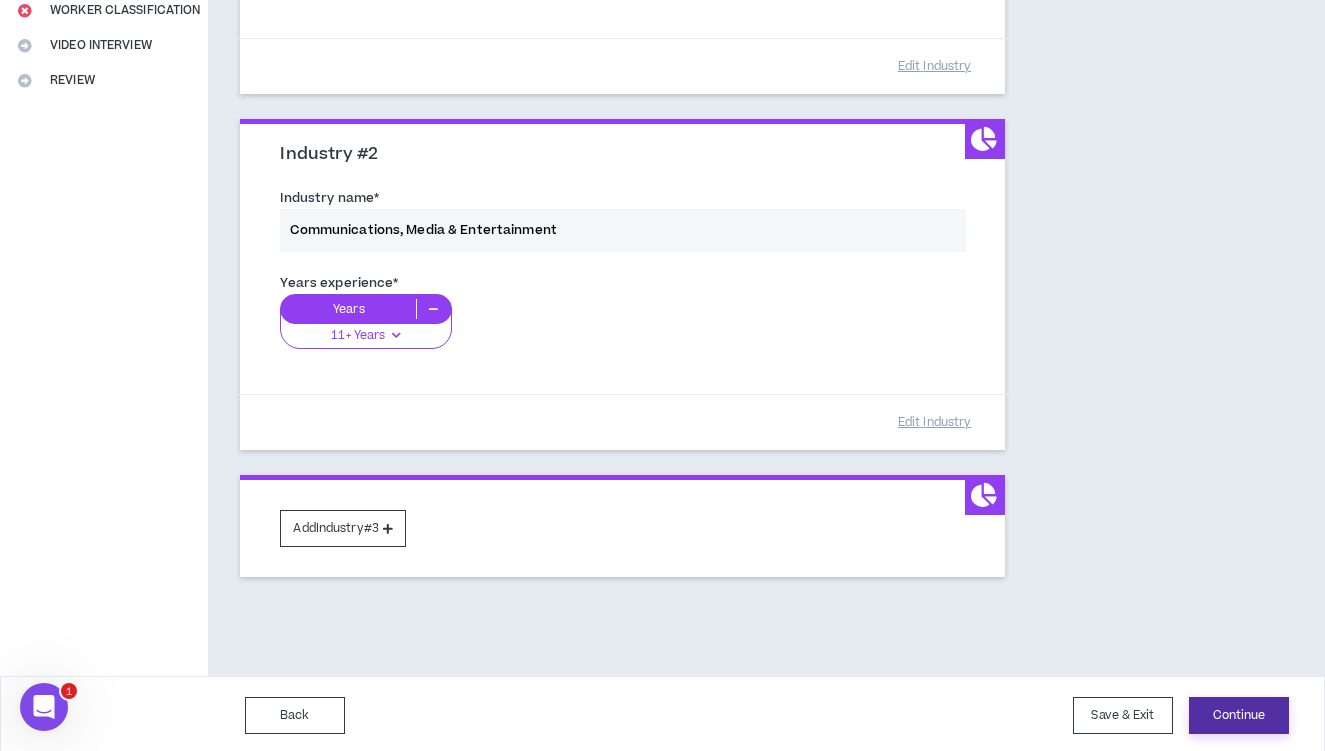 click on "Continue" at bounding box center [1239, 715] 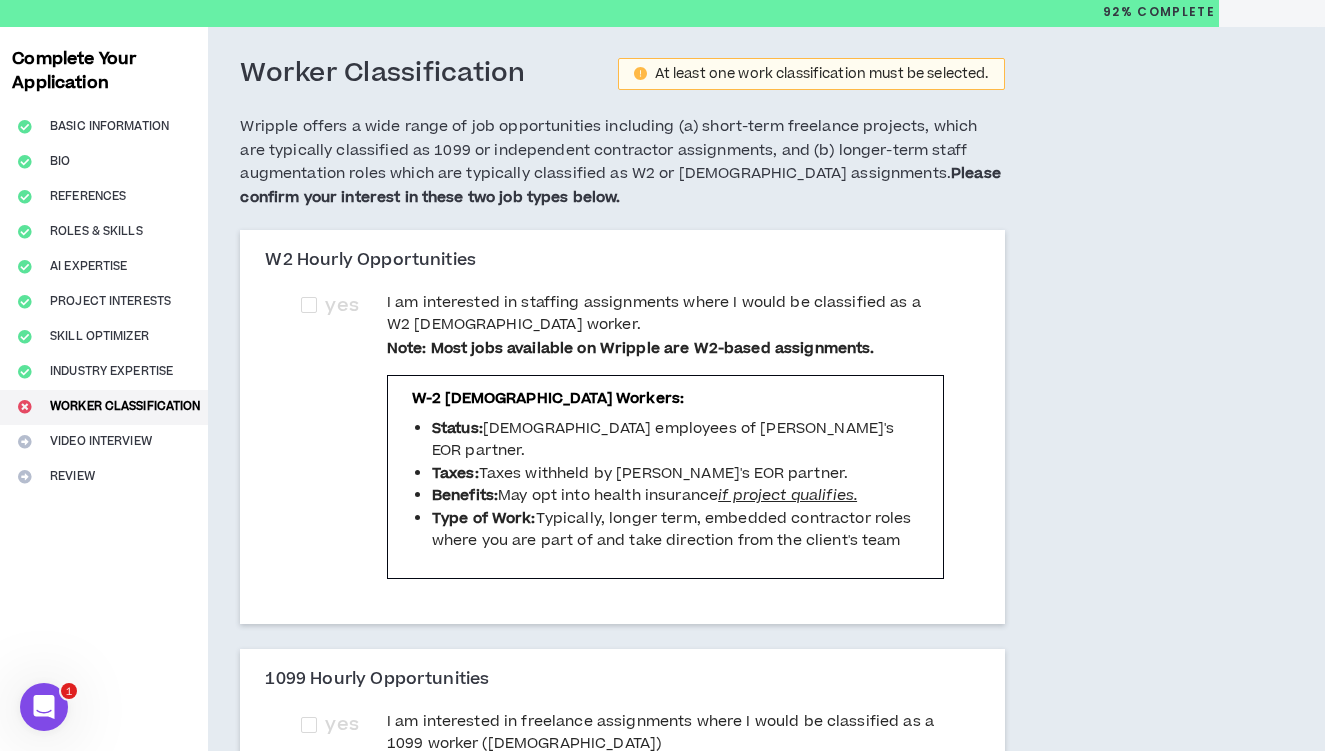 scroll, scrollTop: 0, scrollLeft: 0, axis: both 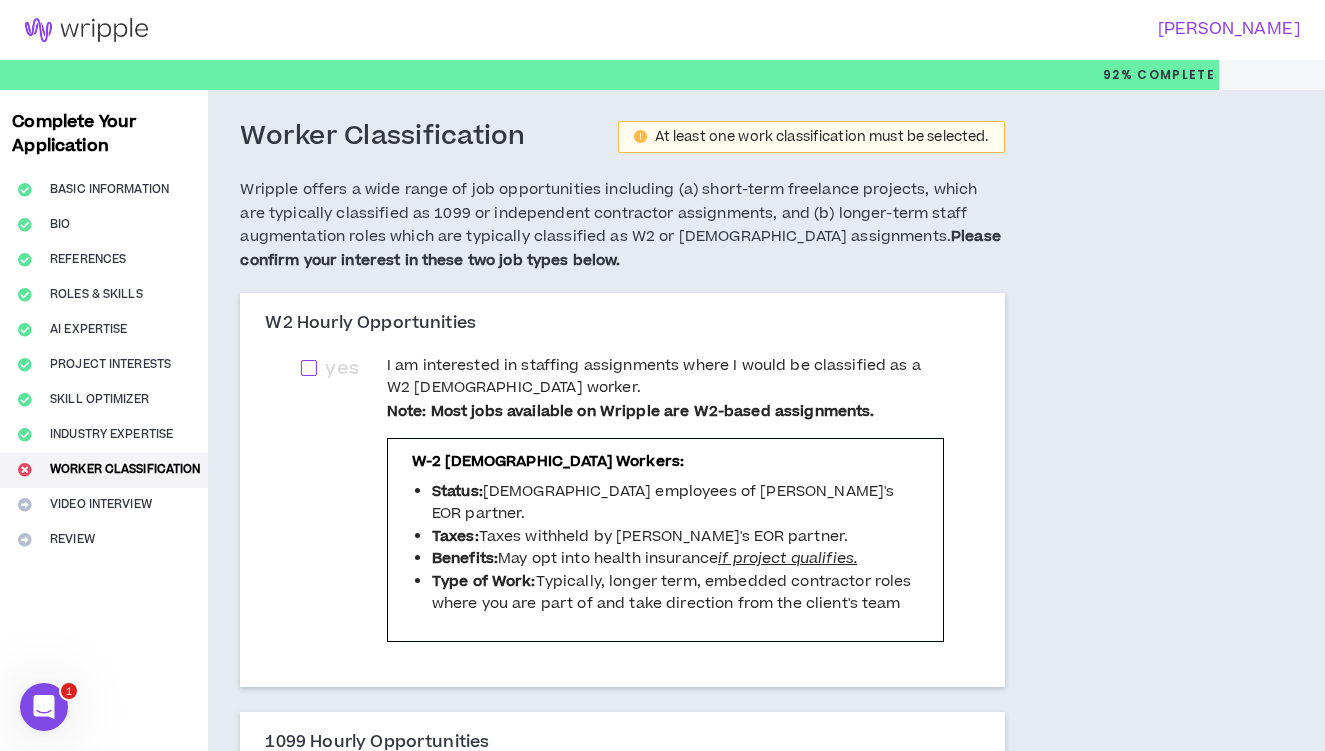 click at bounding box center [309, 368] 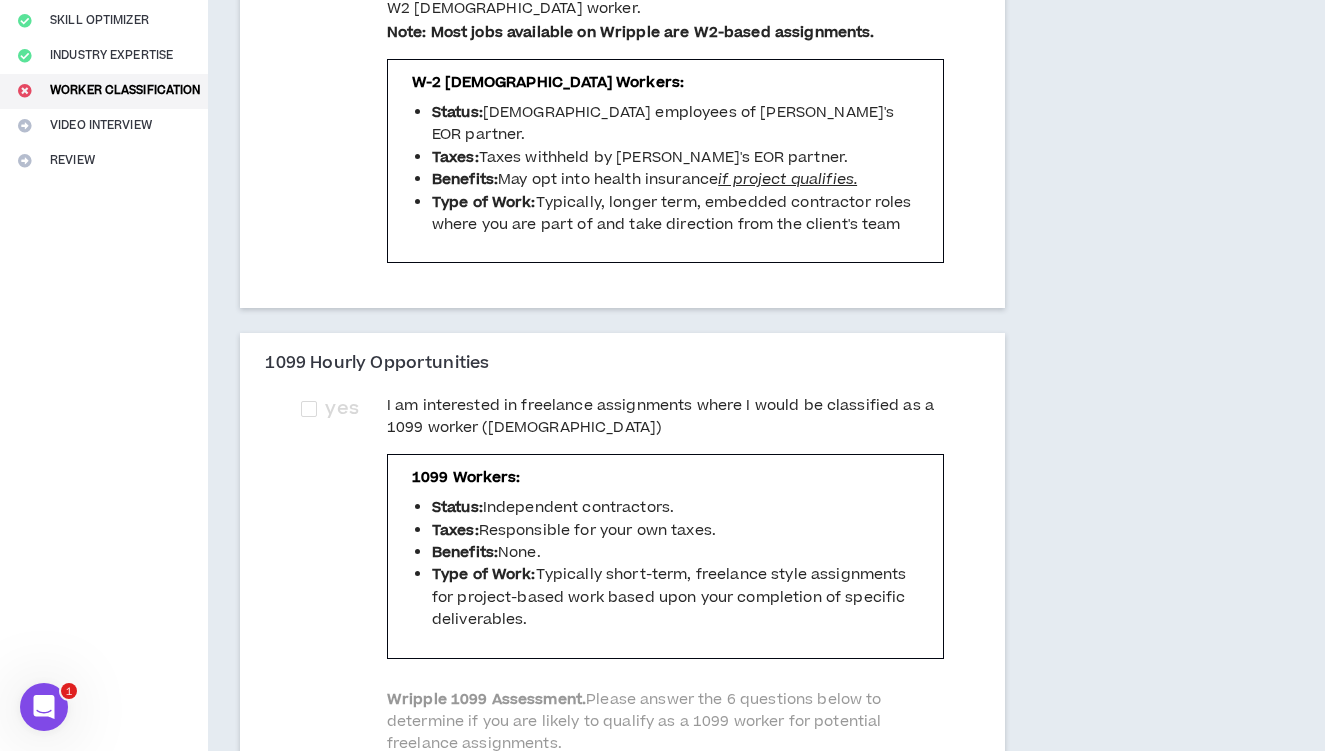 scroll, scrollTop: 387, scrollLeft: 0, axis: vertical 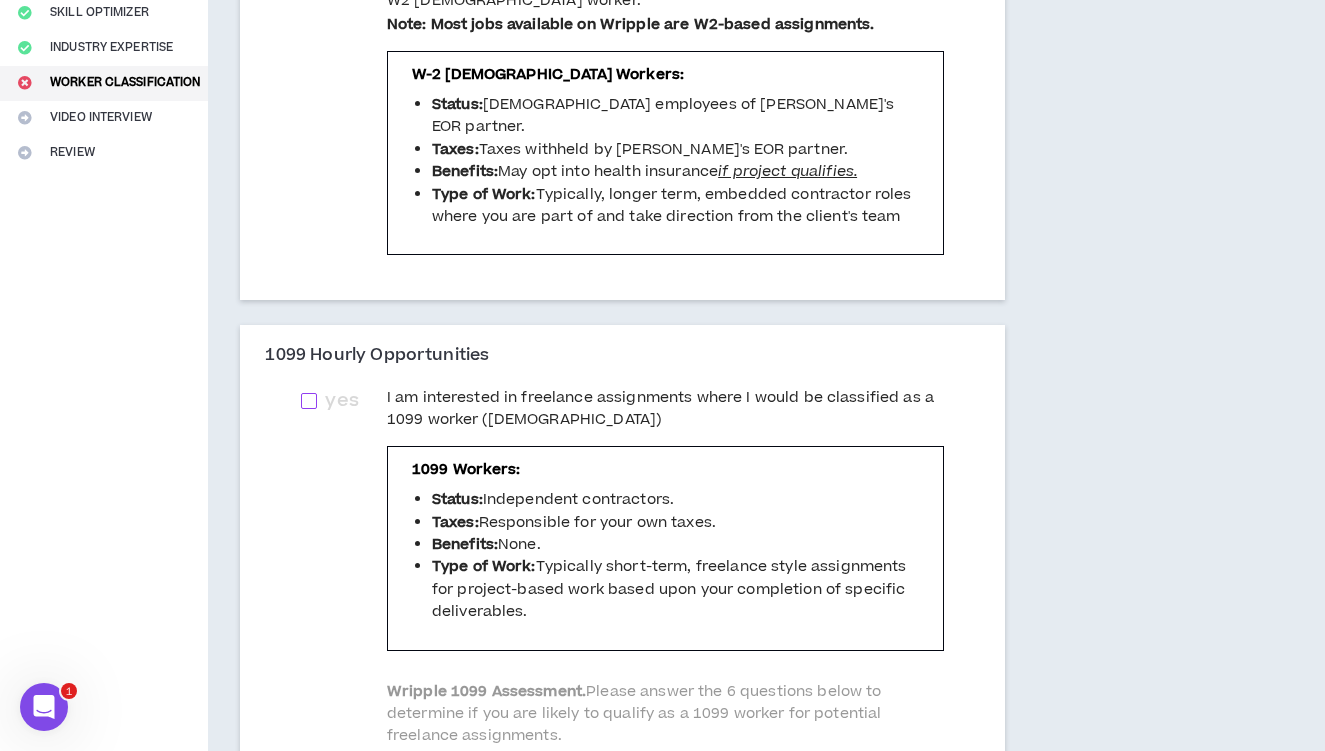 click at bounding box center [309, 401] 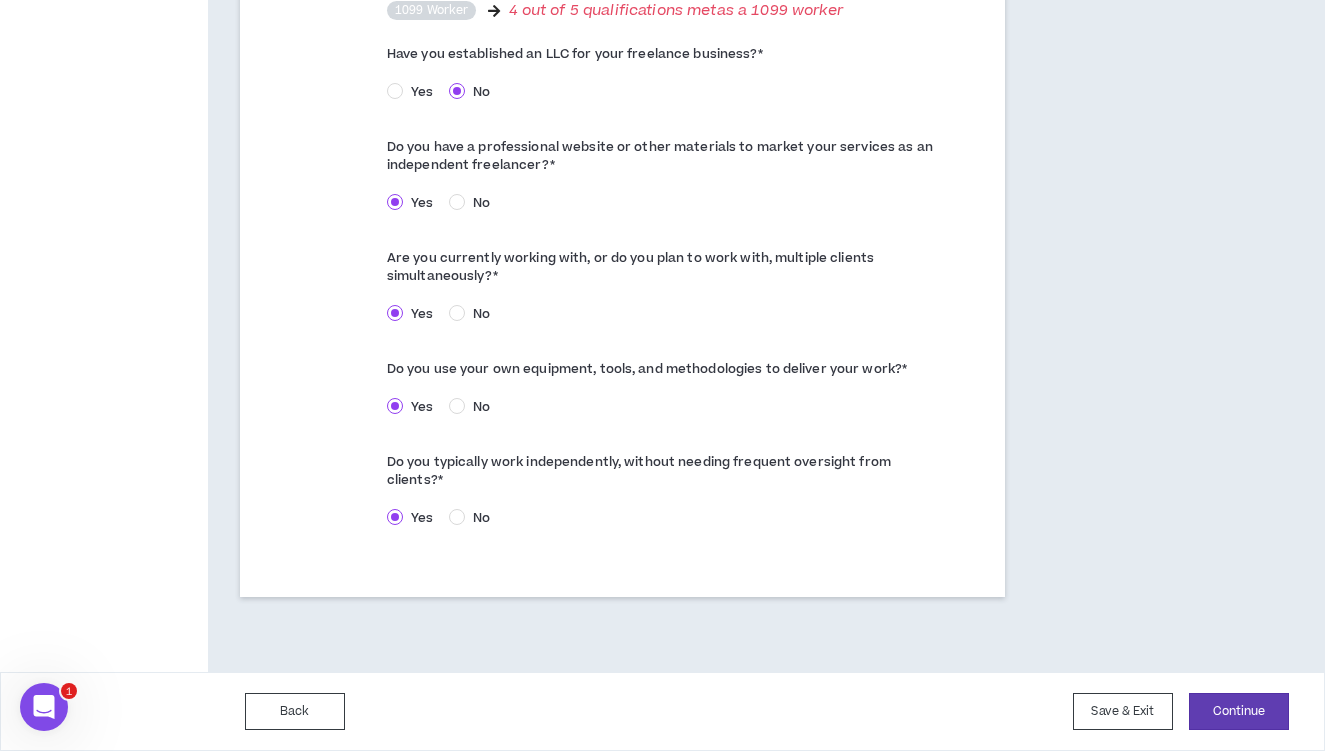 scroll, scrollTop: 1169, scrollLeft: 0, axis: vertical 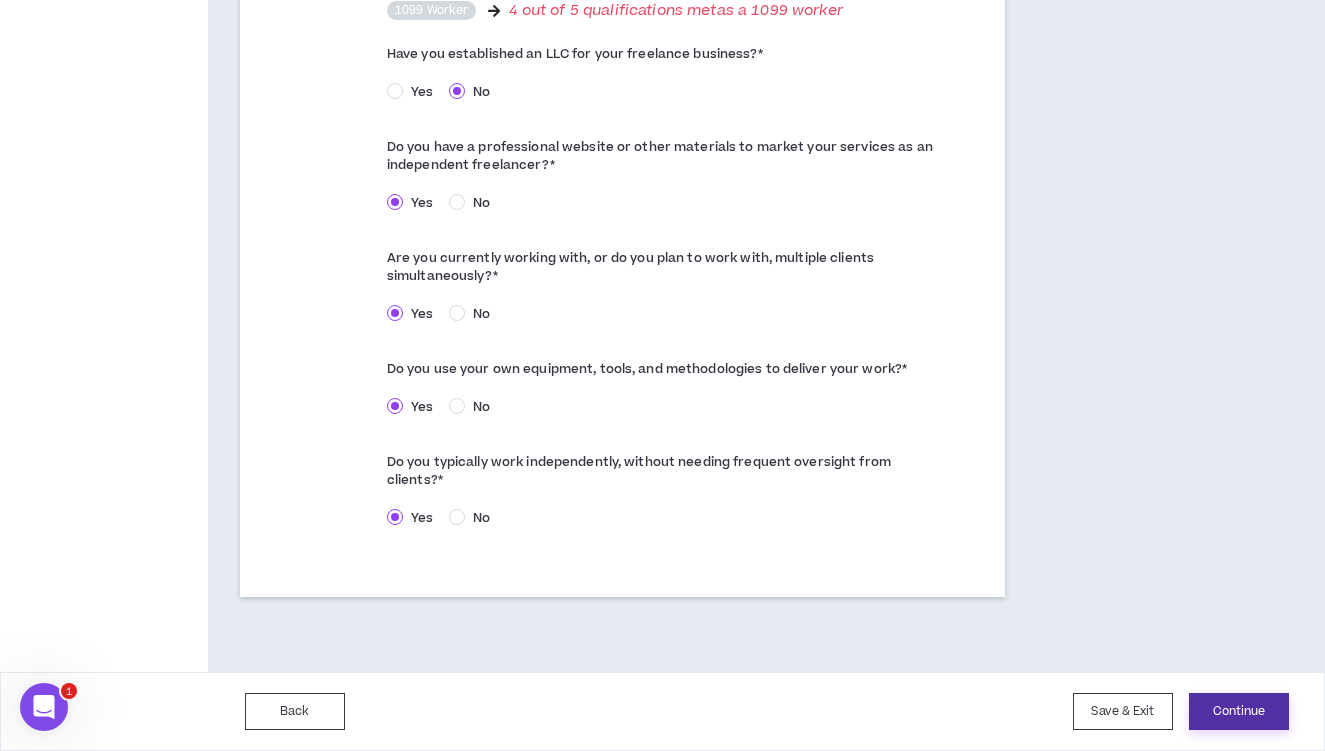 click on "Continue" at bounding box center [1239, 711] 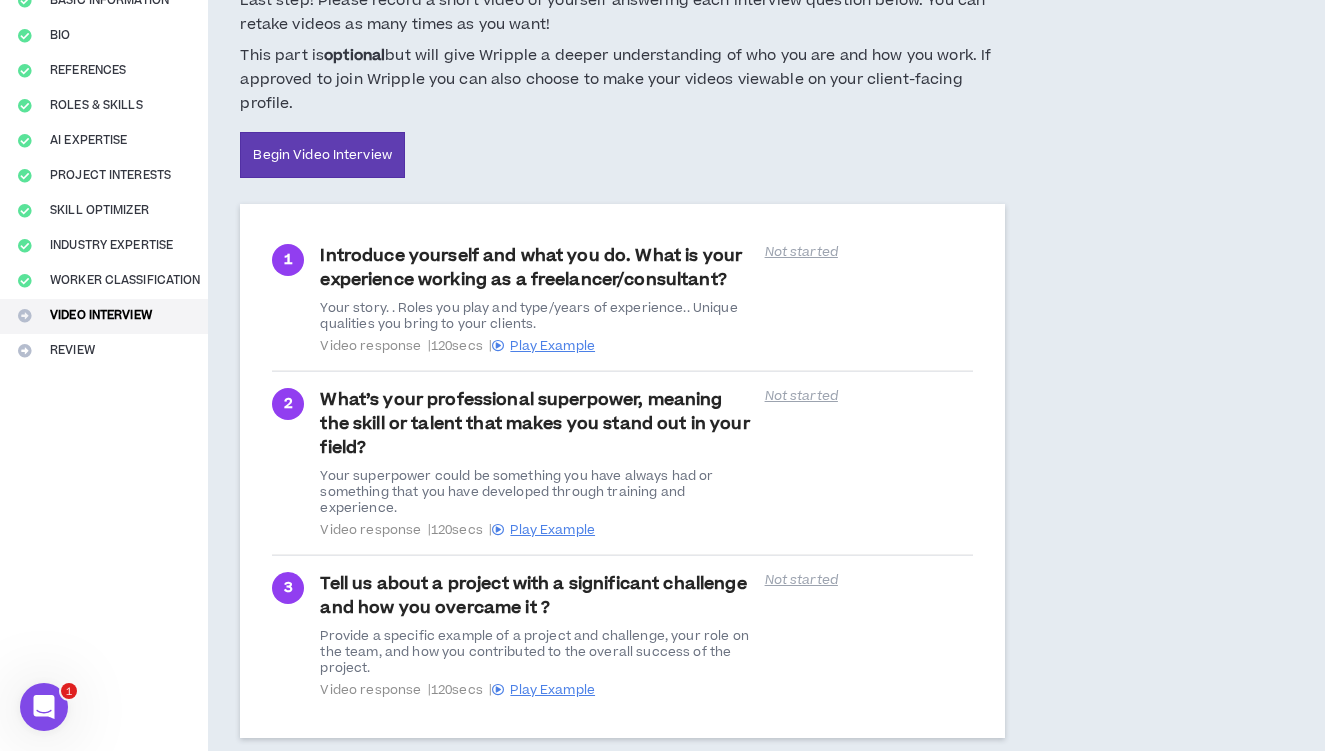 scroll, scrollTop: 184, scrollLeft: 0, axis: vertical 